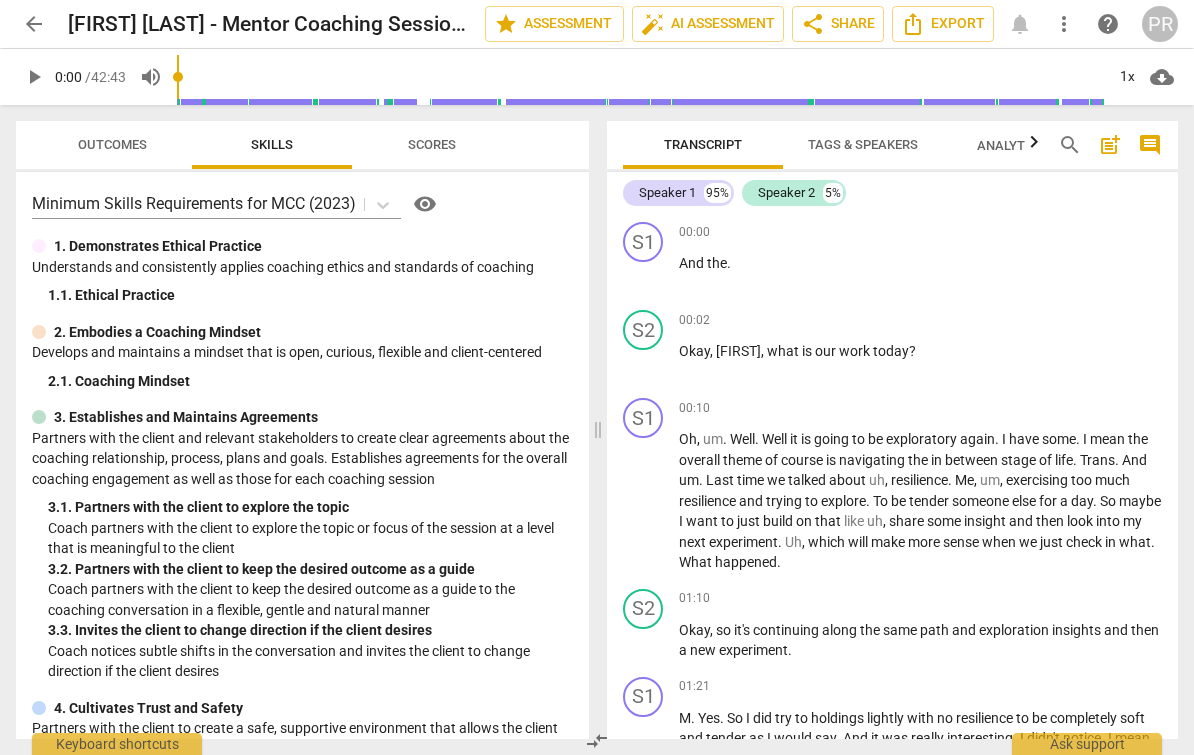scroll, scrollTop: 0, scrollLeft: 0, axis: both 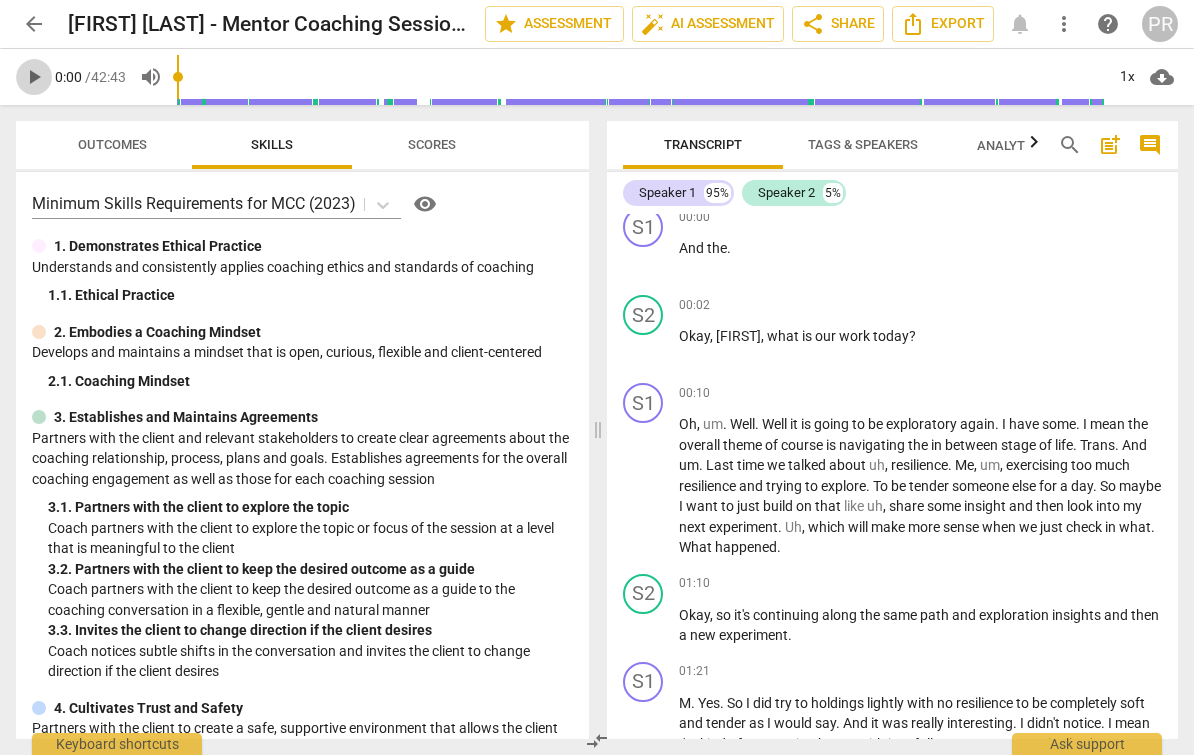 click on "play_arrow" at bounding box center (34, 77) 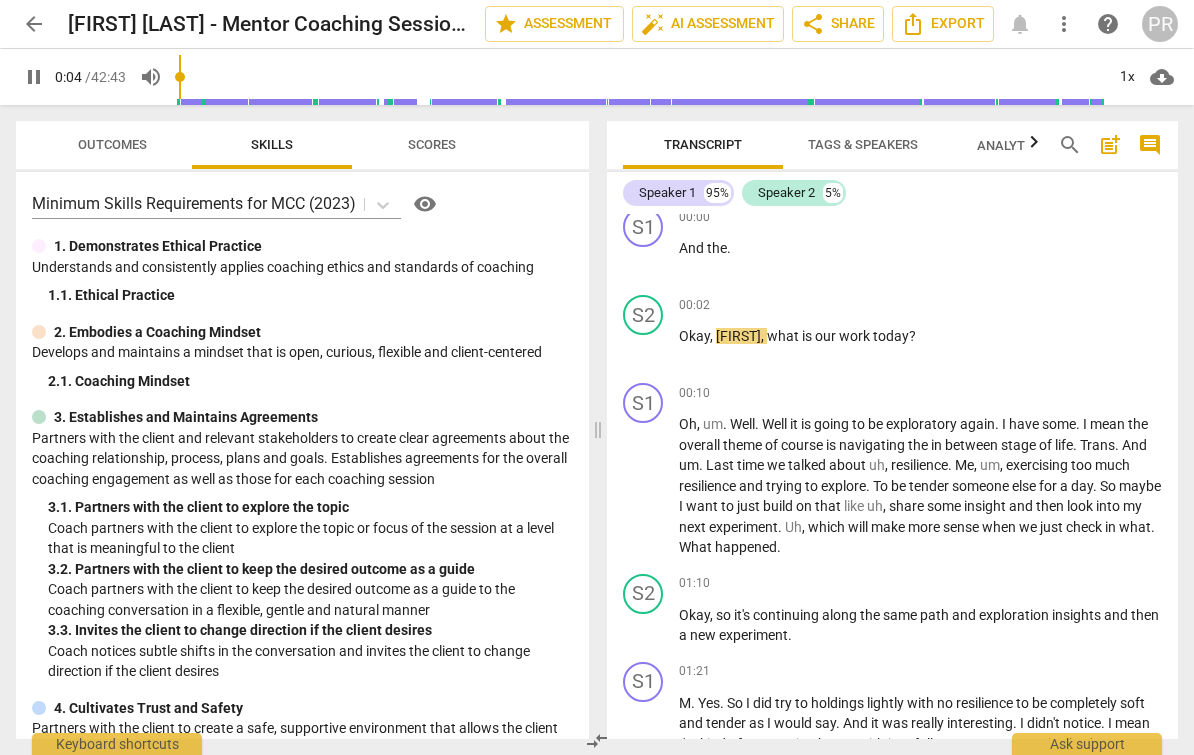 click on "Tags & Speakers" at bounding box center (863, 144) 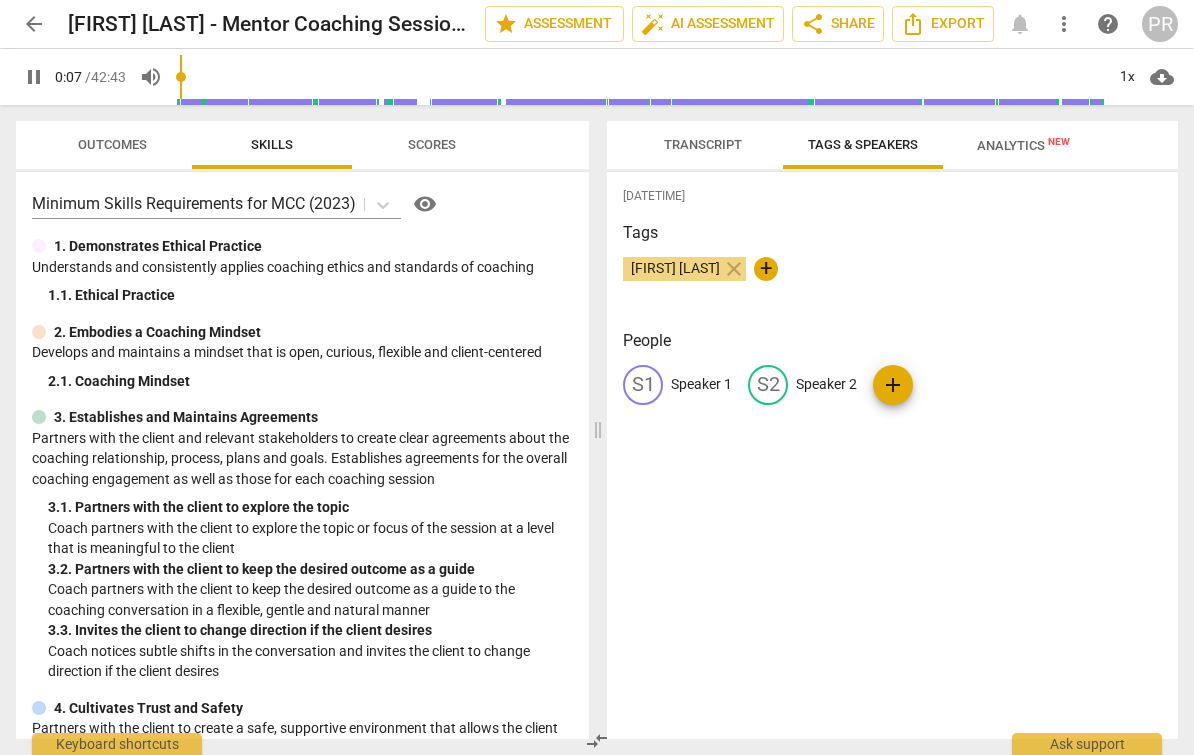click on "Speaker 1" at bounding box center (701, 384) 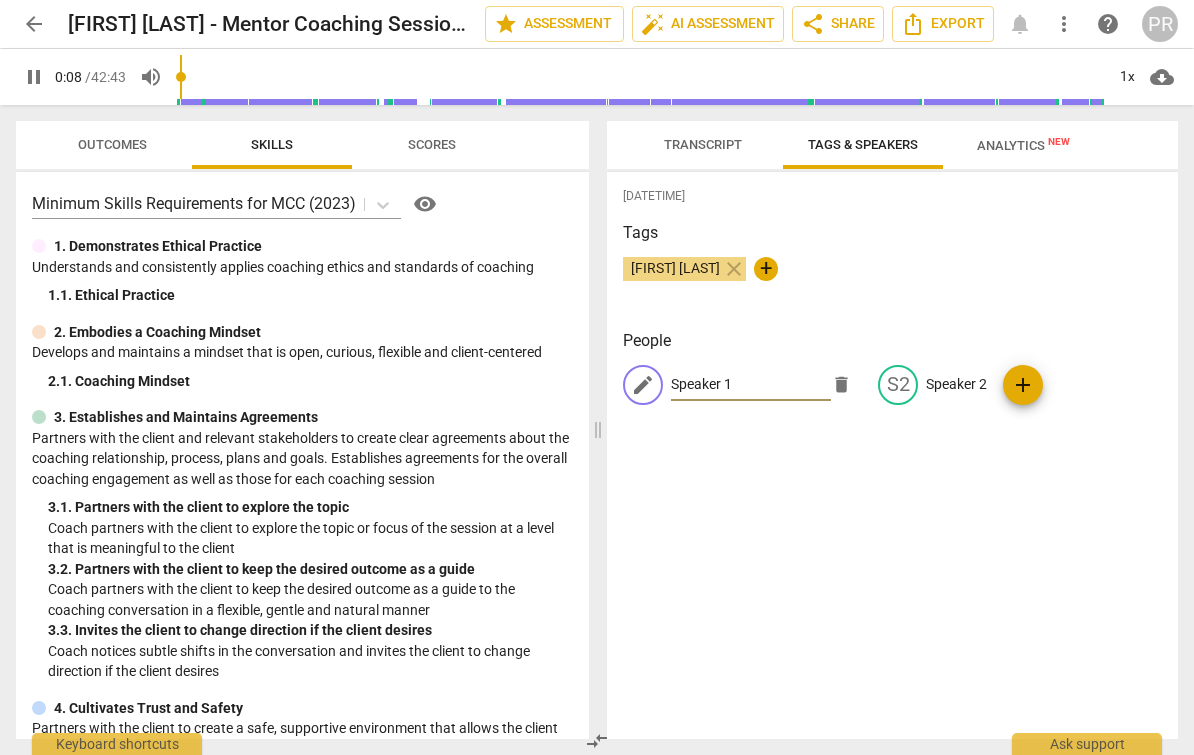 scroll, scrollTop: 0, scrollLeft: 0, axis: both 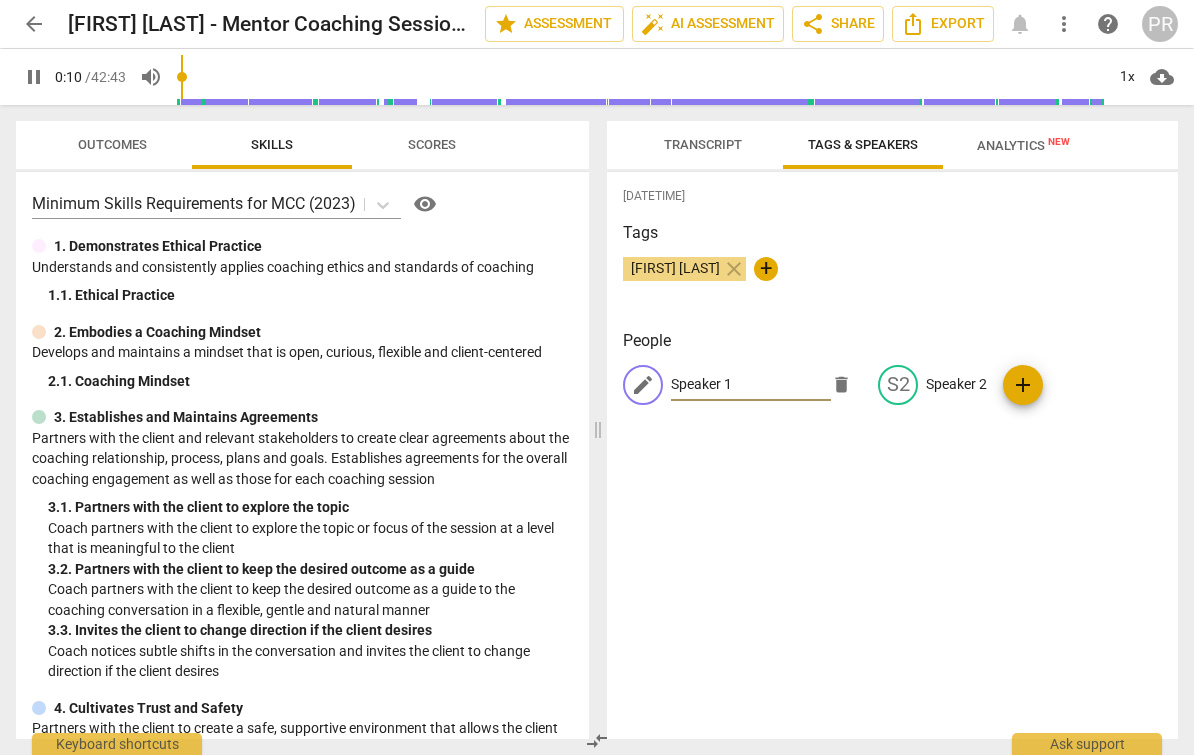 type on "11" 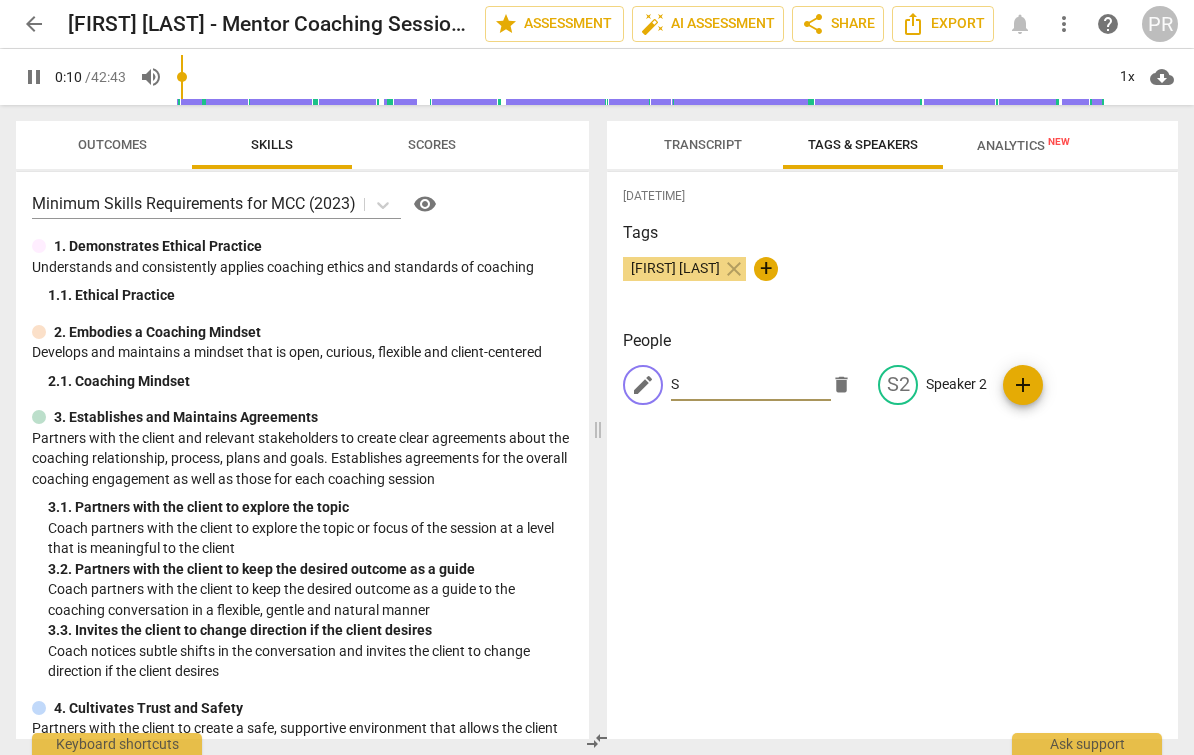 type on "11" 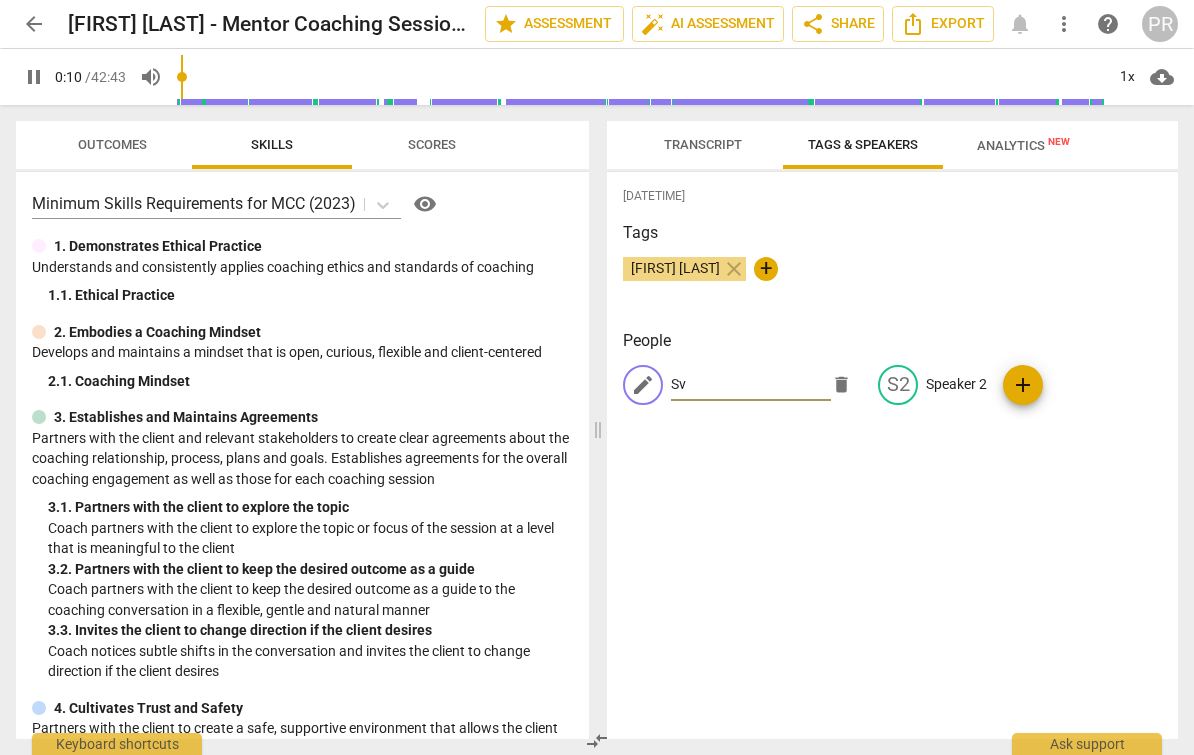 type on "11" 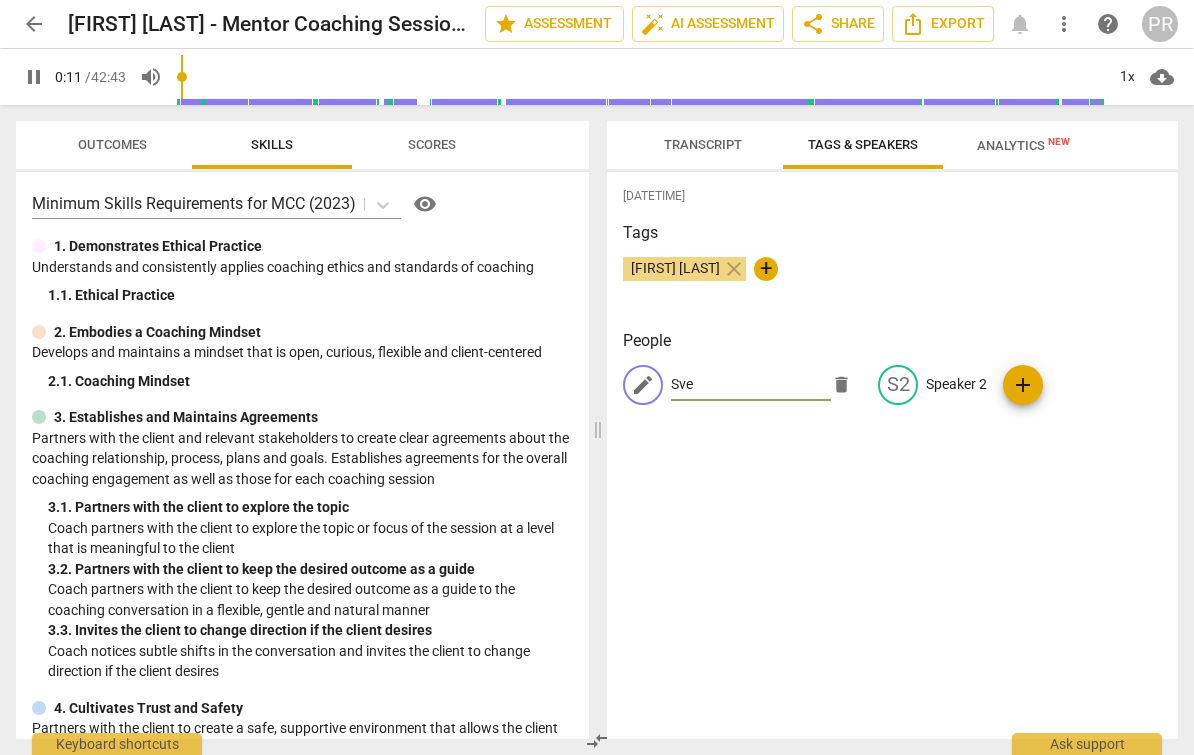 type on "11" 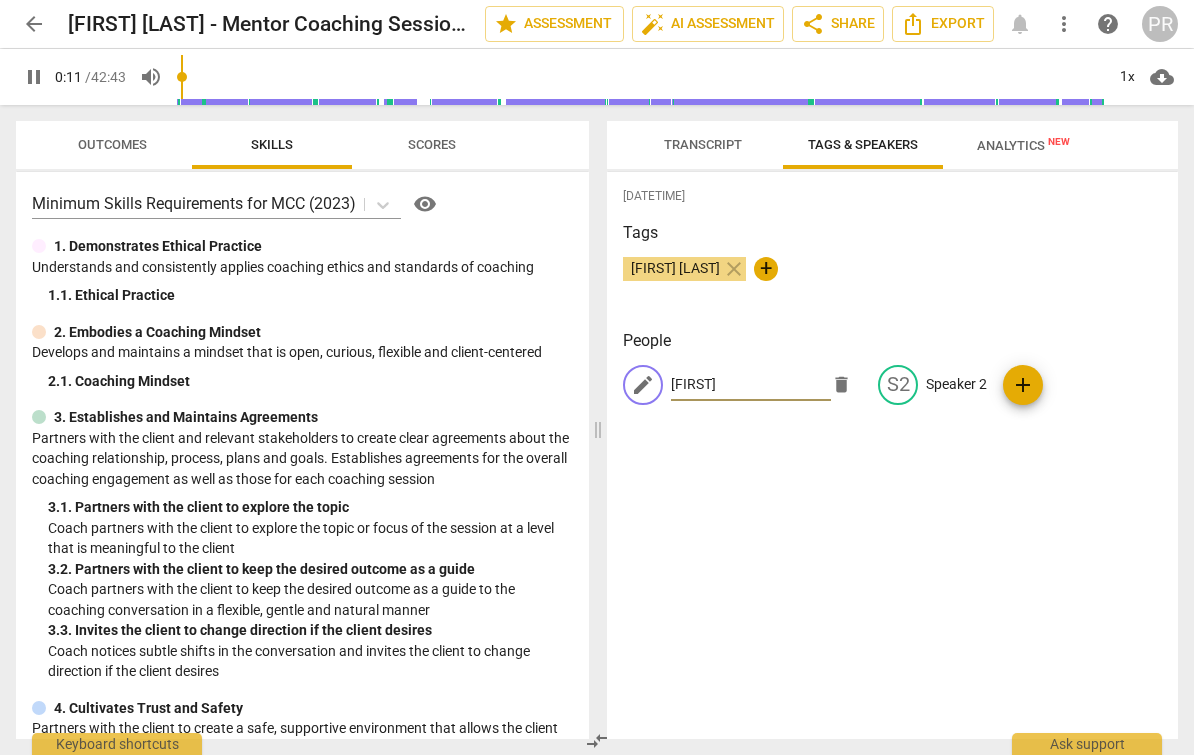 type on "12" 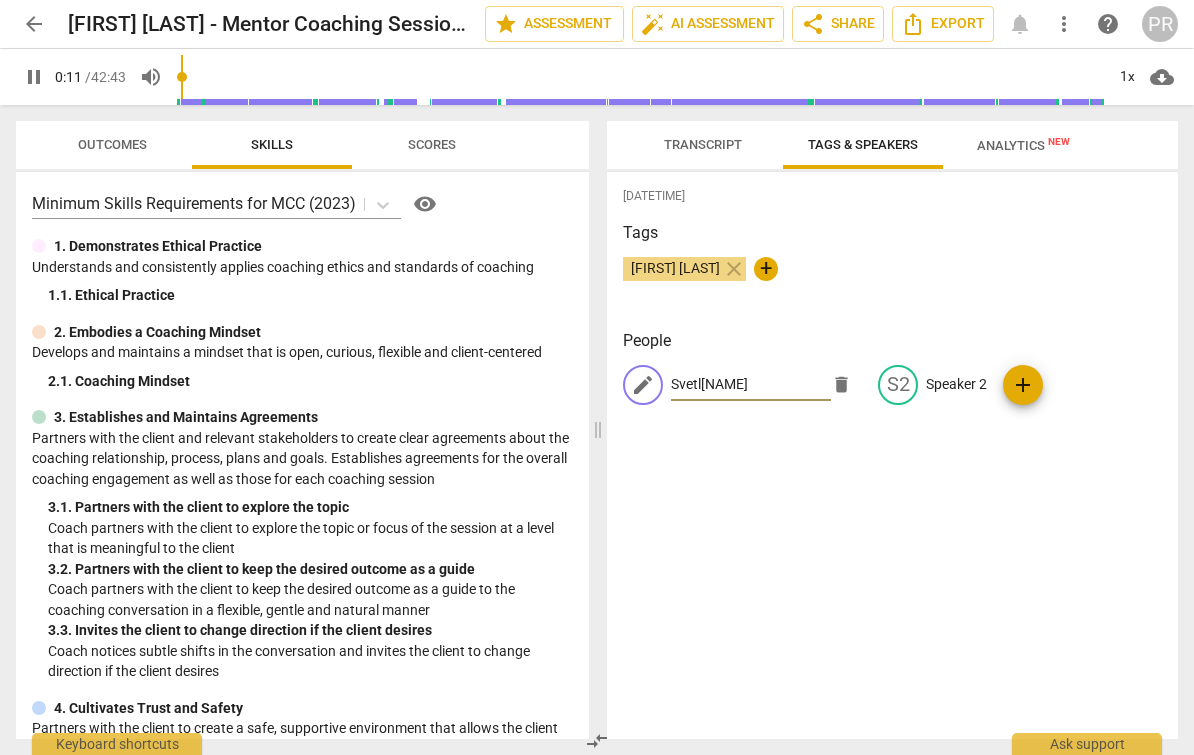 type on "Svetla[NAME]" 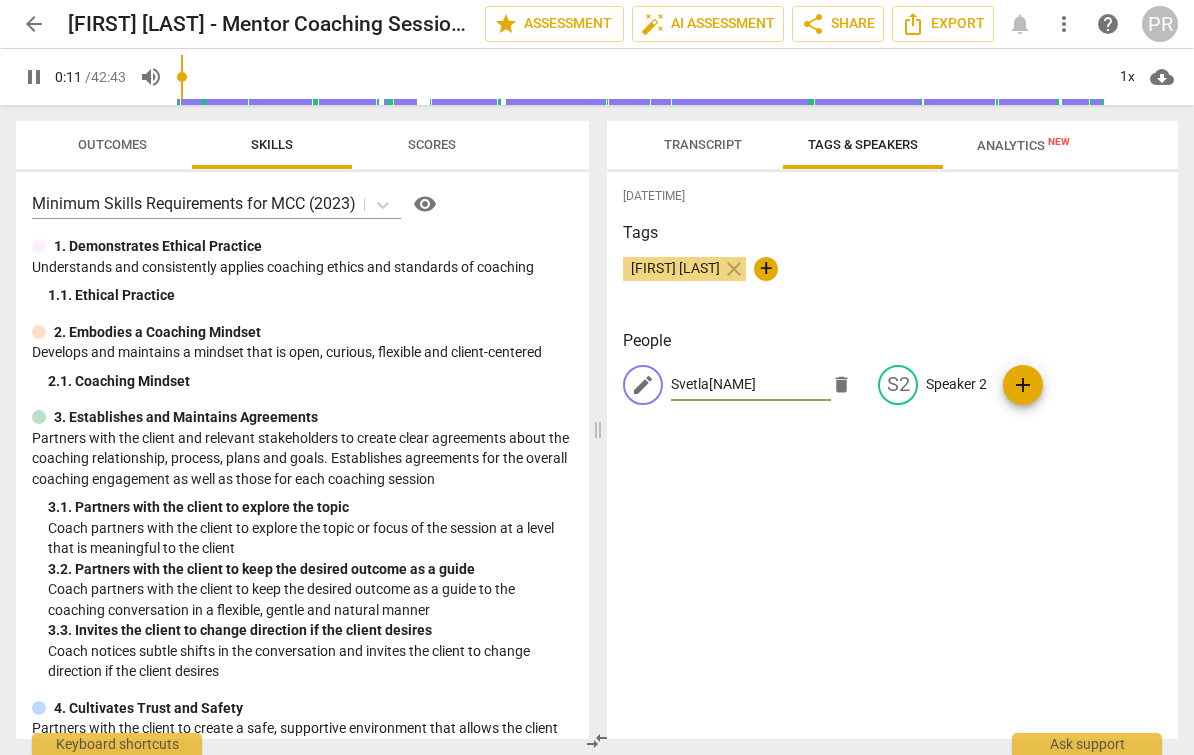 type on "12" 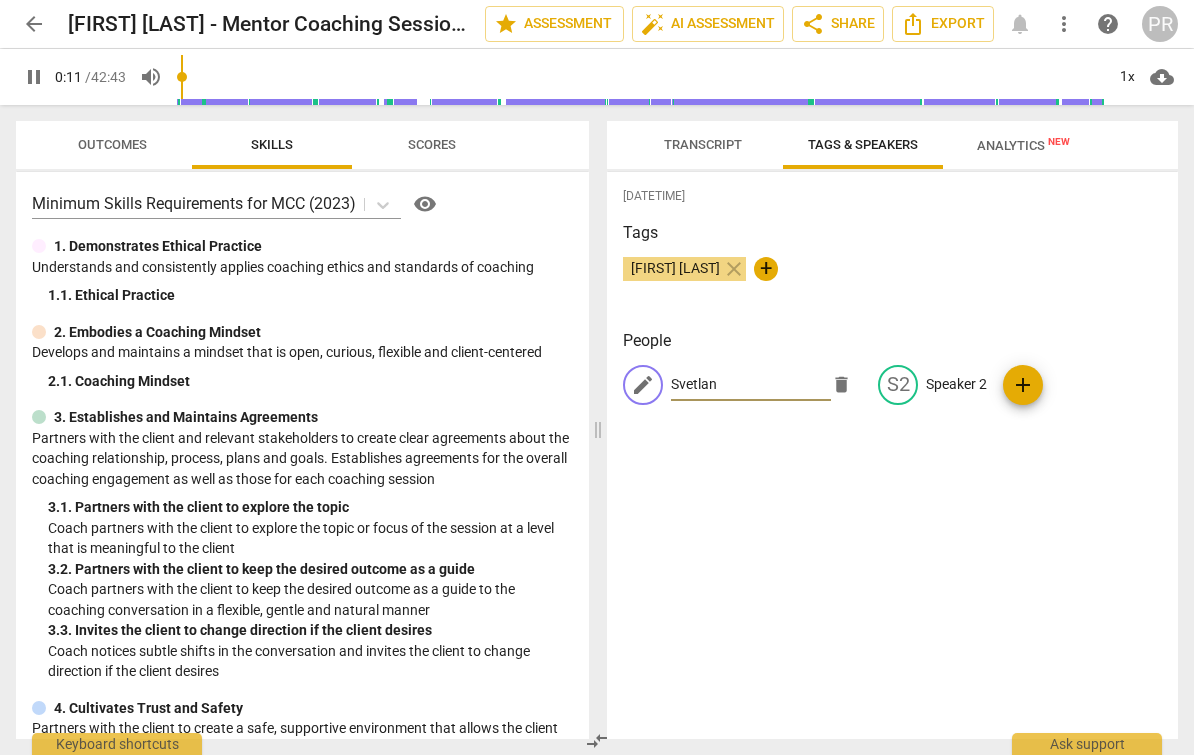 type on "12" 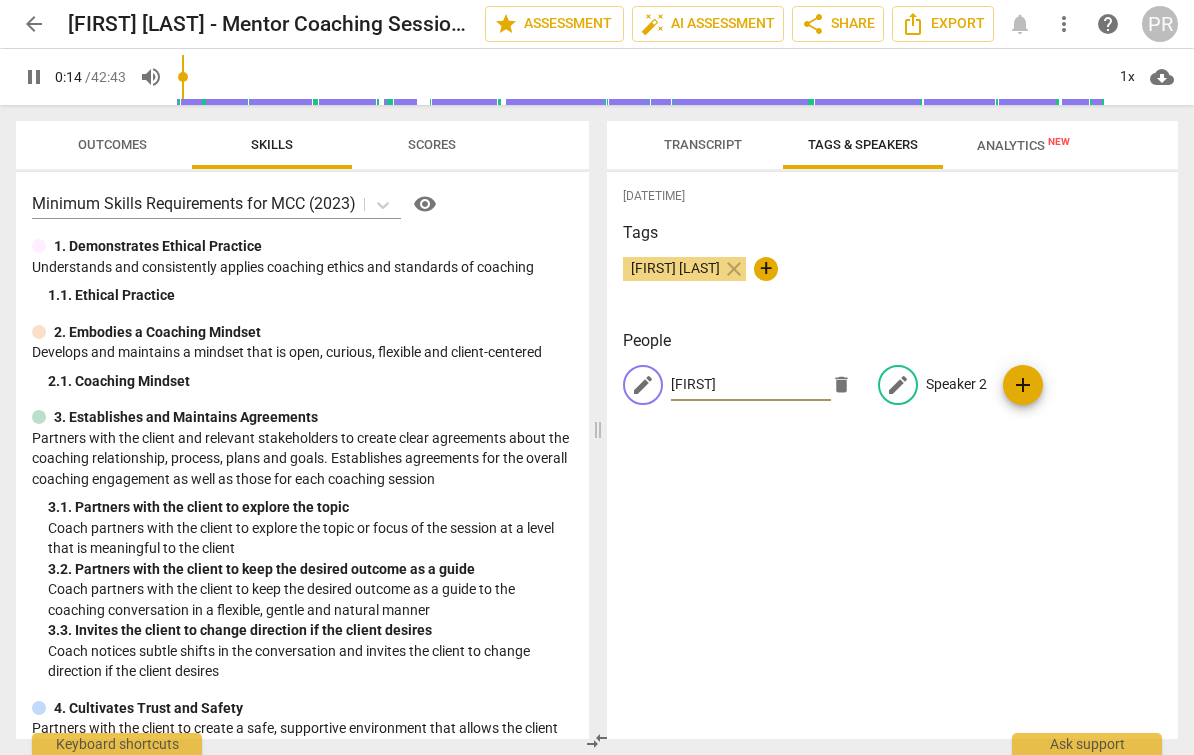 type on "14" 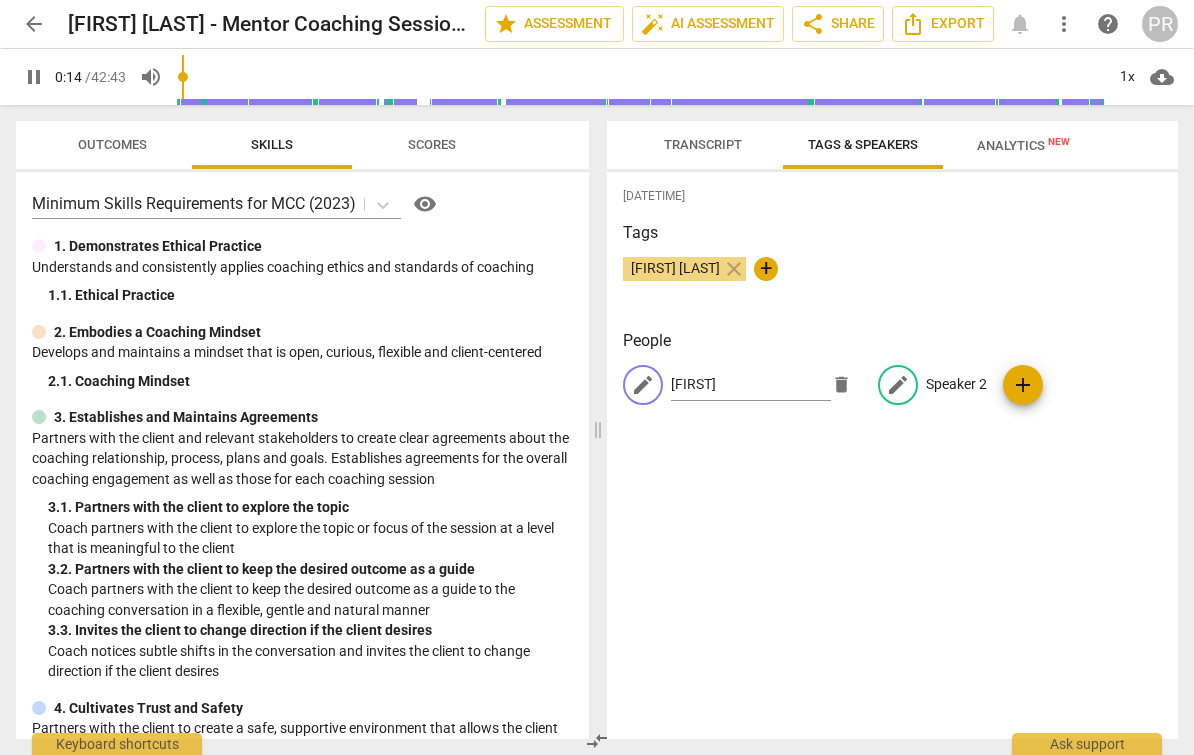 click on "Speaker 2" at bounding box center (956, 384) 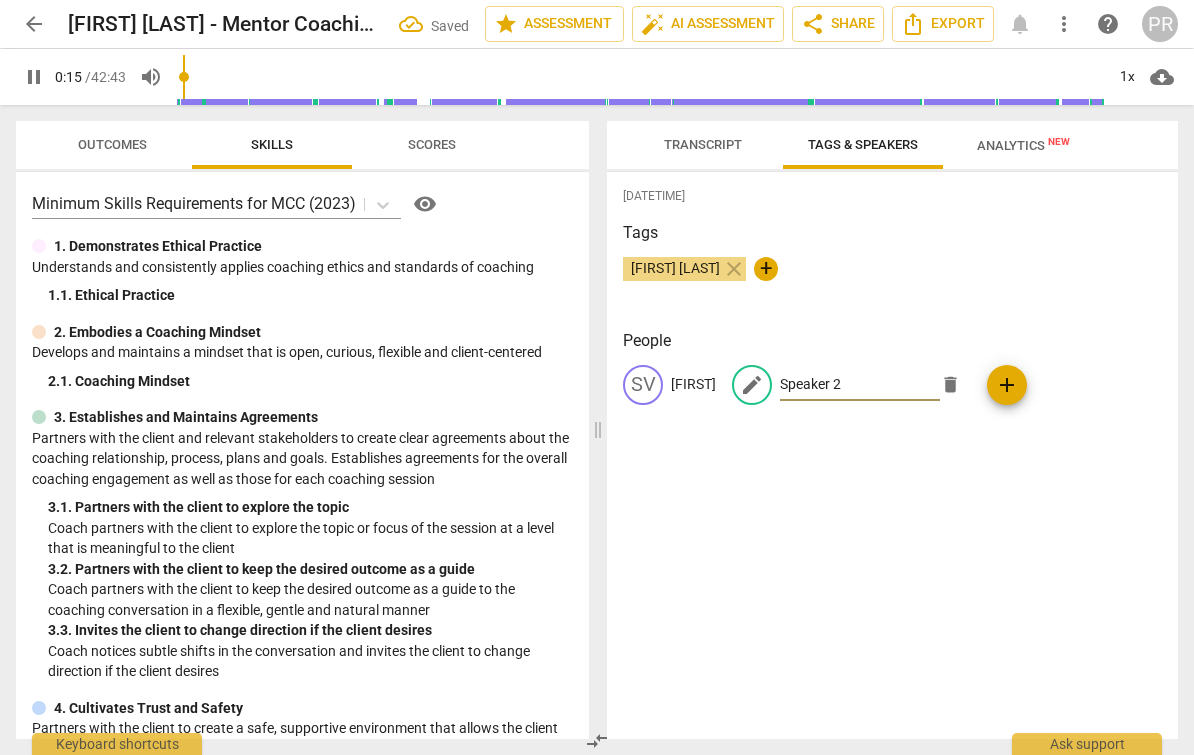 type on "16" 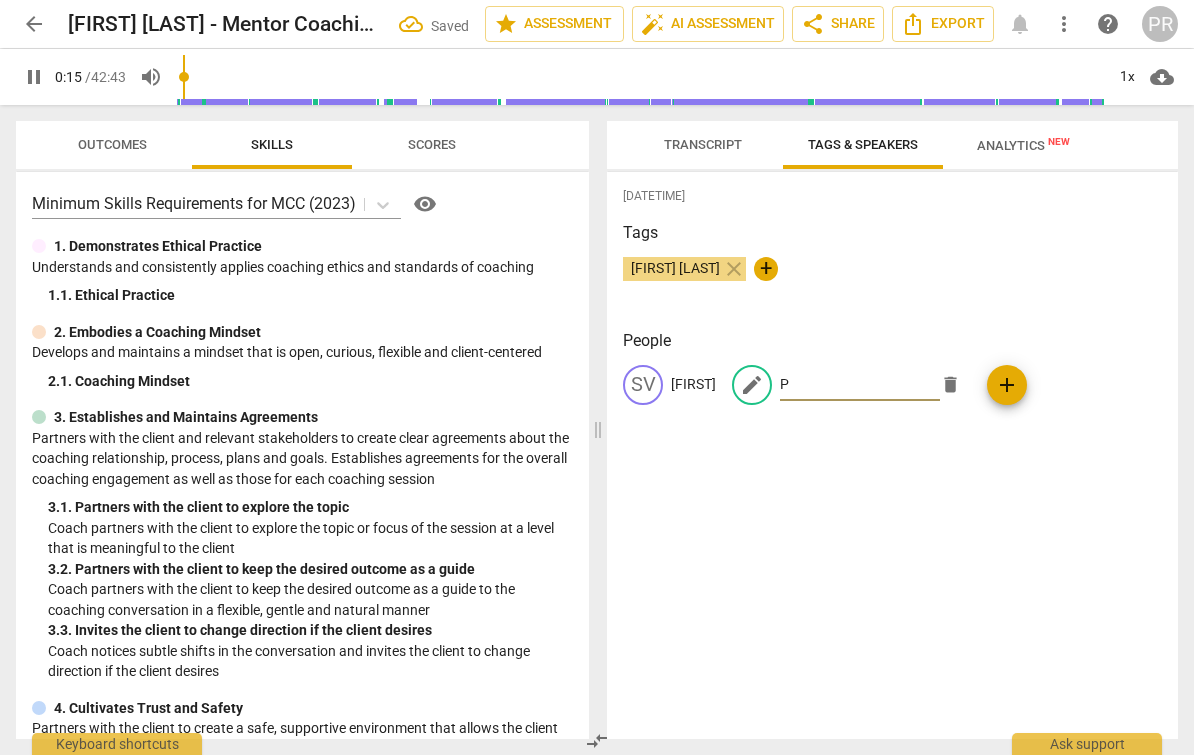 type on "16" 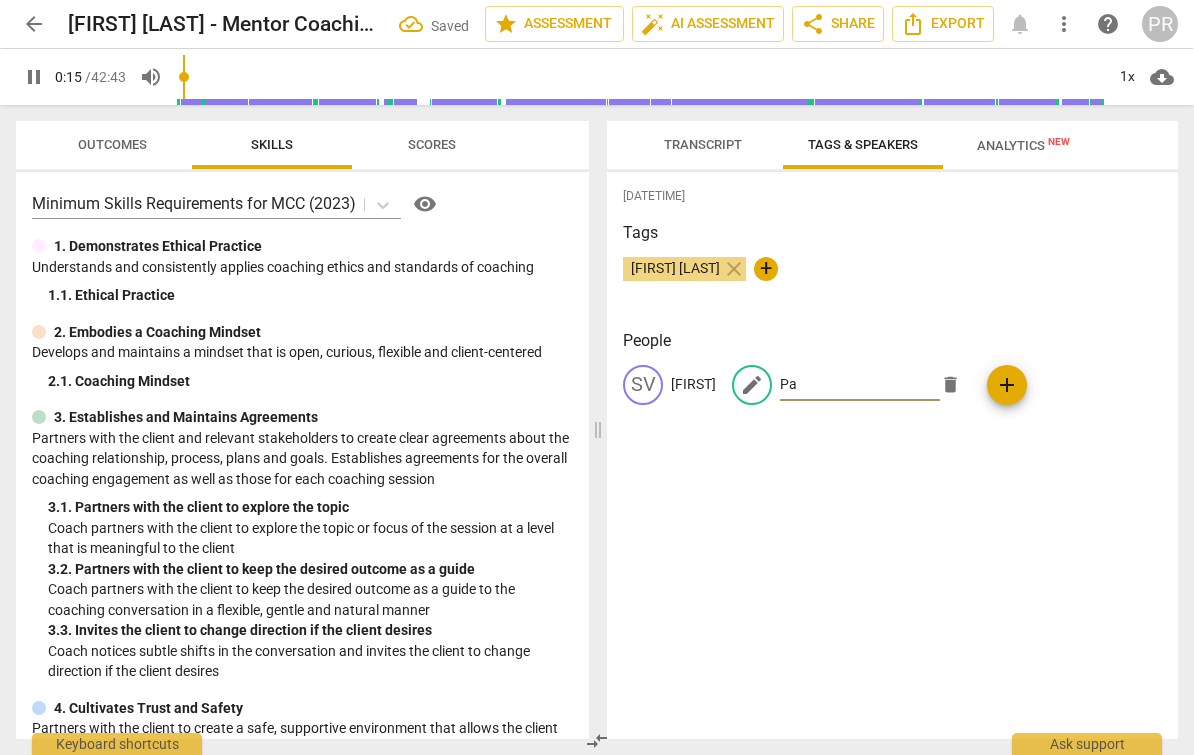 type on "16" 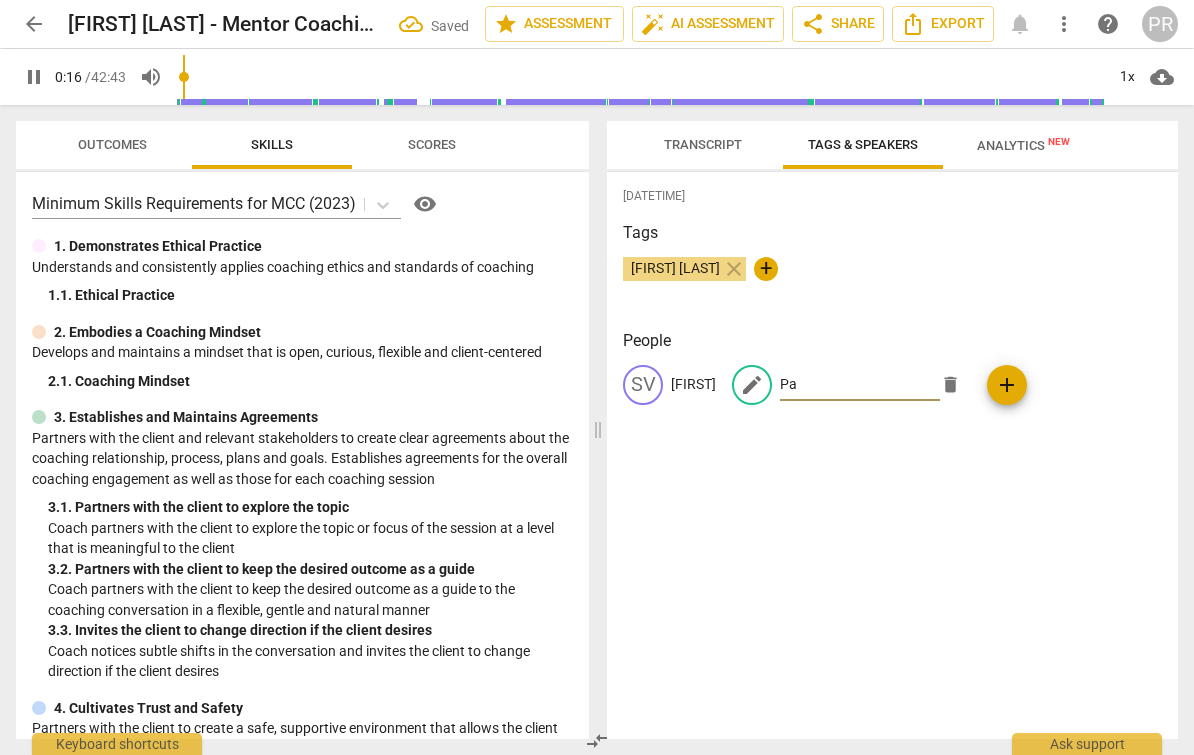 type on "Pam" 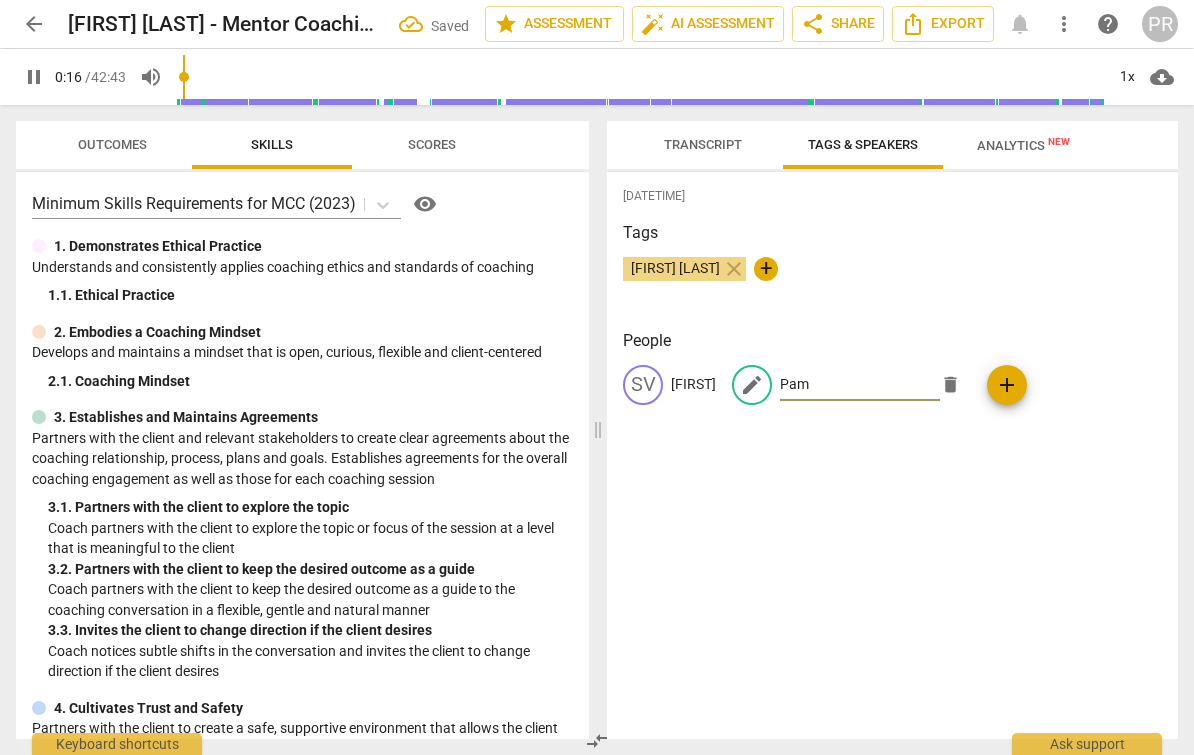type on "17" 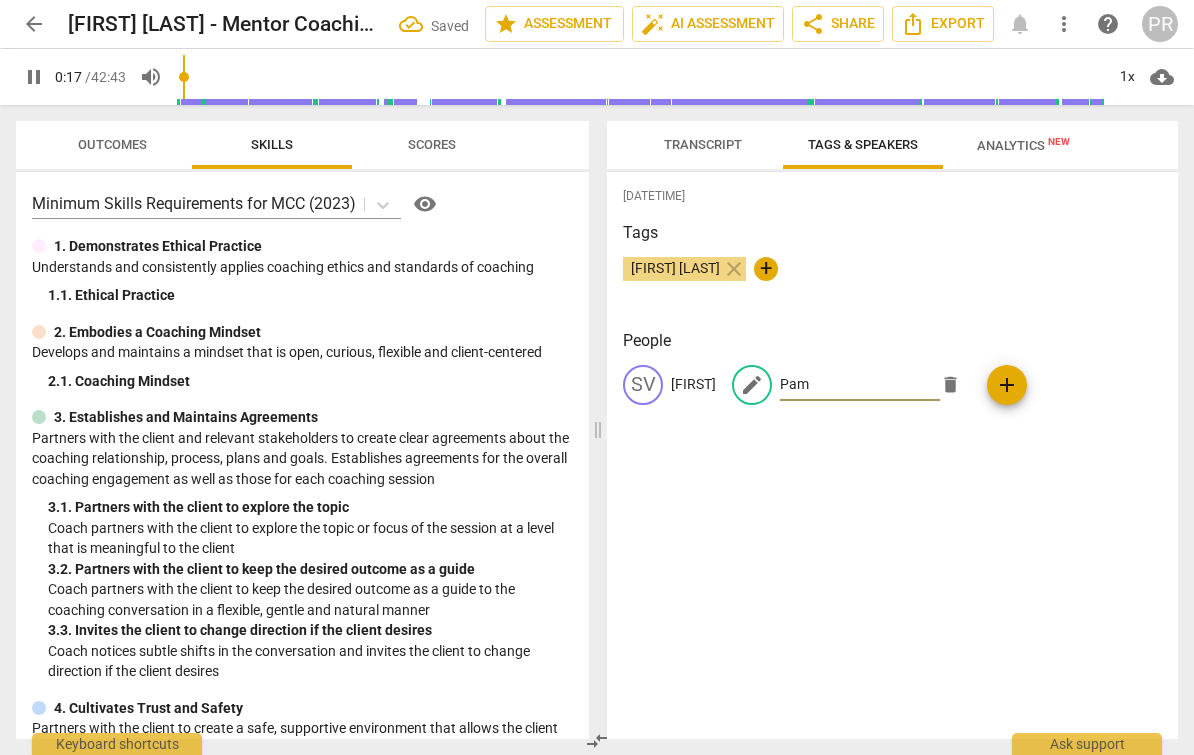 type on "Pa" 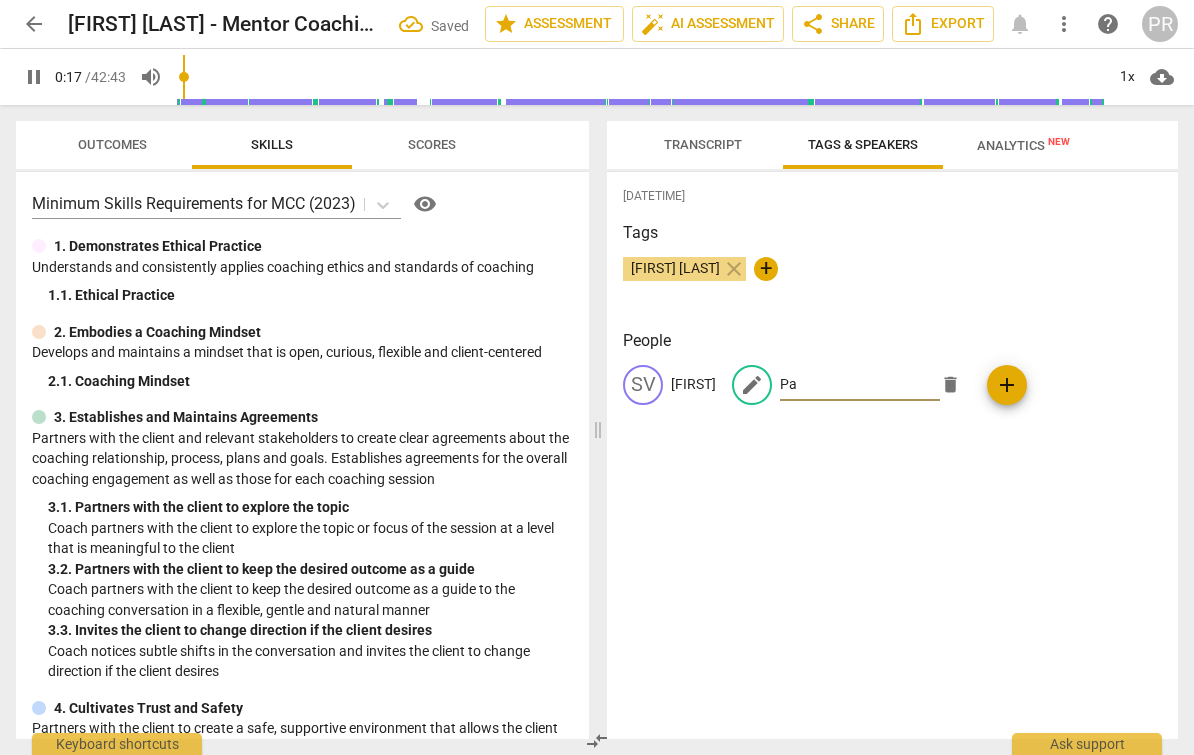 type on "17" 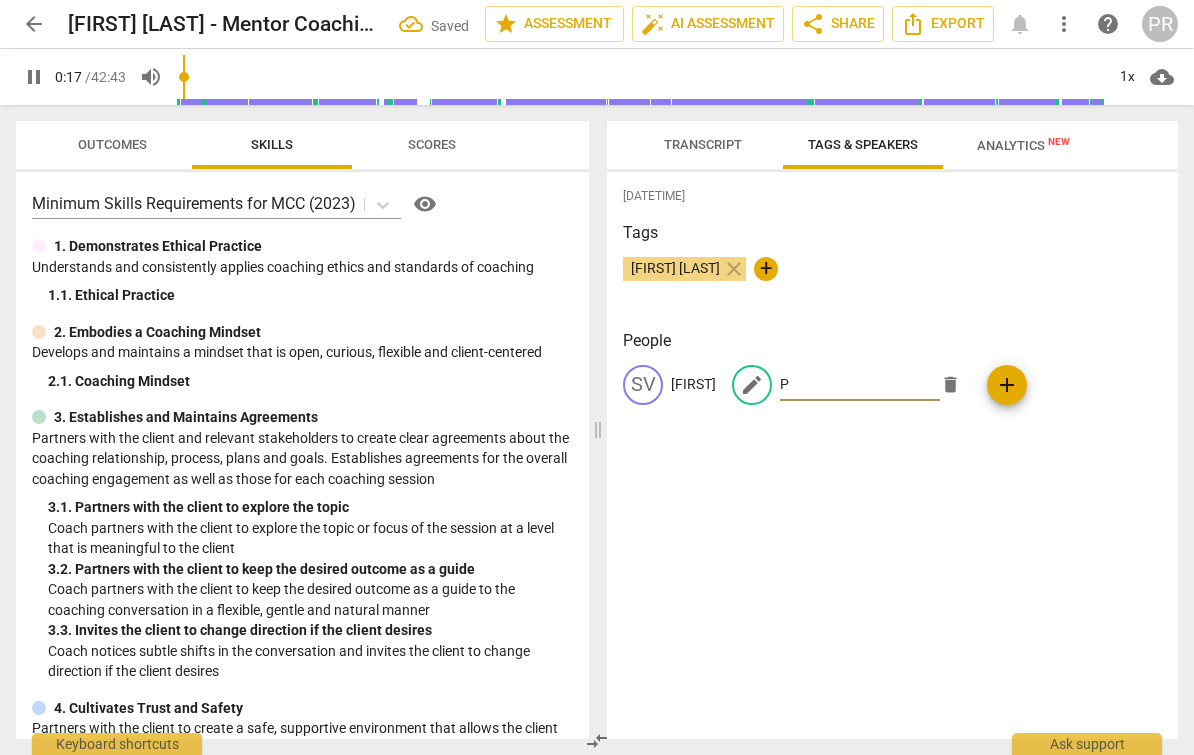 type 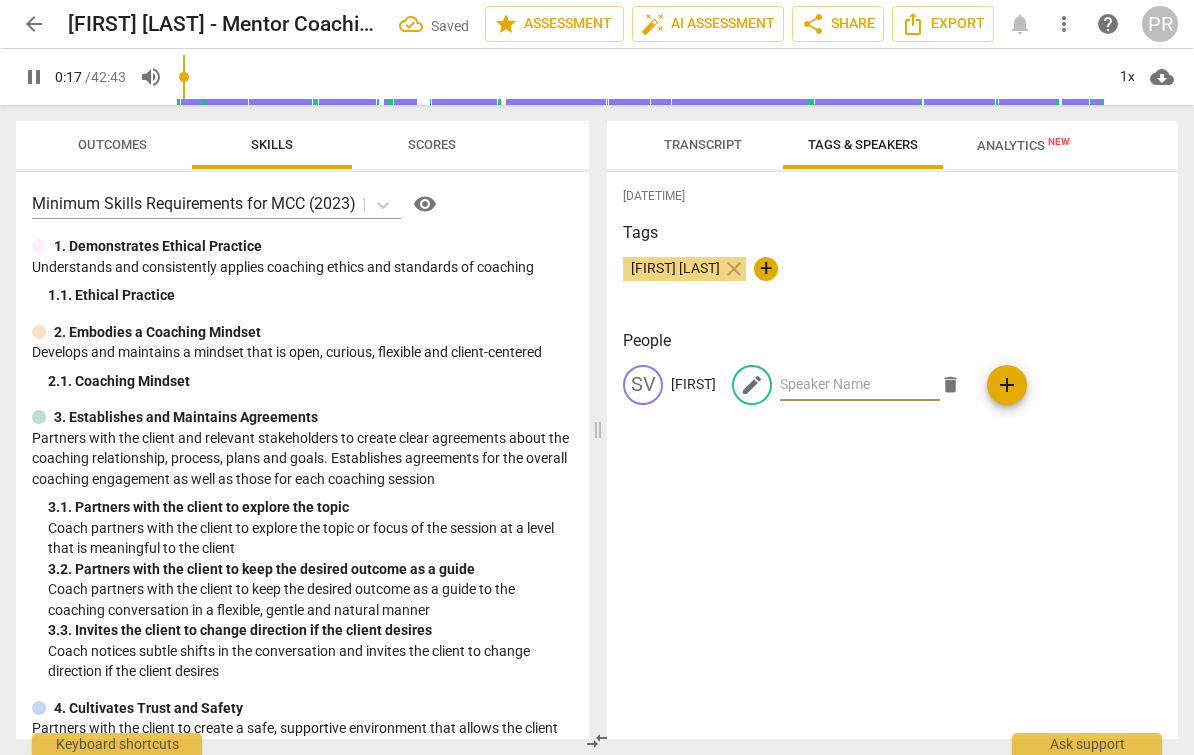 type on "18" 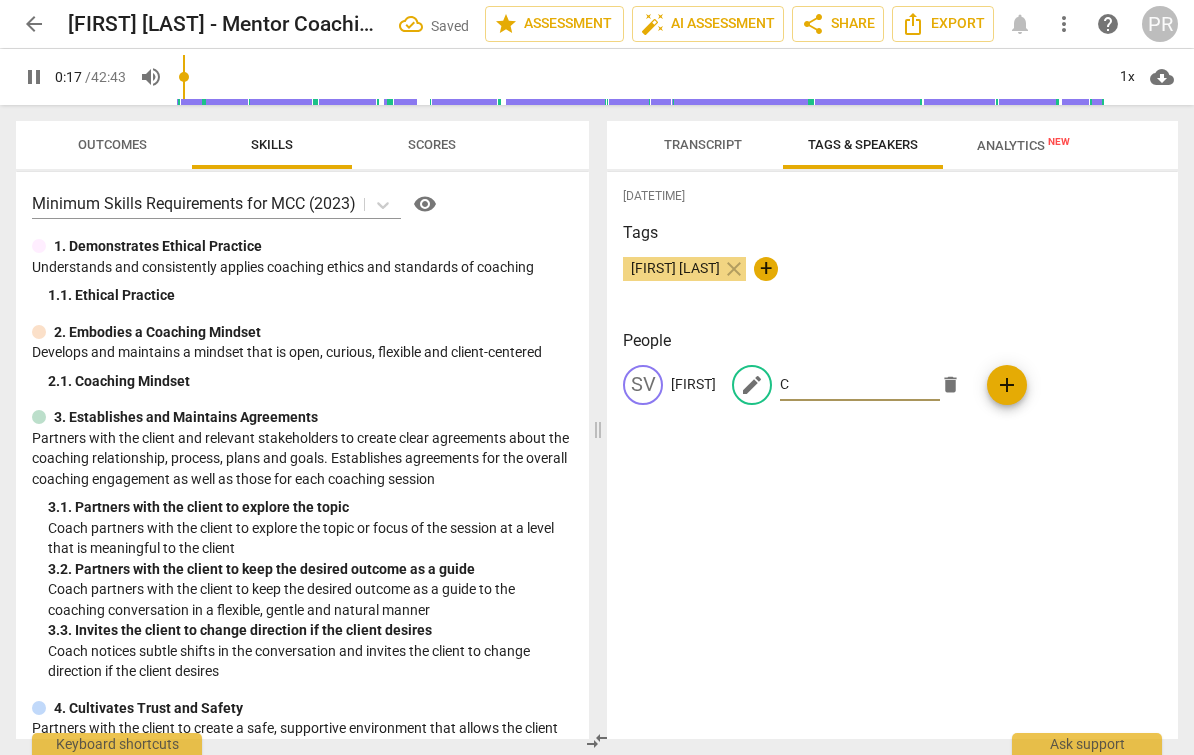 type on "18" 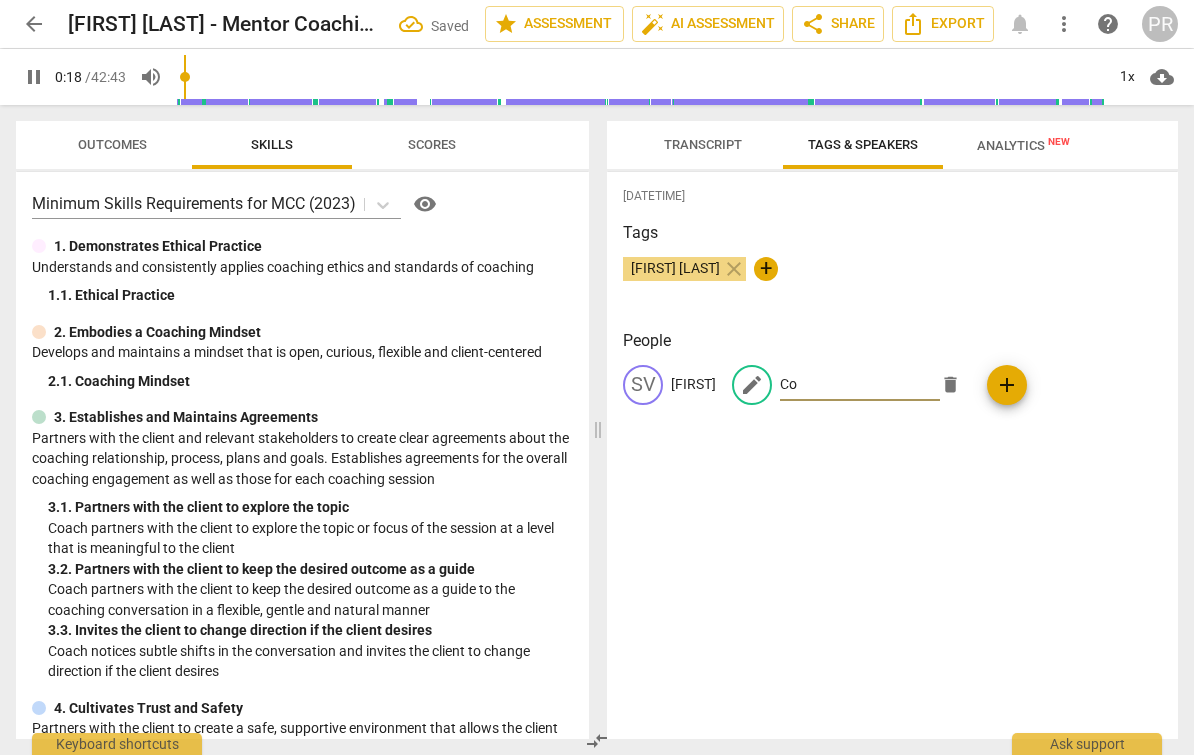 type on "Coa" 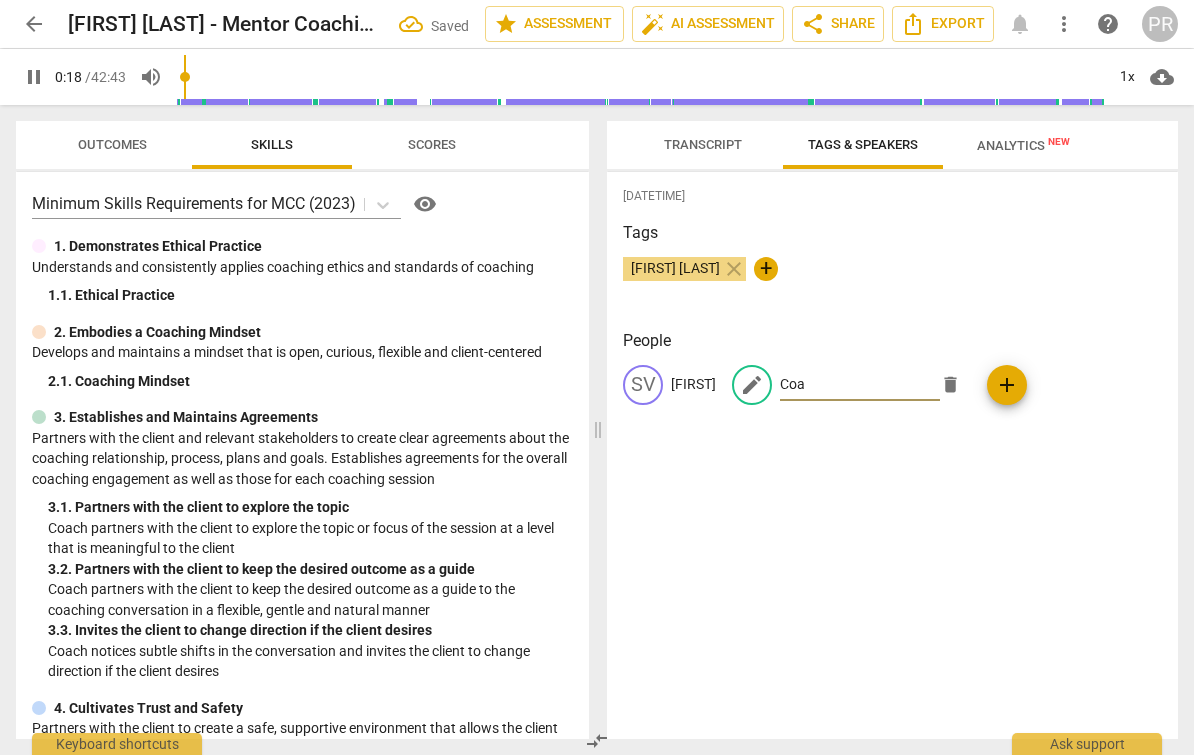 type on "18" 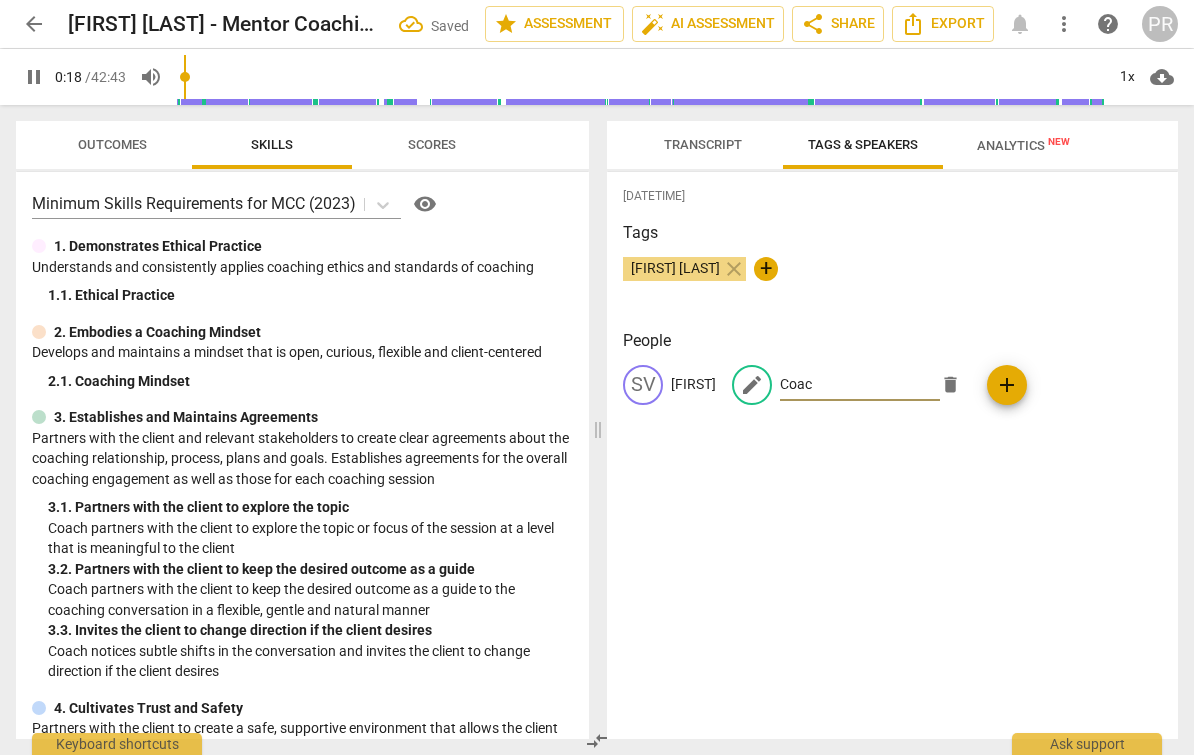 type on "Coach" 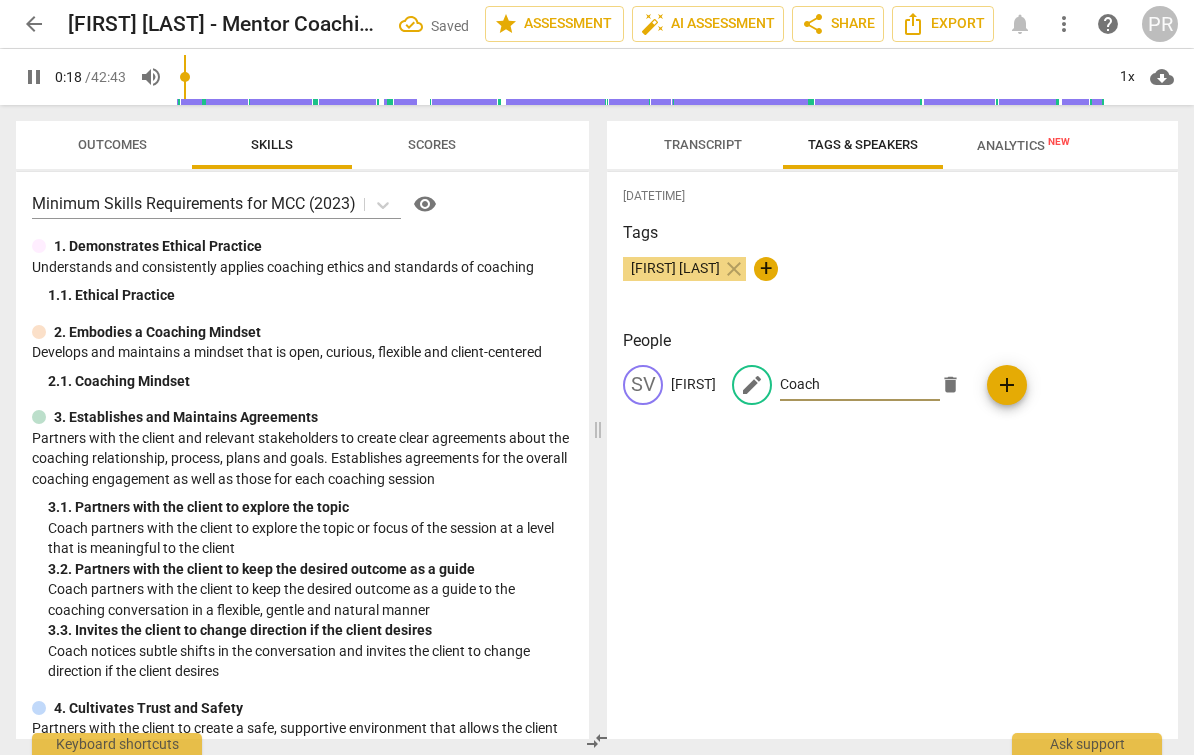 type on "19" 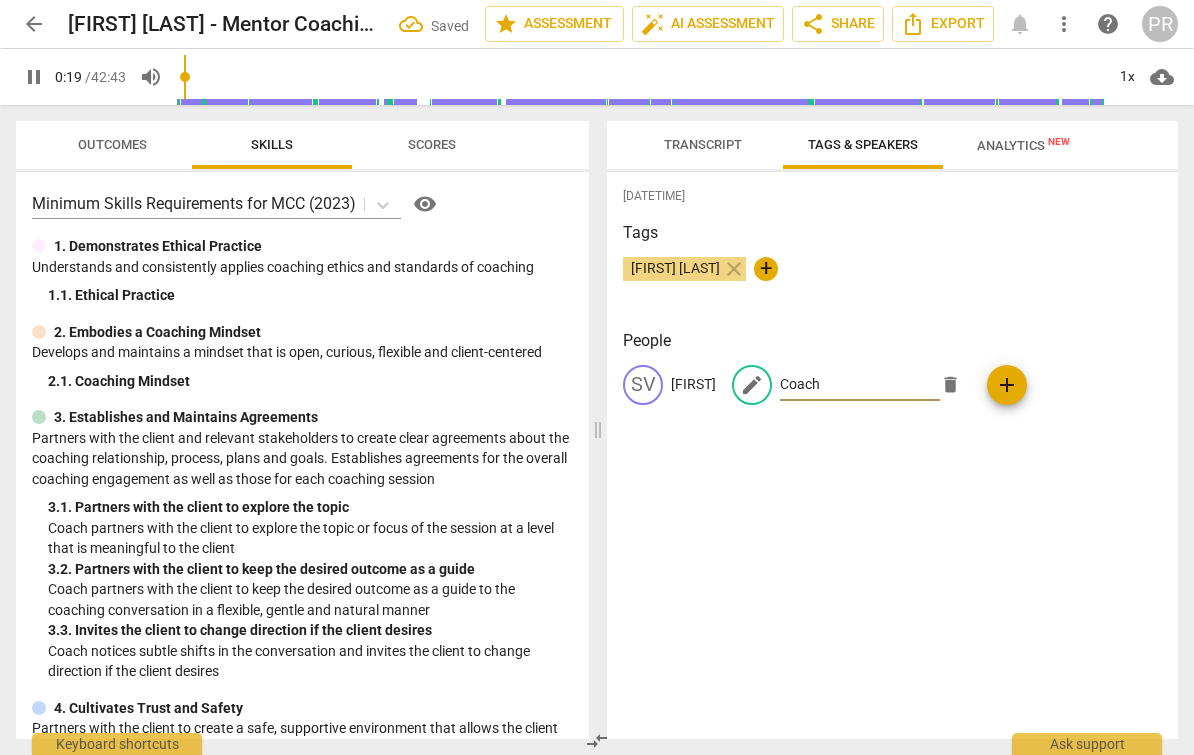 type on "19" 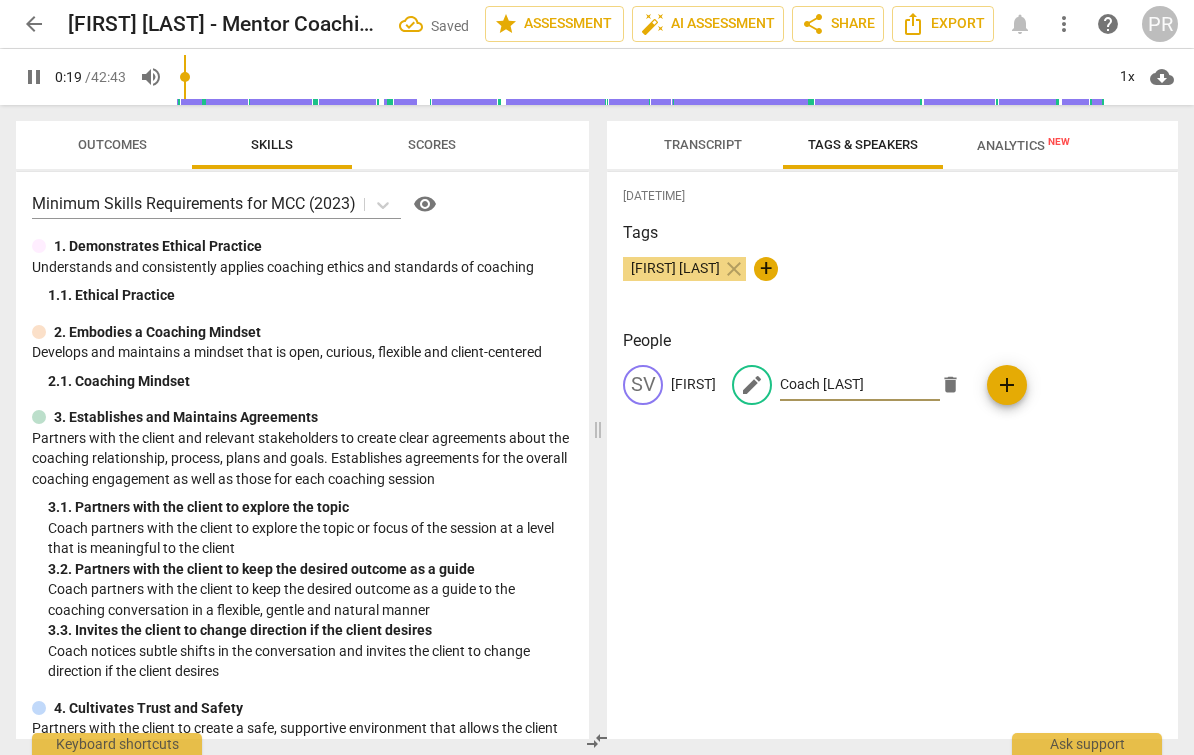 type on "20" 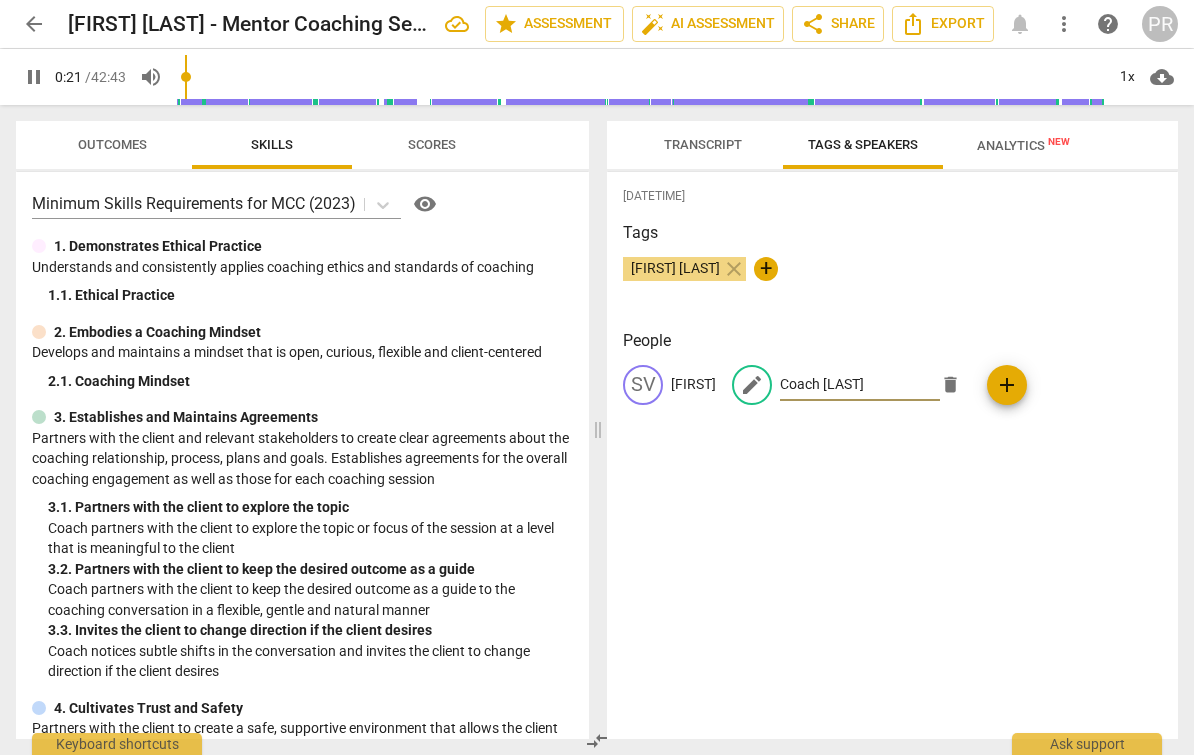type on "22" 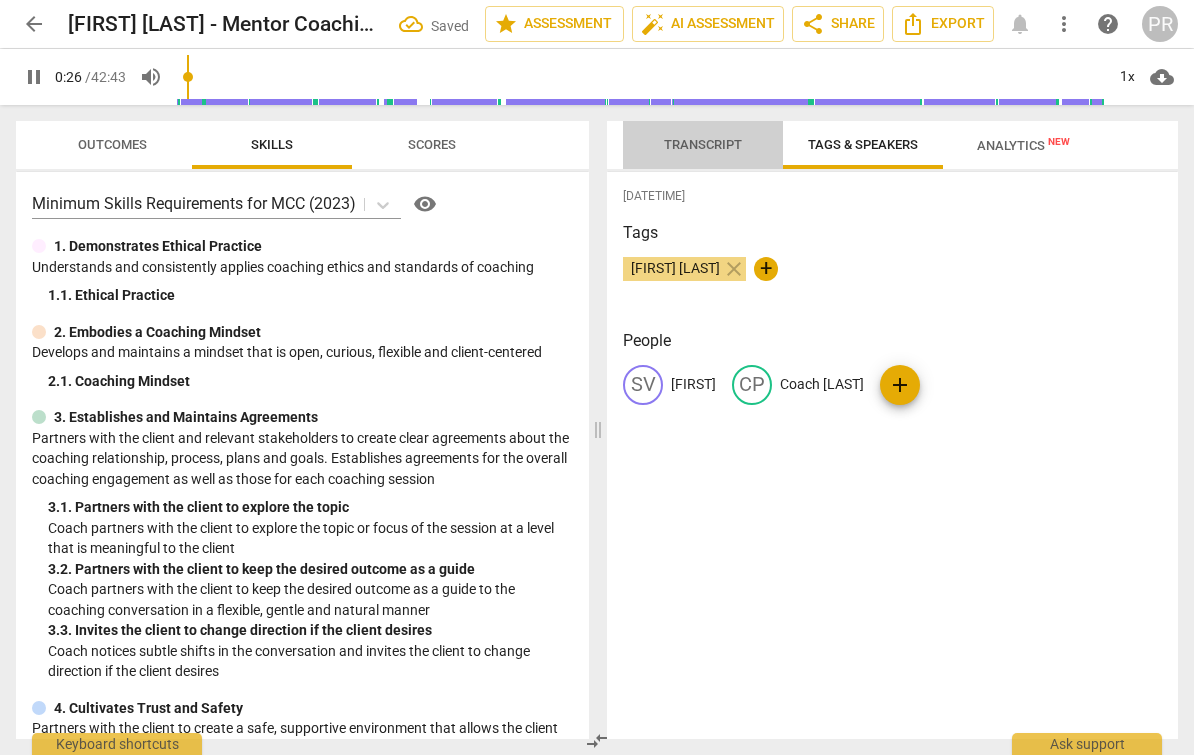 click on "Transcript" at bounding box center (703, 144) 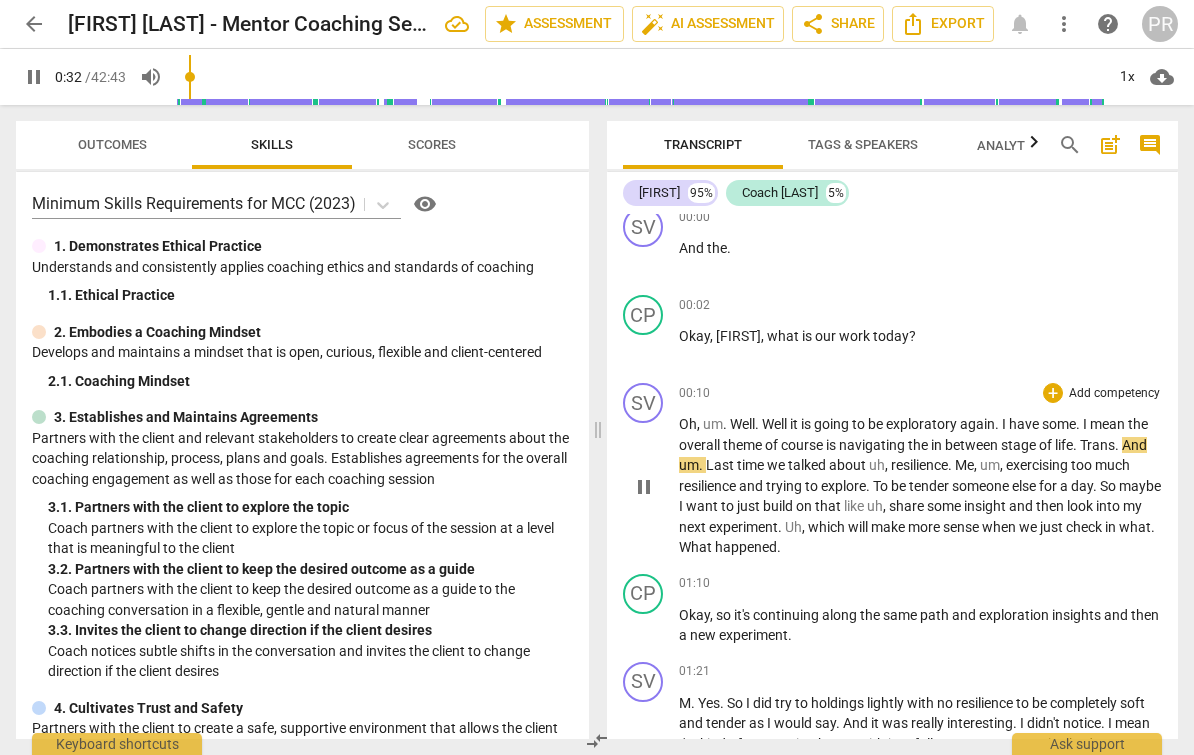 click on "." at bounding box center (1118, 445) 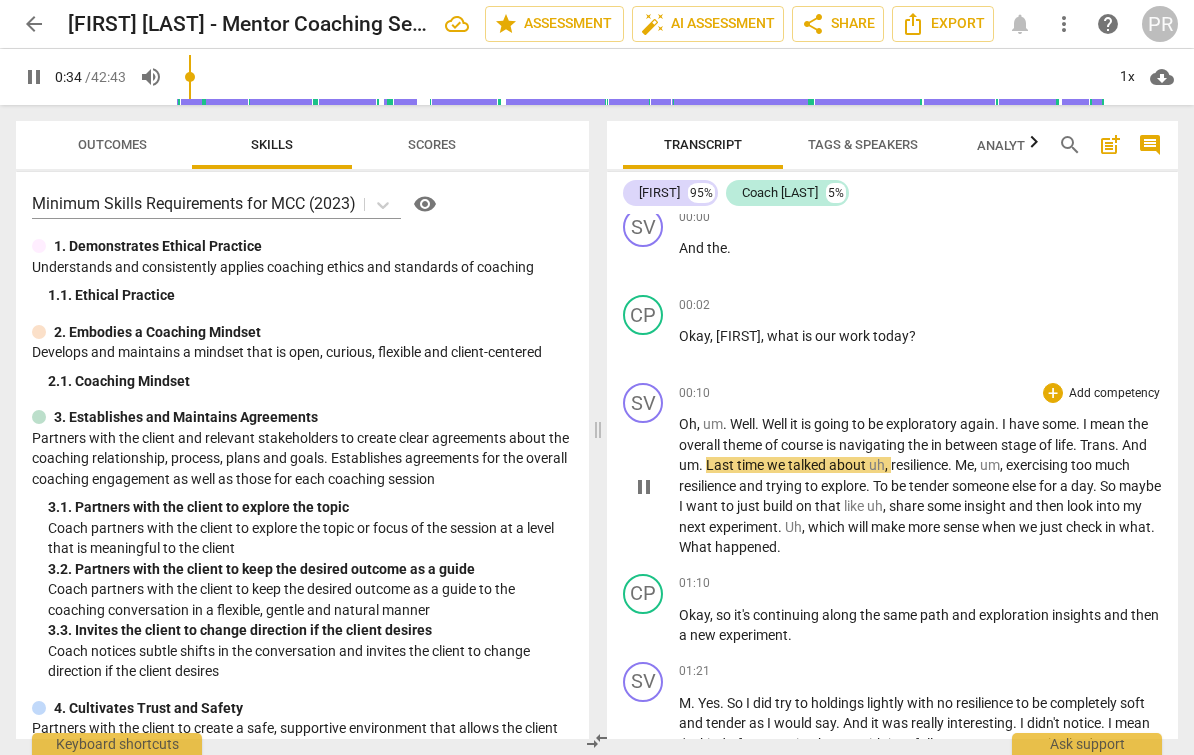type on "35" 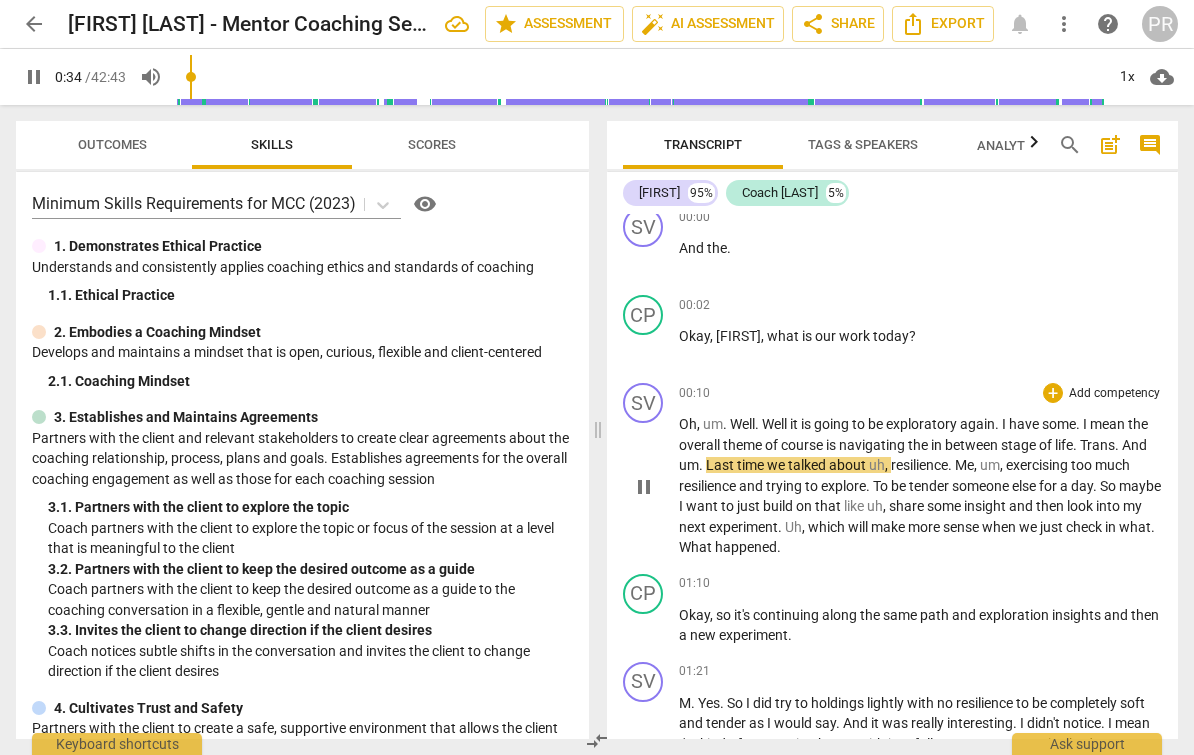 type 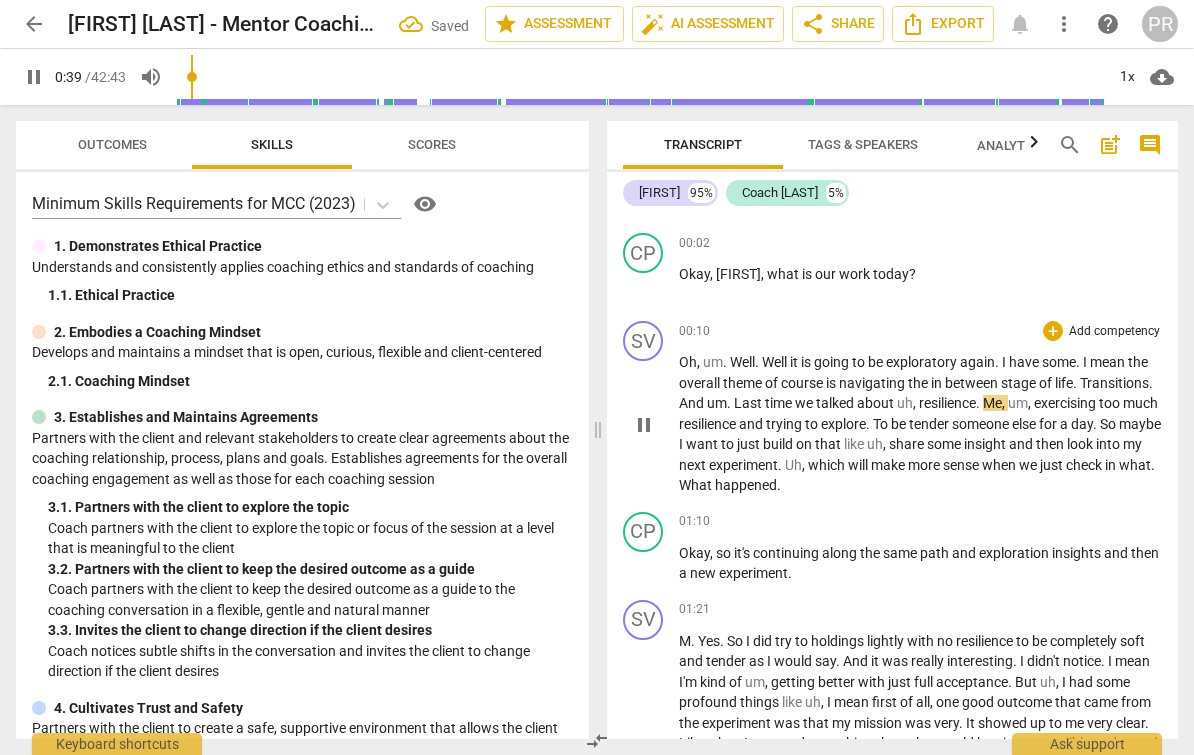 scroll, scrollTop: 85, scrollLeft: 0, axis: vertical 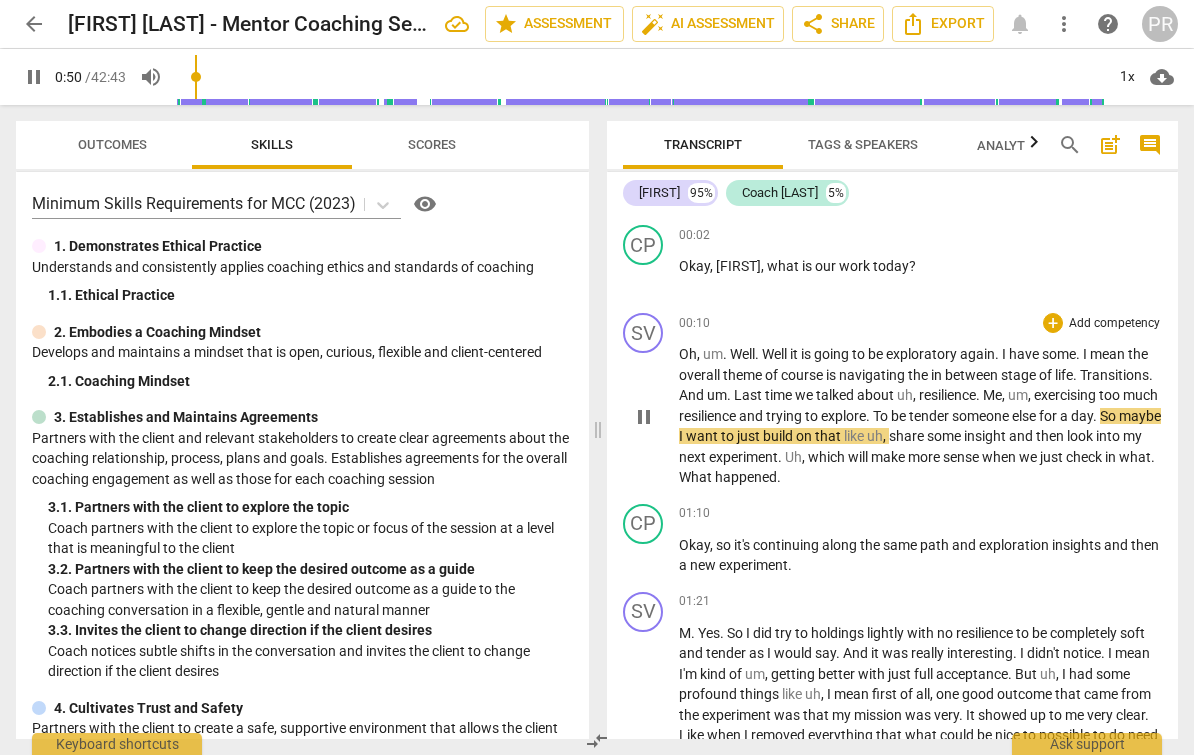 click on "To" at bounding box center (882, 416) 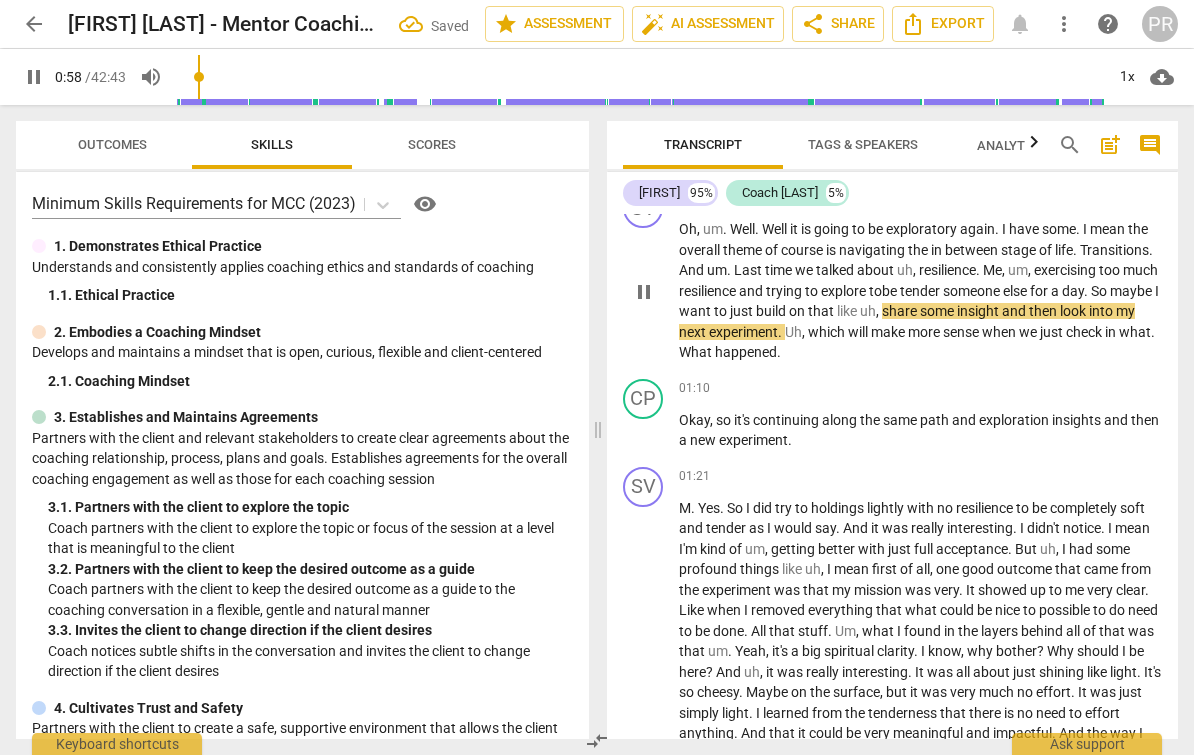 scroll, scrollTop: 212, scrollLeft: 0, axis: vertical 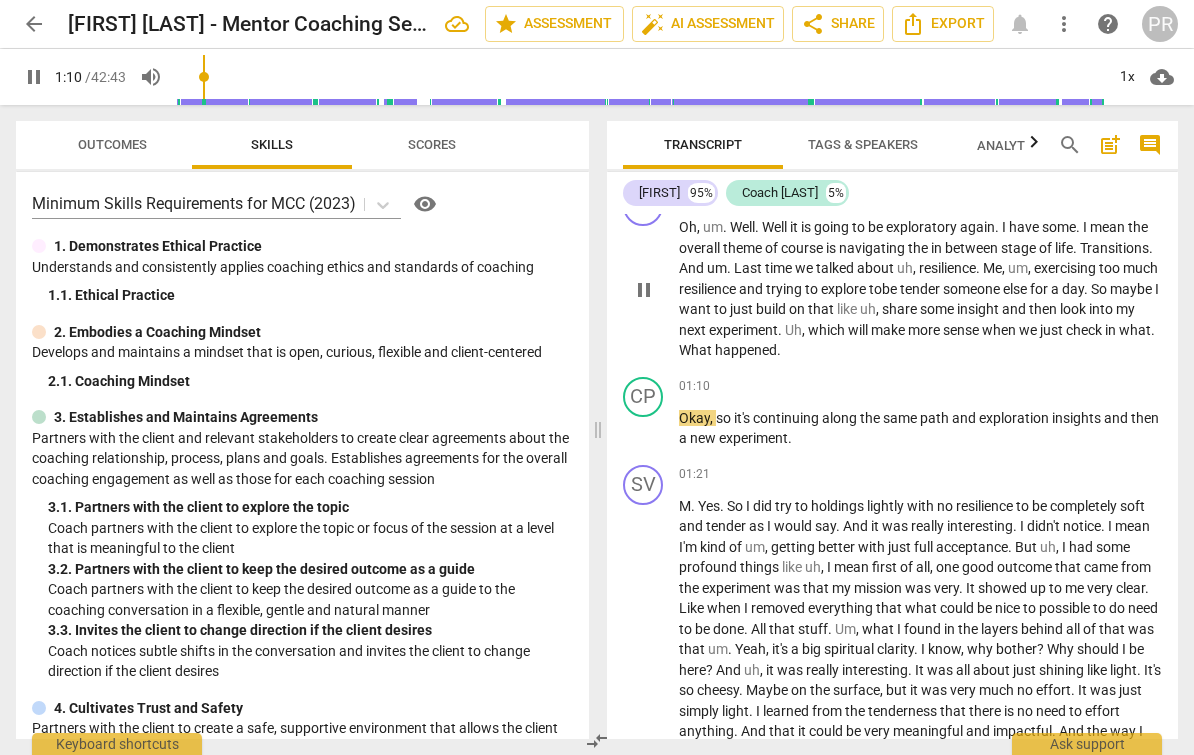 click on "." at bounding box center (1153, 330) 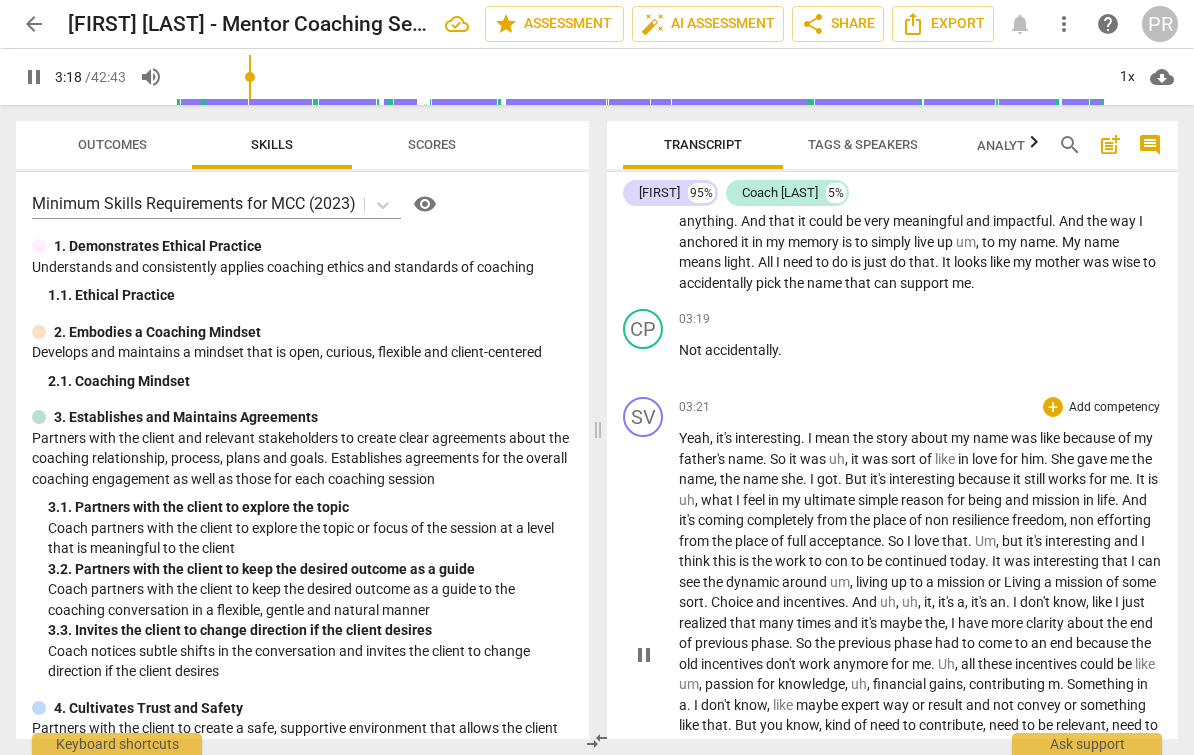 scroll, scrollTop: 720, scrollLeft: 0, axis: vertical 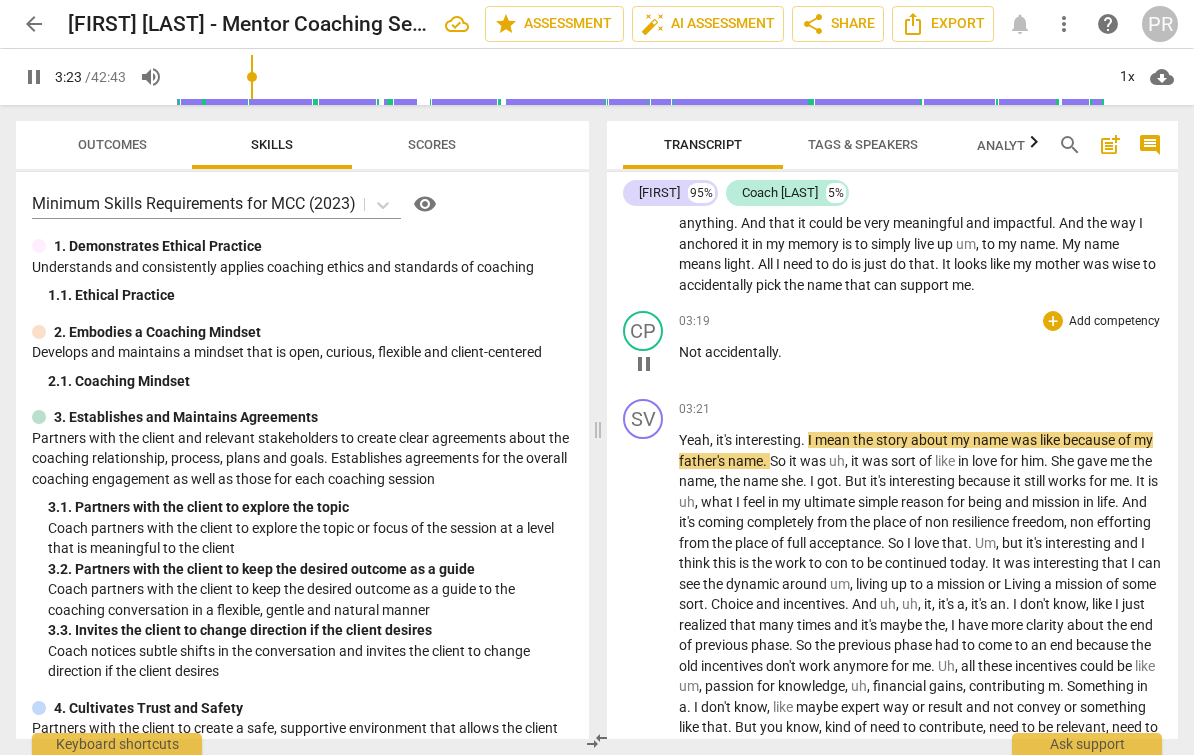 click on "Add competency" at bounding box center [1114, 322] 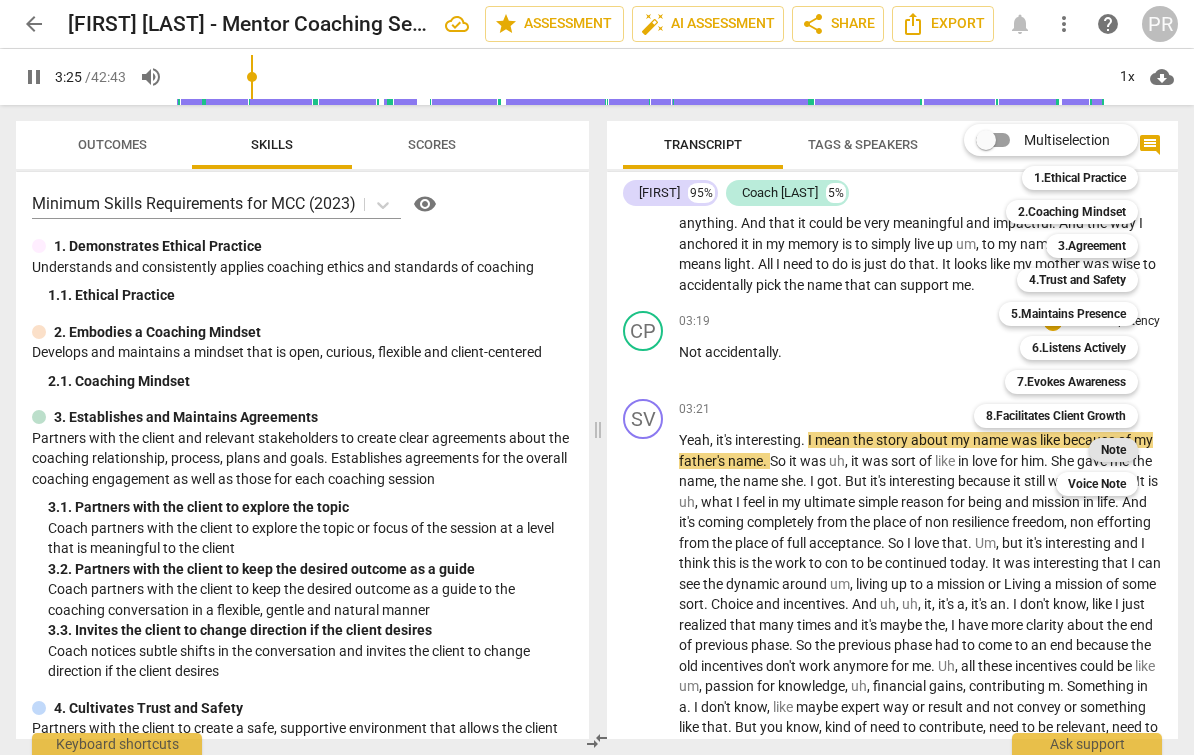 click on "Note" at bounding box center (1113, 450) 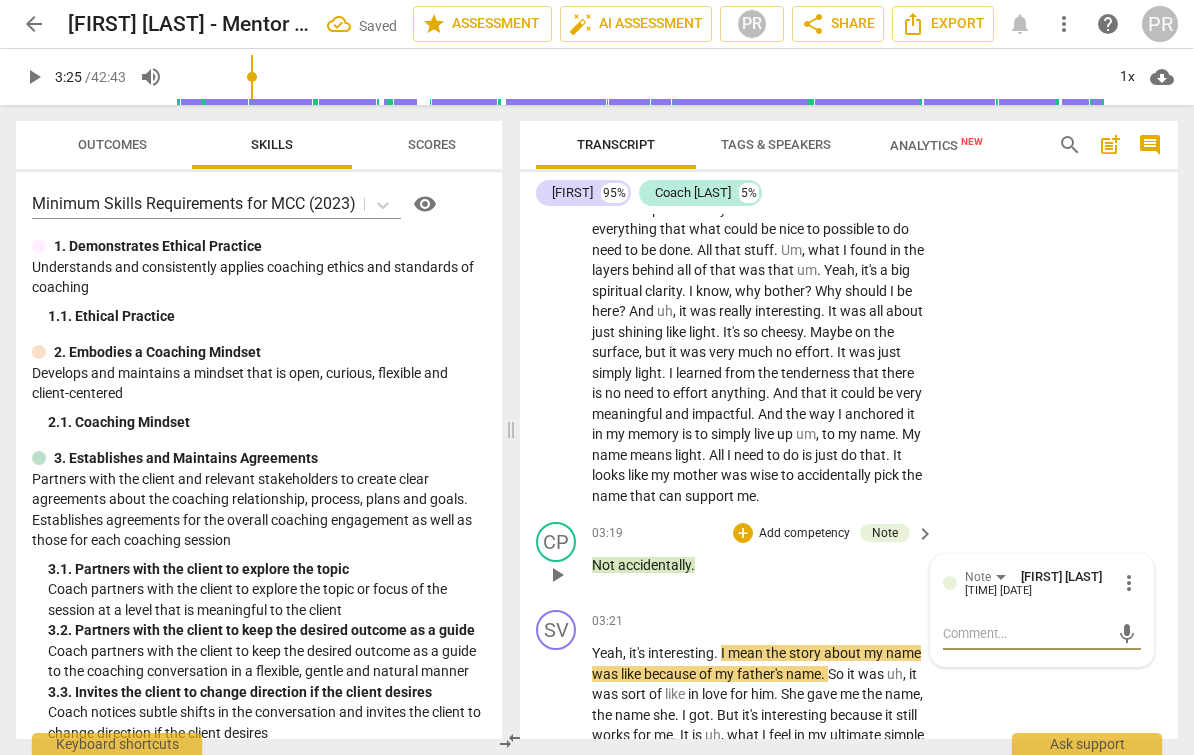 type on "P" 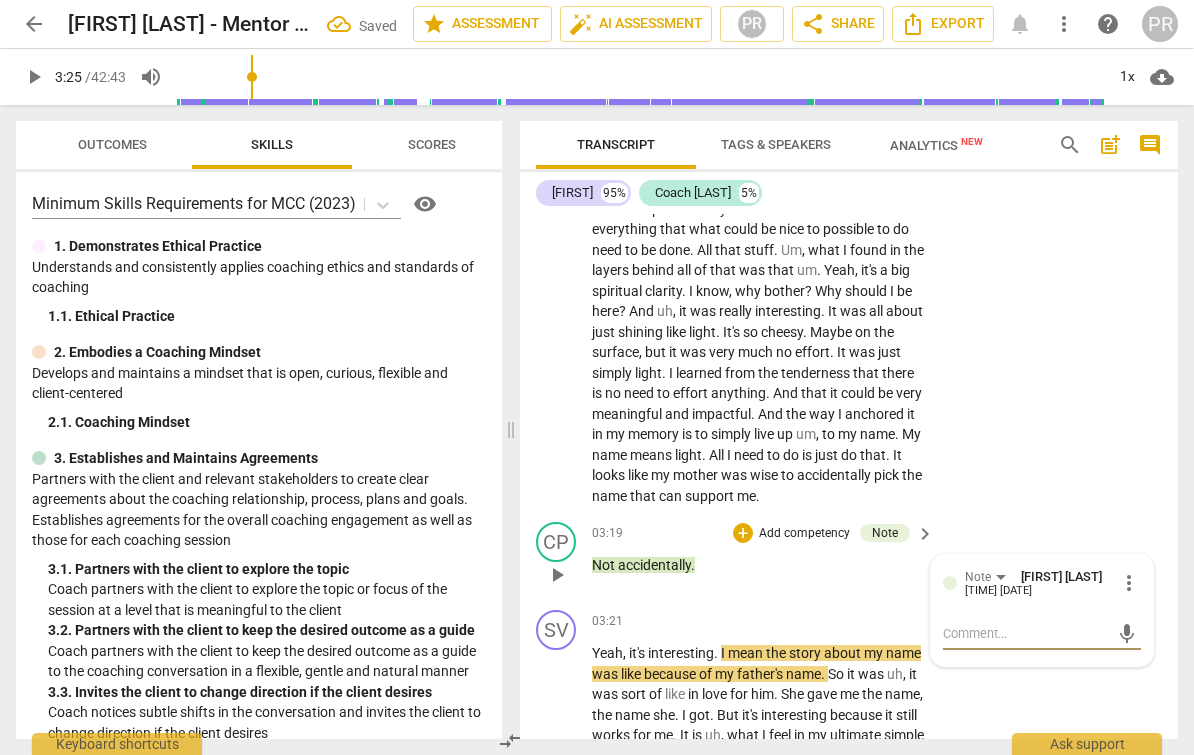 type on "P" 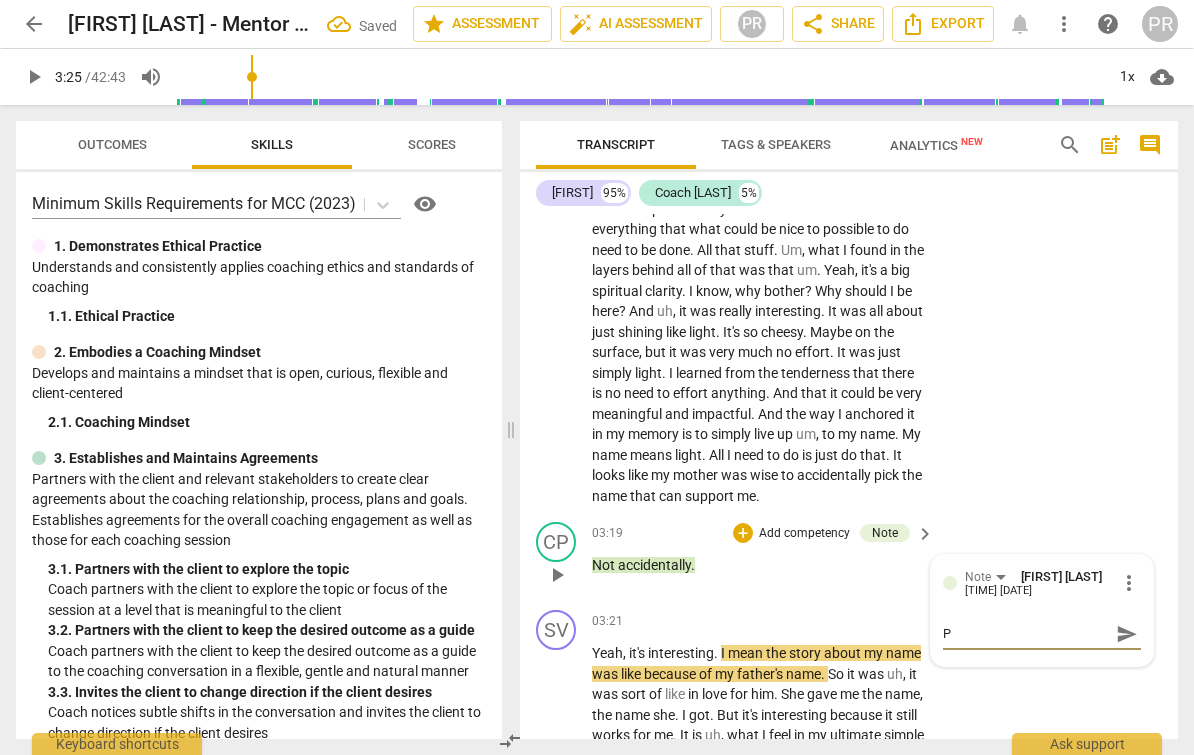 type on "Pr" 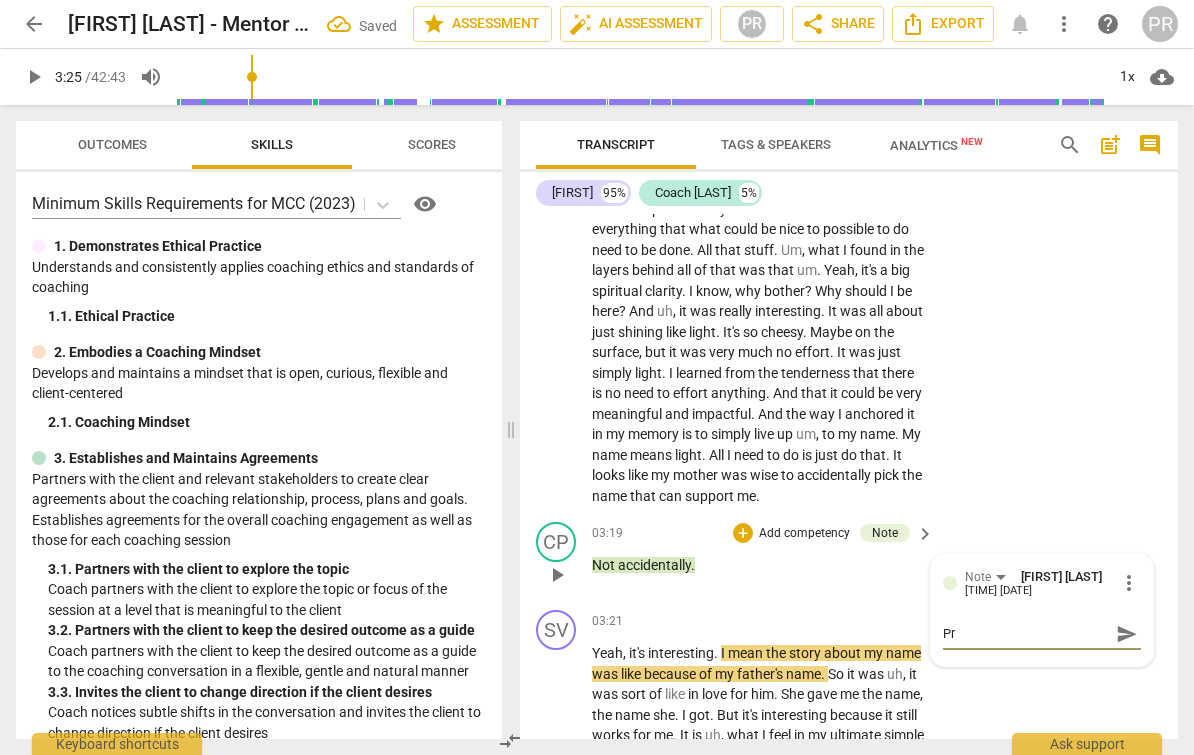 type on "Pro" 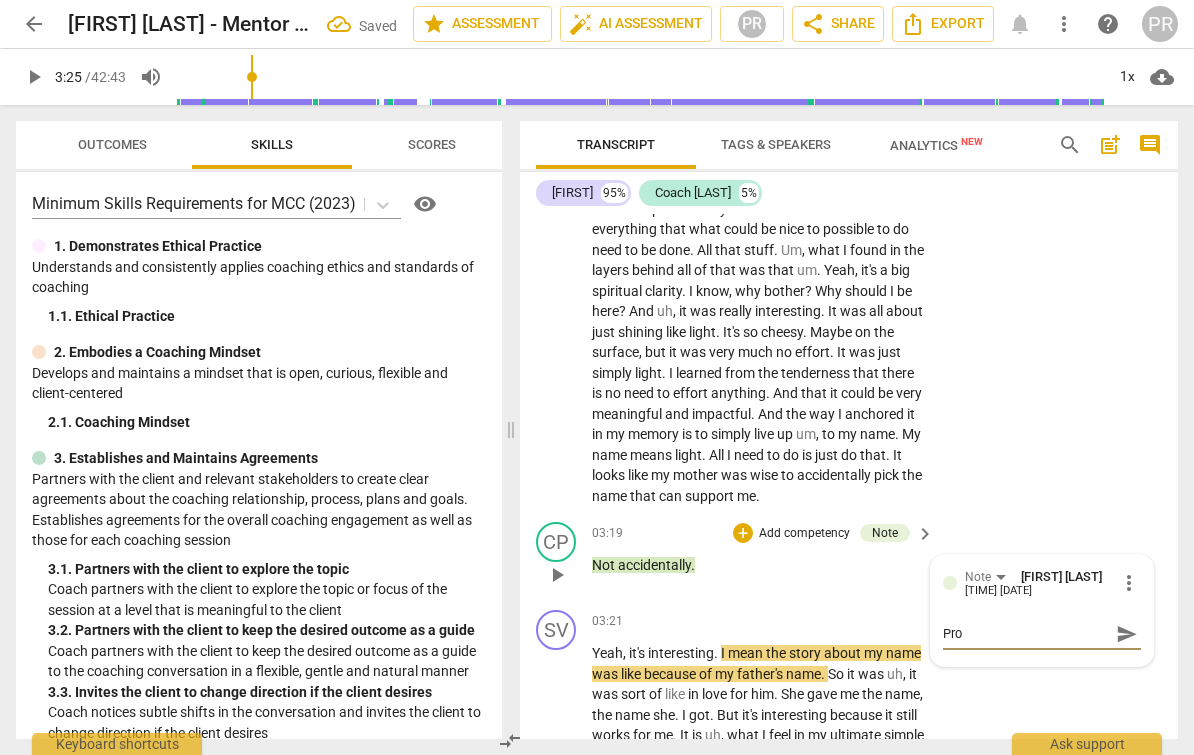 type on "Prob" 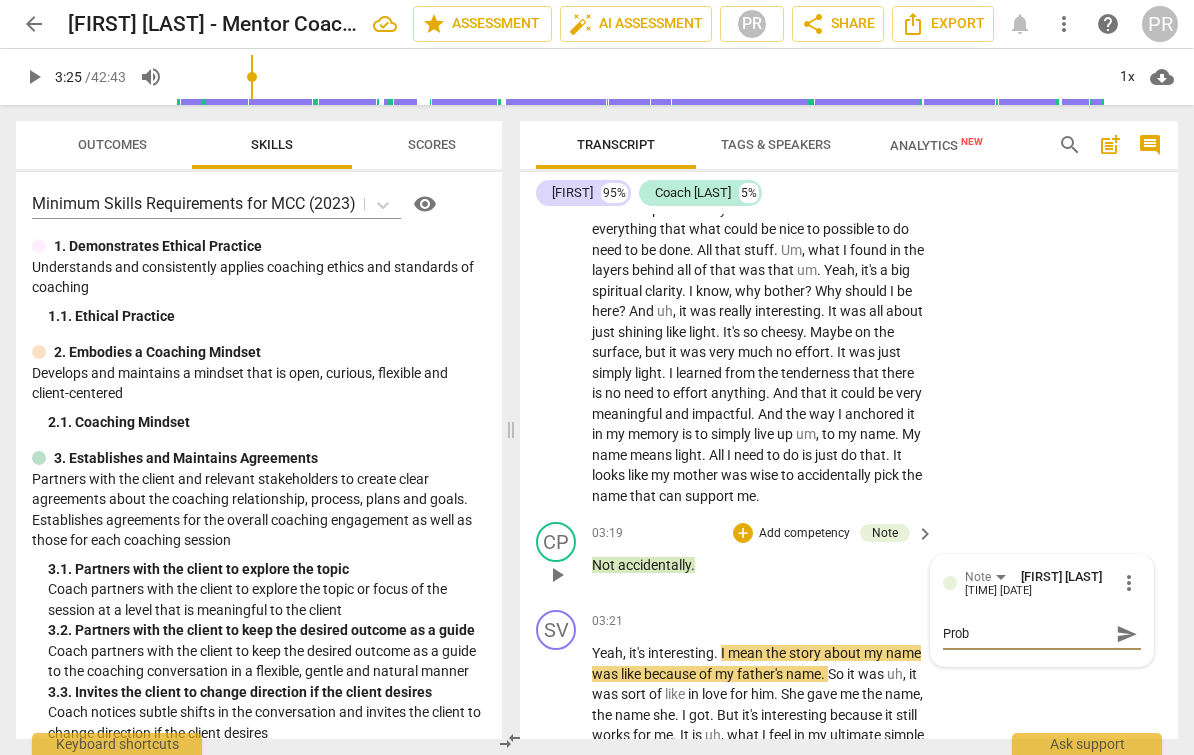 type on "Proba" 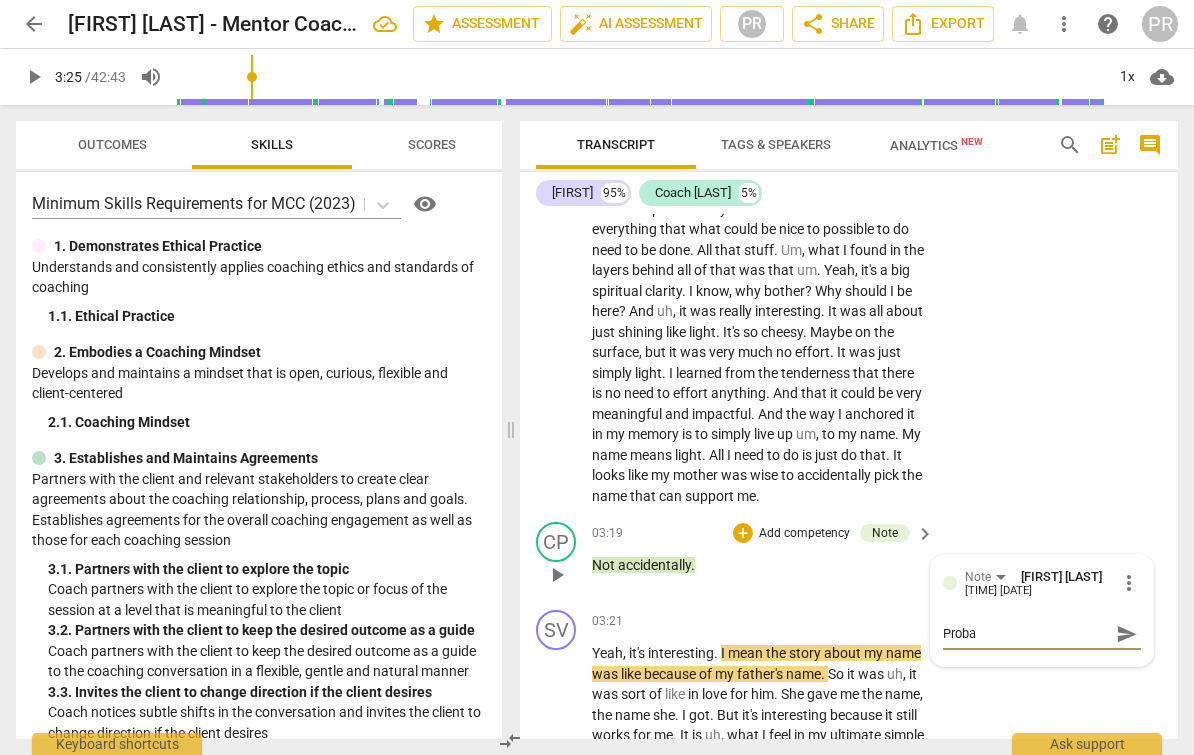 type on "Probab" 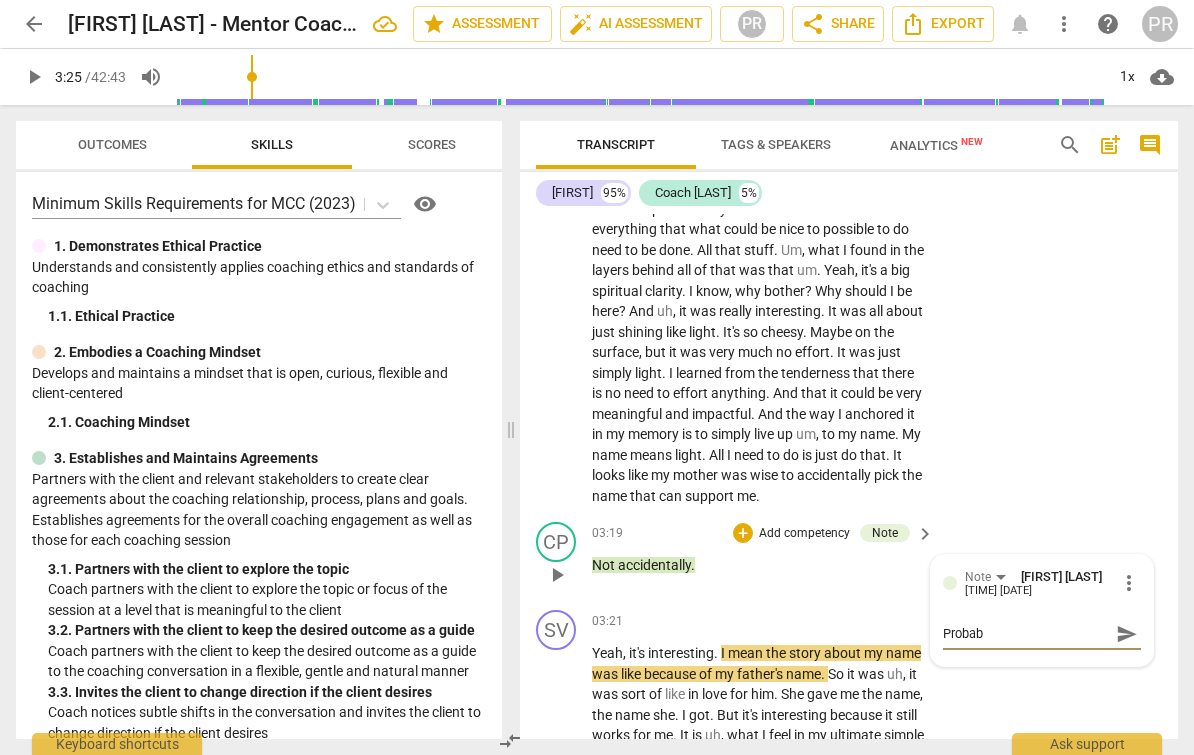 type on "Probabl" 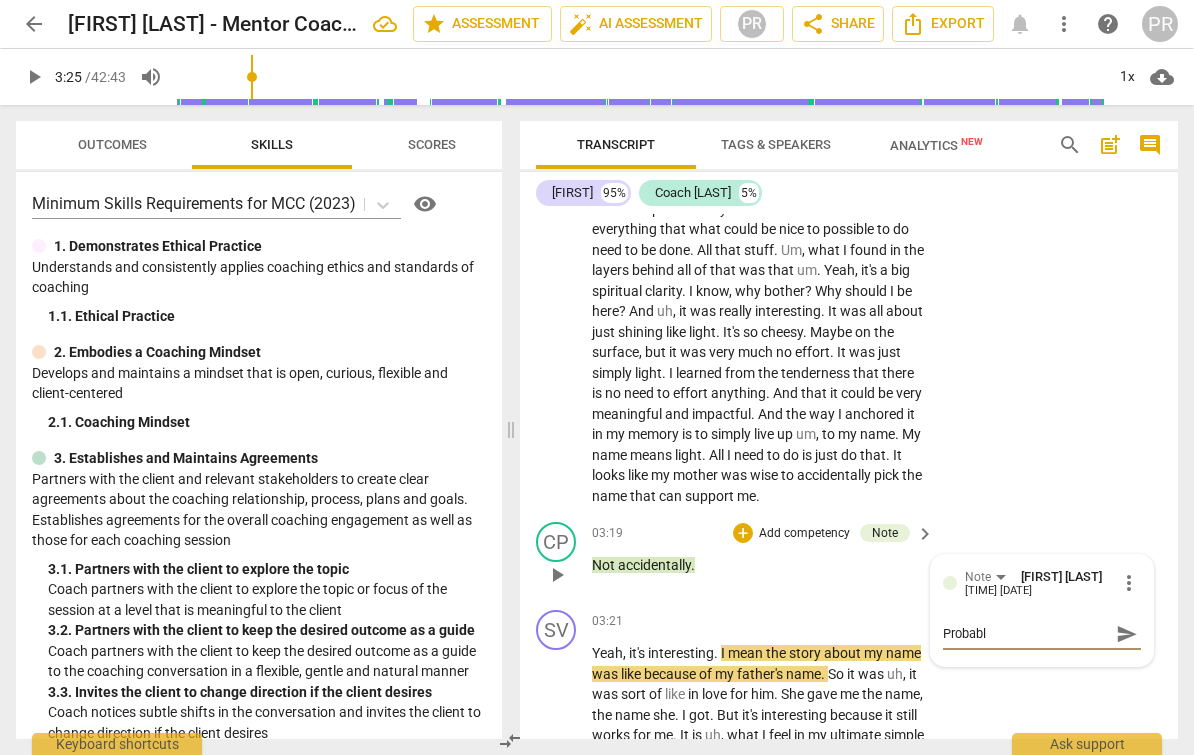 type on "Probably" 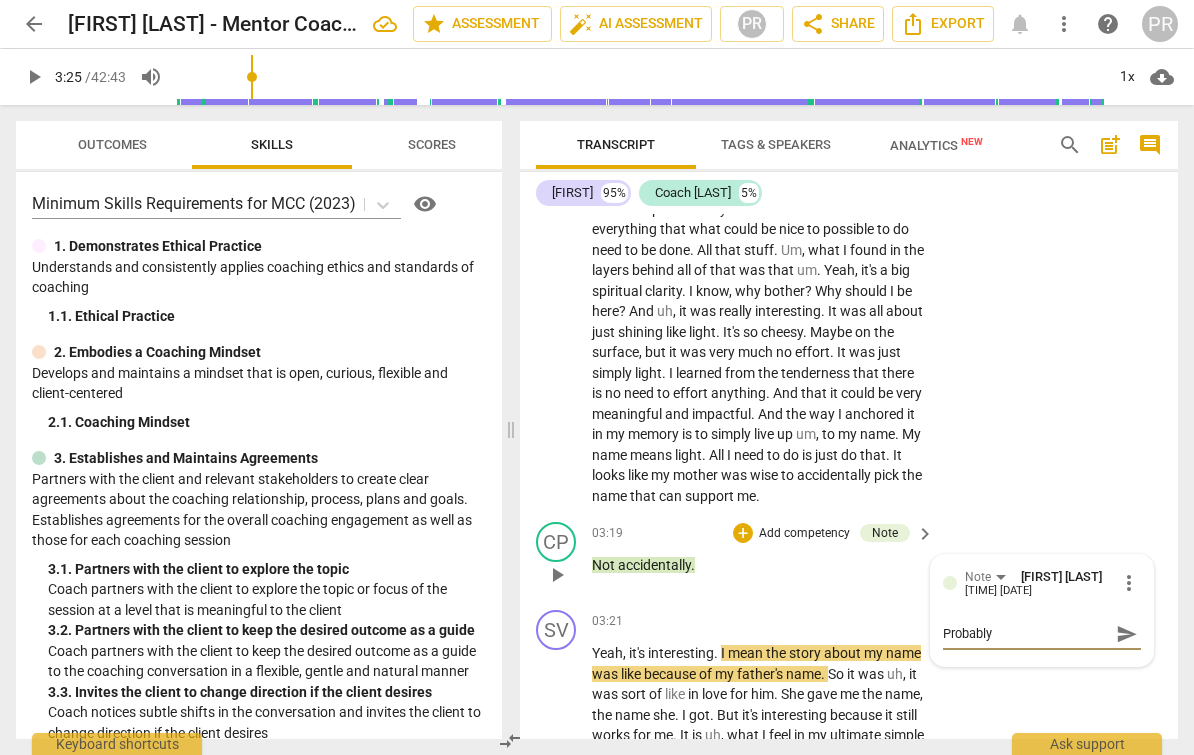 type on "Probably" 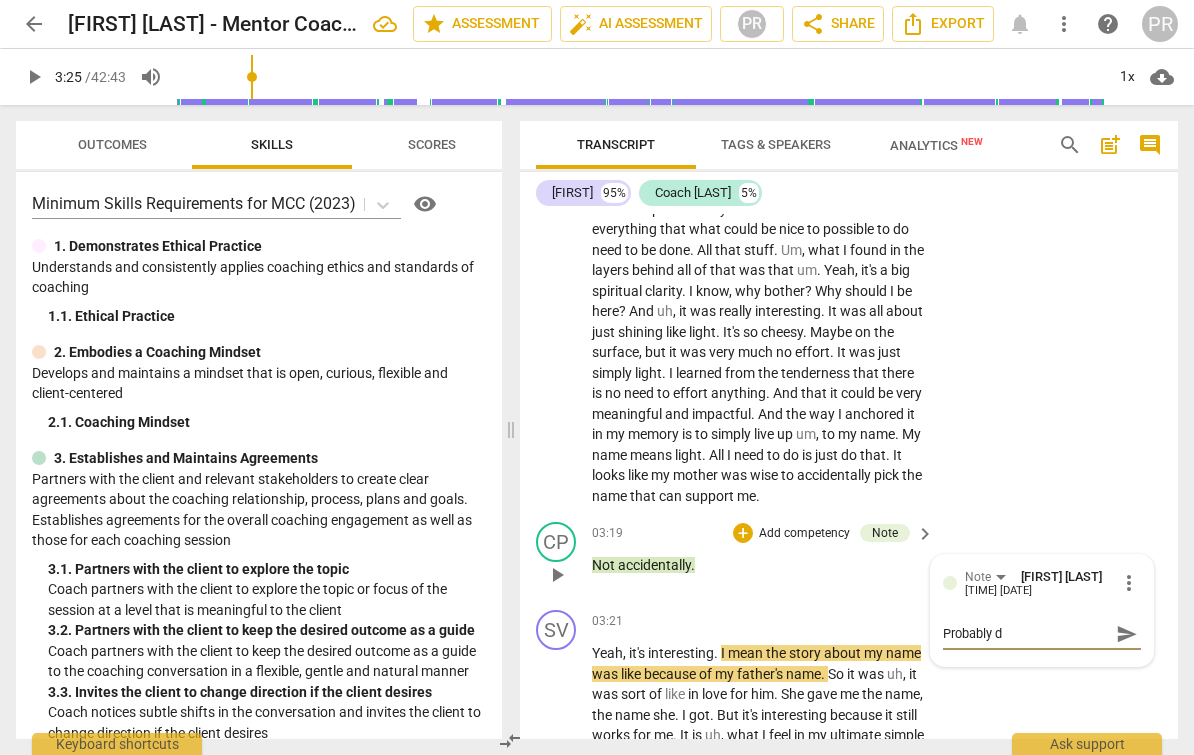 type on "Probably di" 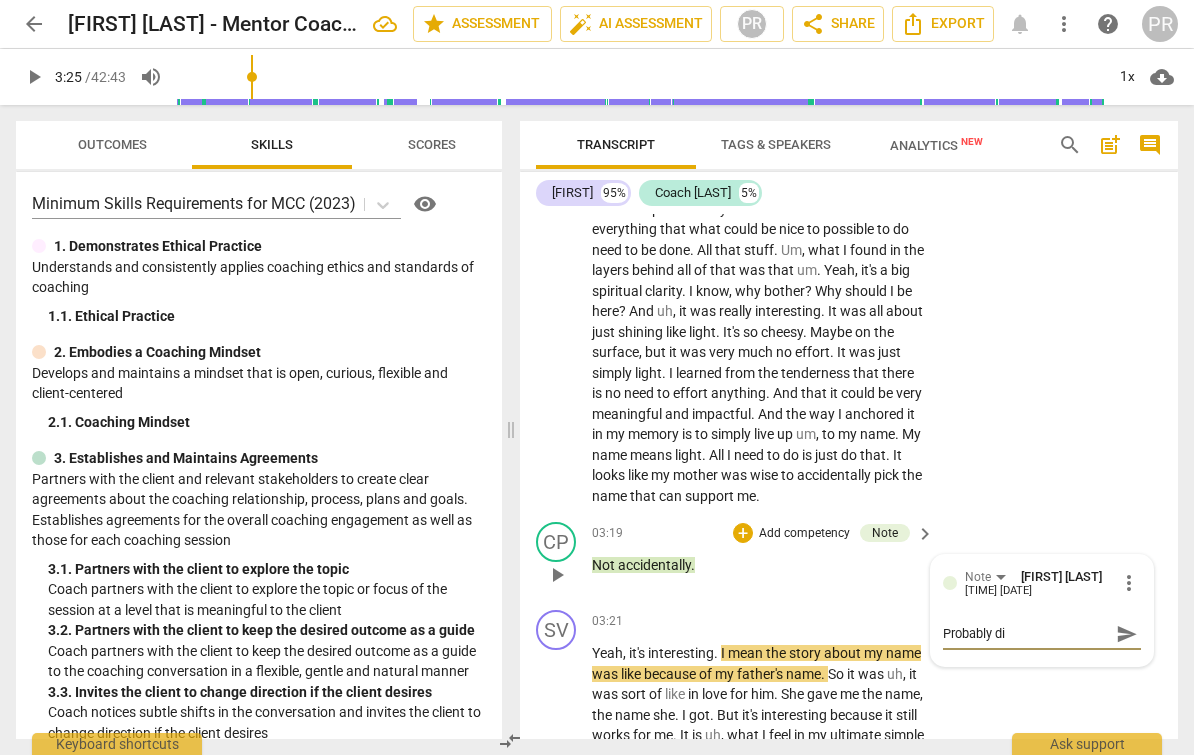 type on "Probably did" 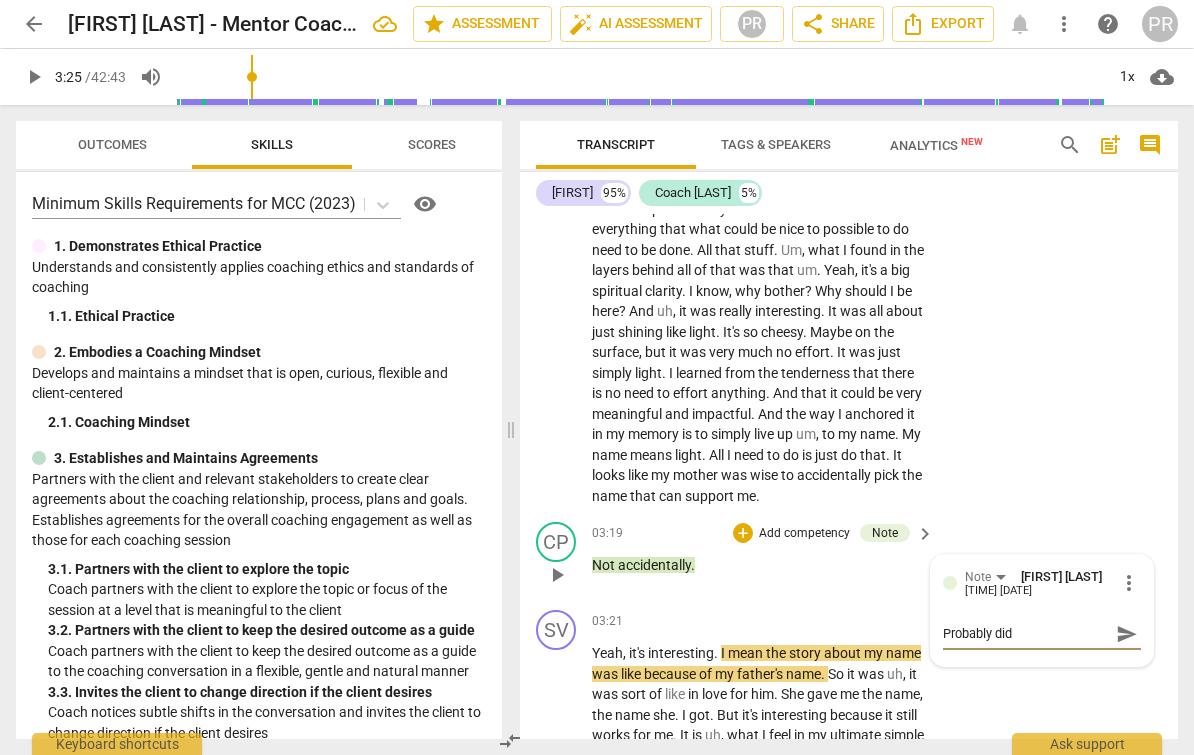 type on "Probably didn" 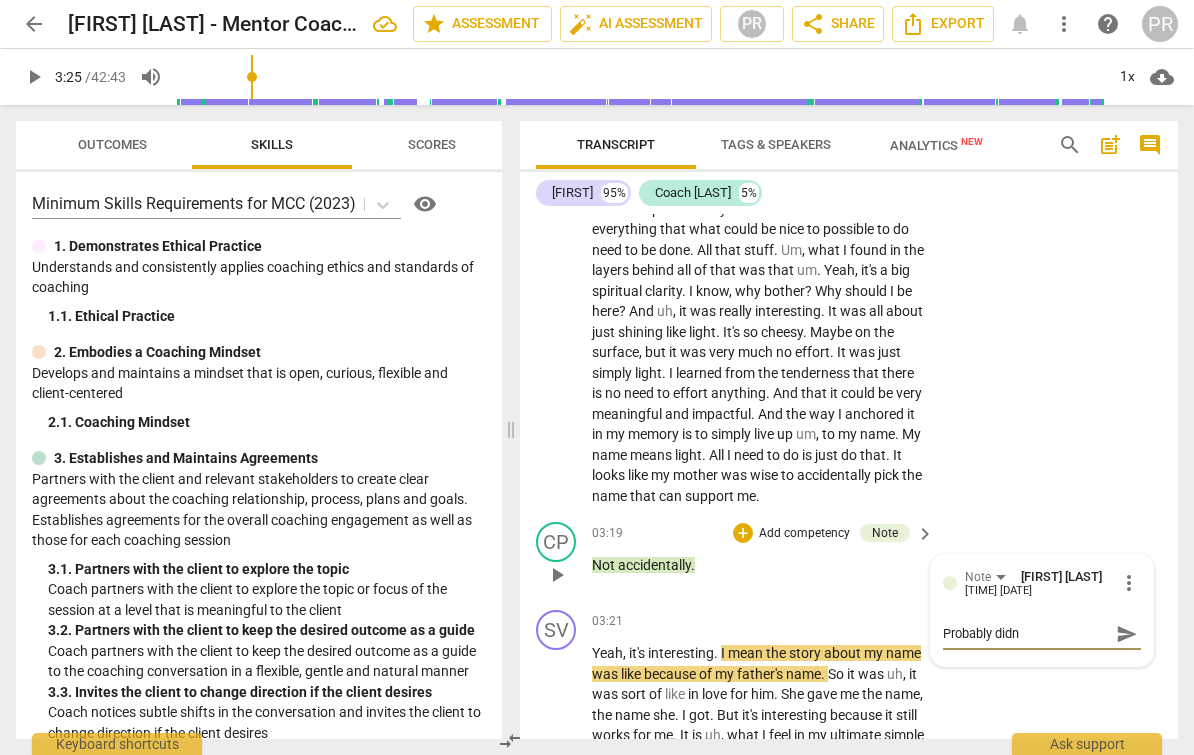 type on "Probably didn'" 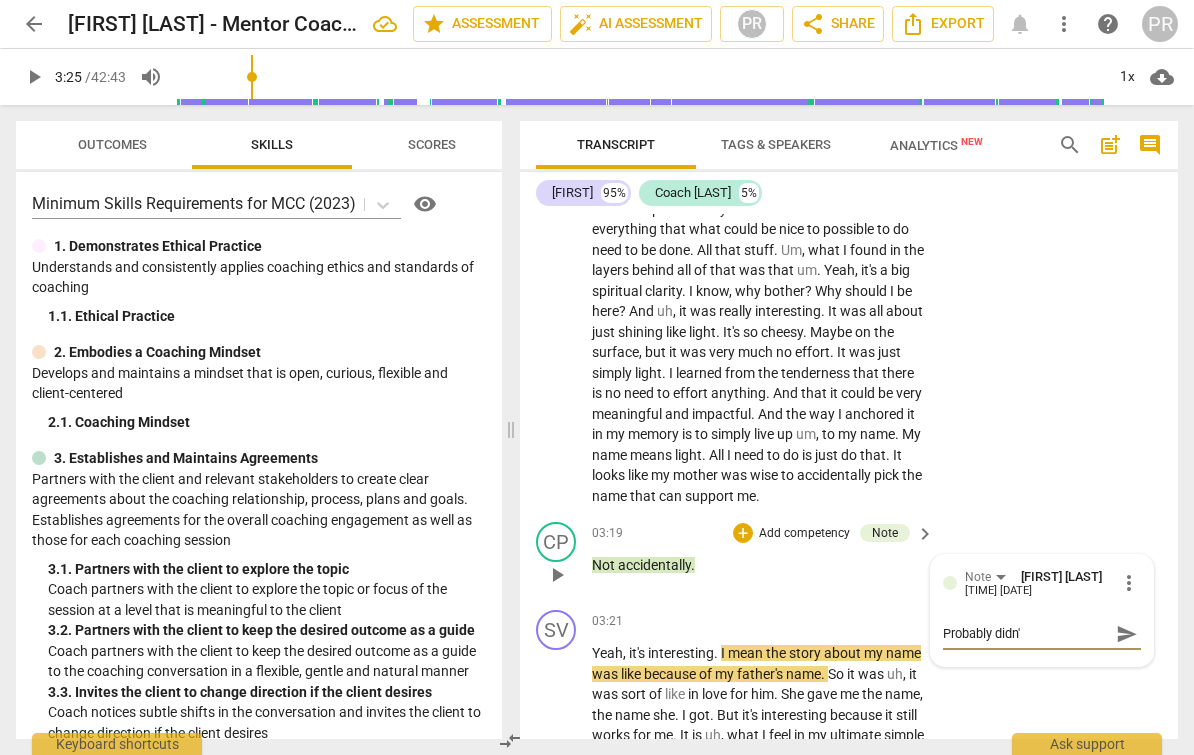 type on "Probably didn't" 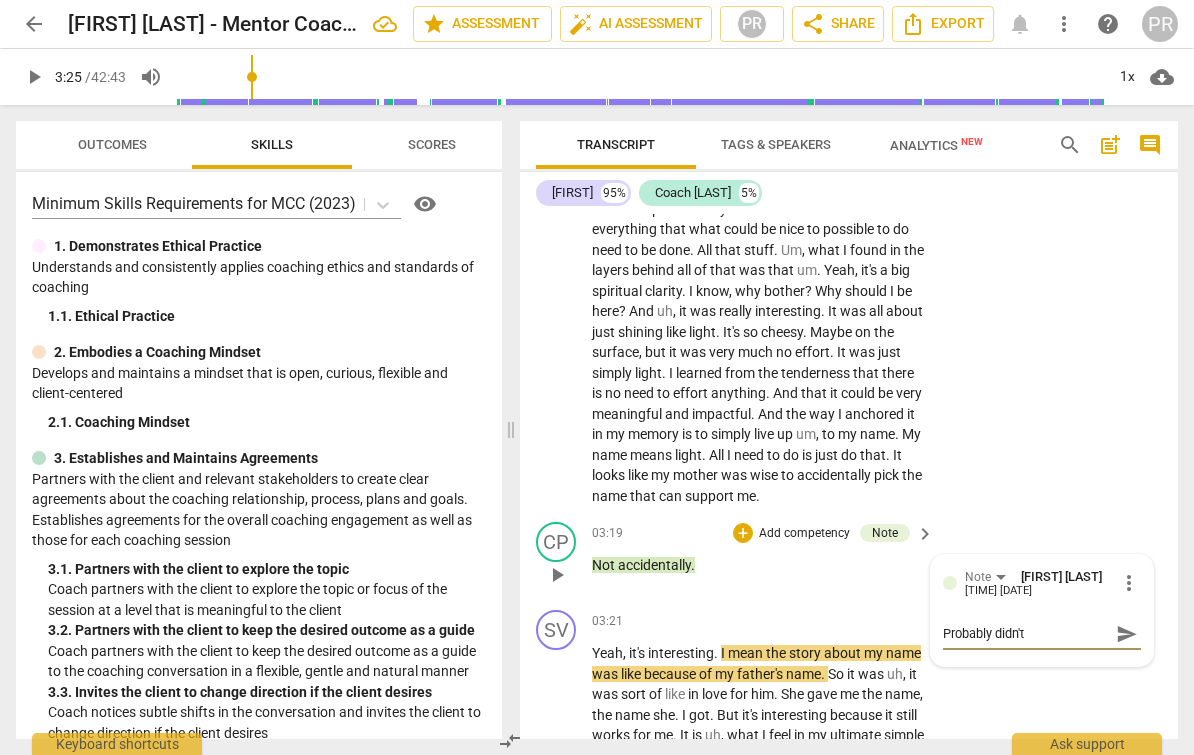 type on "Probably didn't" 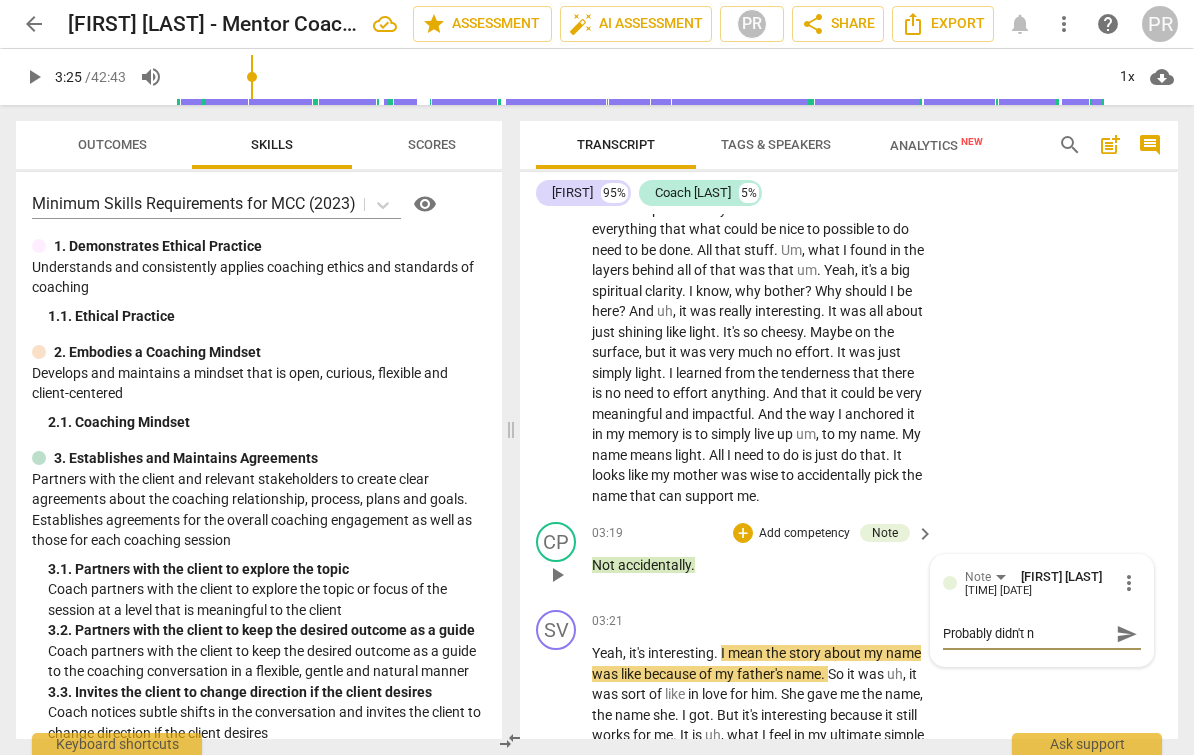type on "Probably didn't ne" 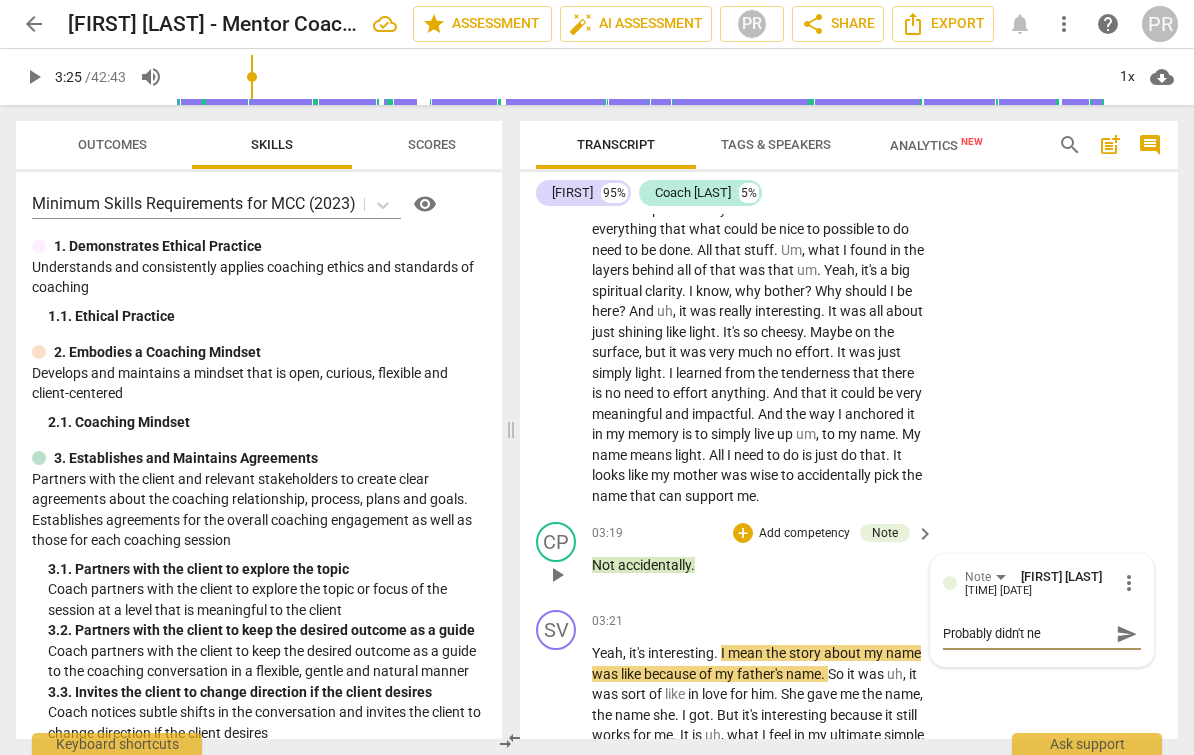 type on "Probably didn't nee" 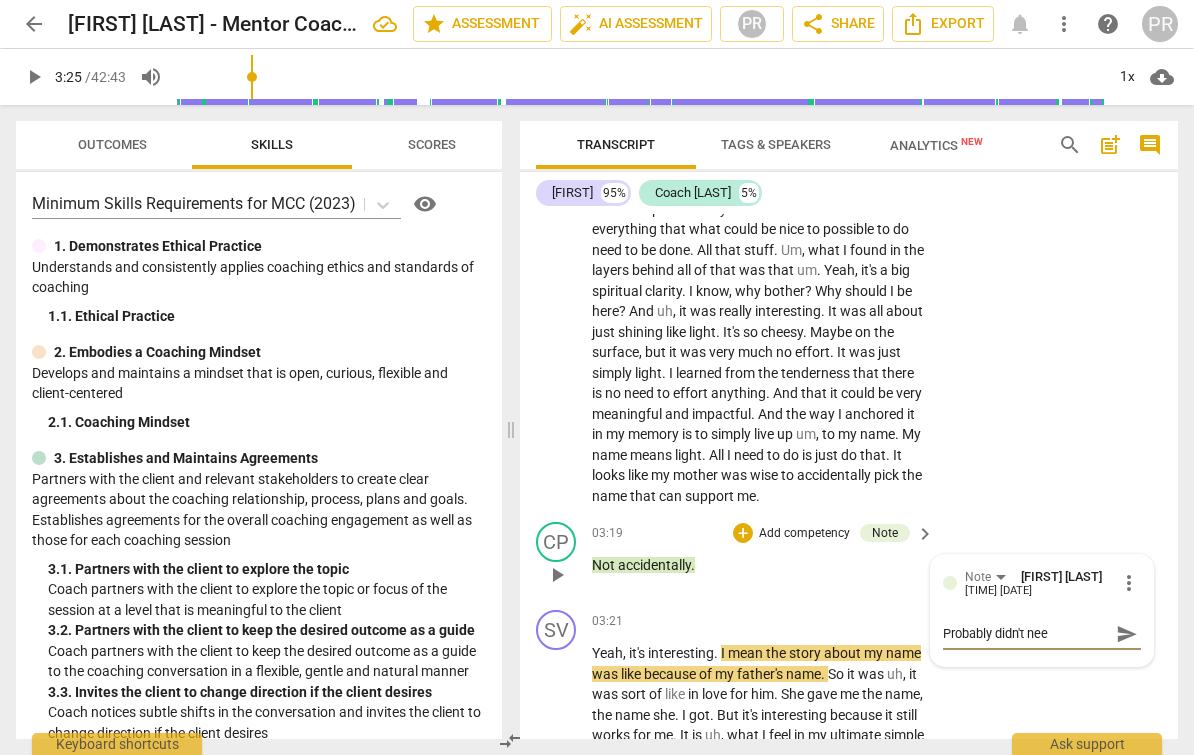 type on "Probably didn't need" 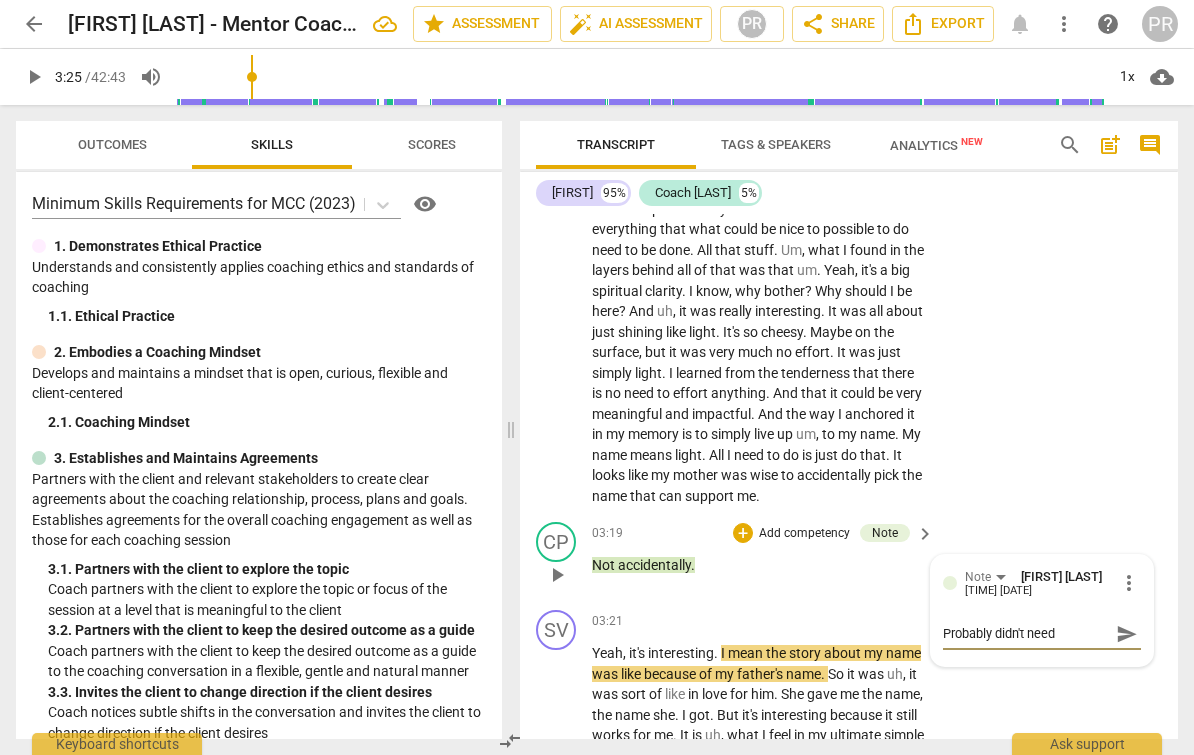 type on "Probably didn't need" 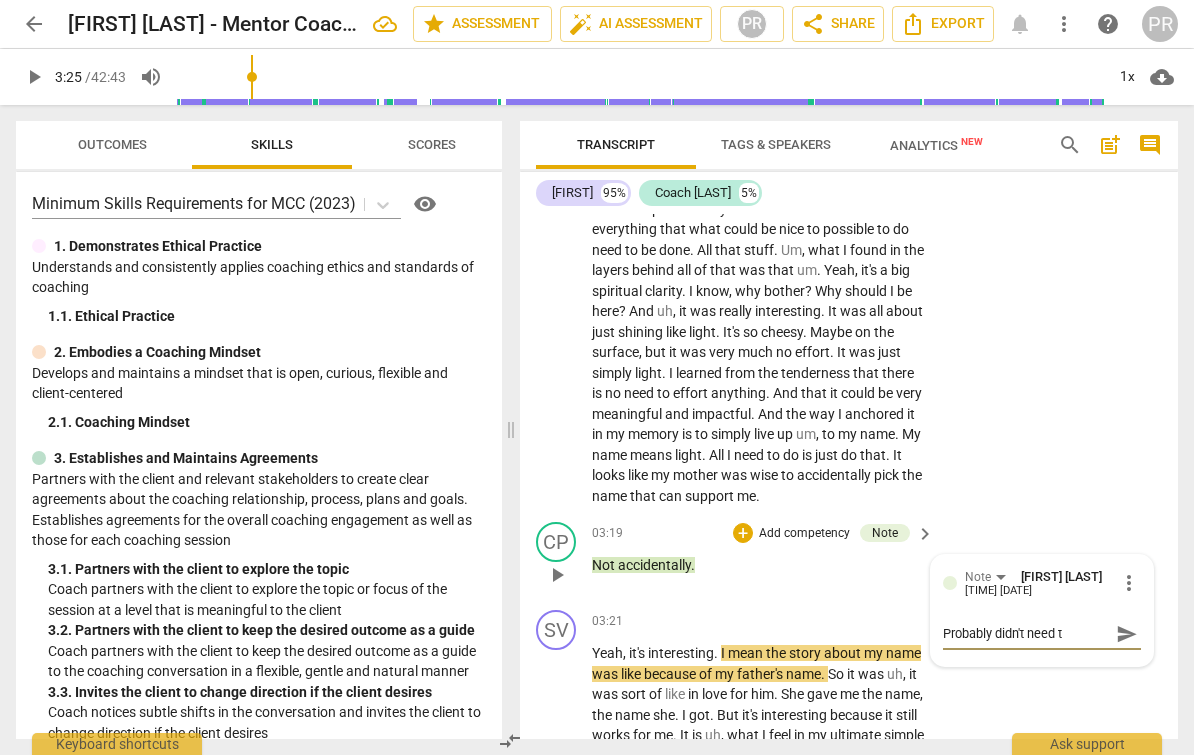 type on "Probably didn't need th" 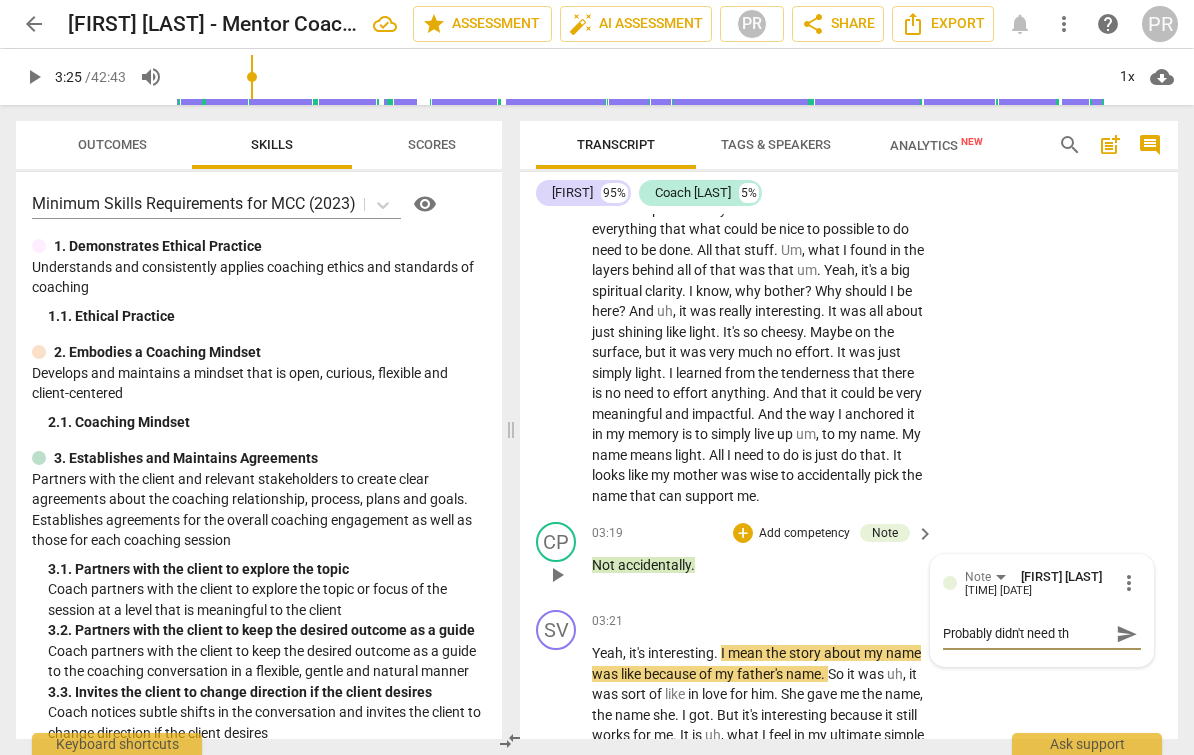 type on "Probably didn't need tha" 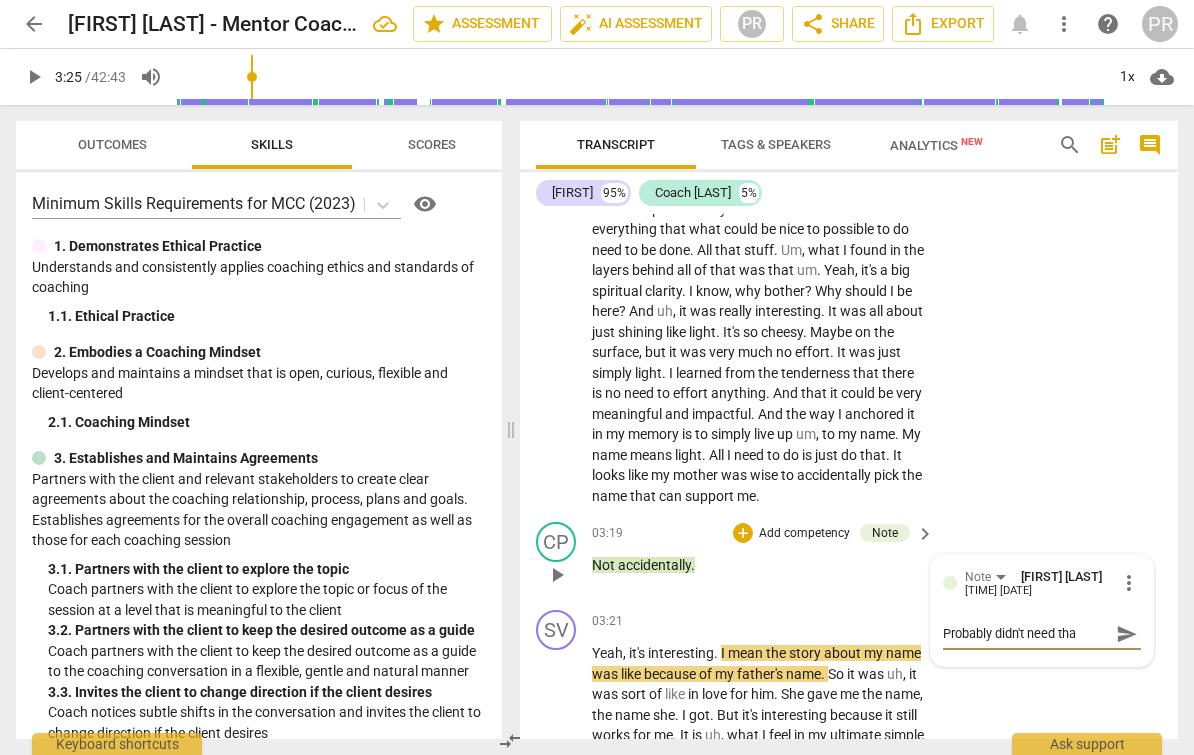 type on "Probably didn't need that" 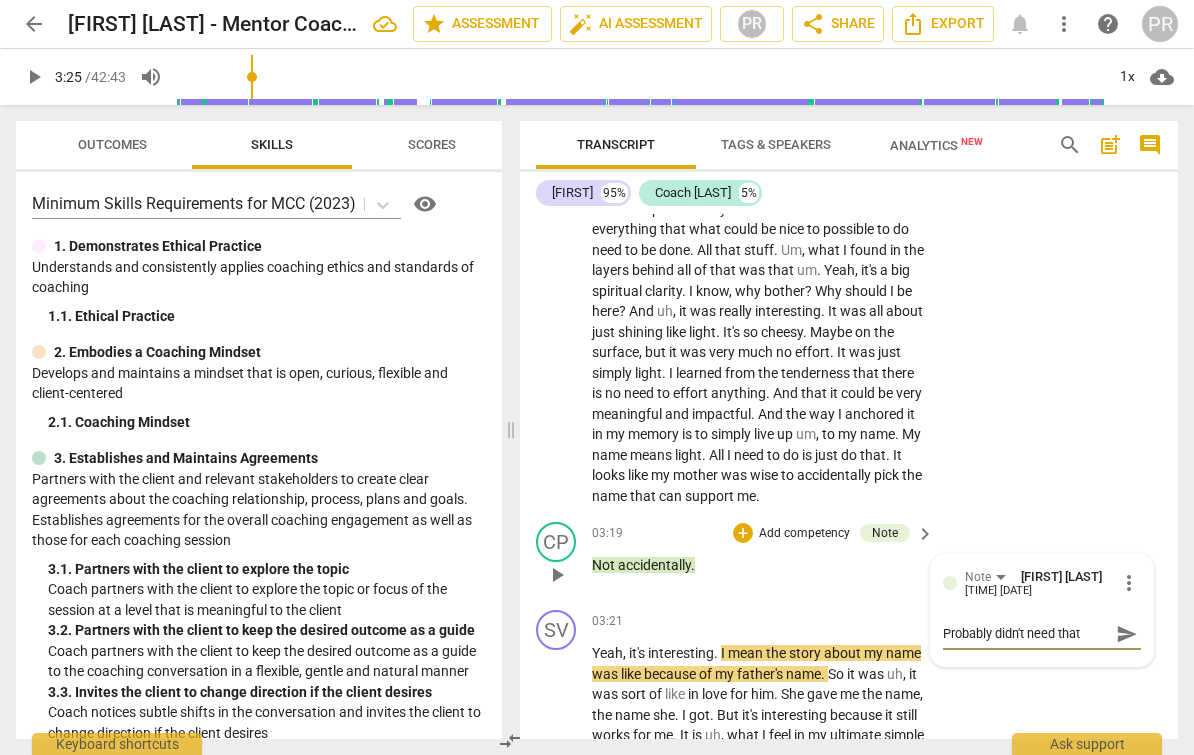 type on "Probably didn't need that" 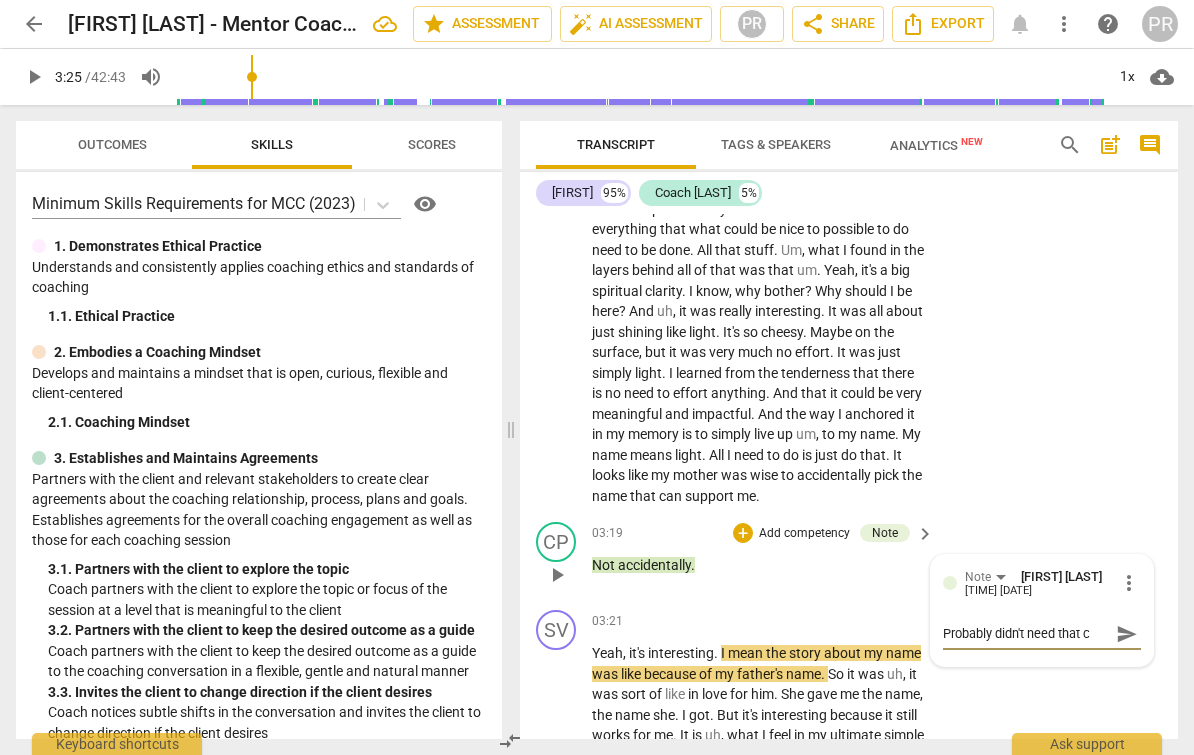 type on "Probably didn't need that co" 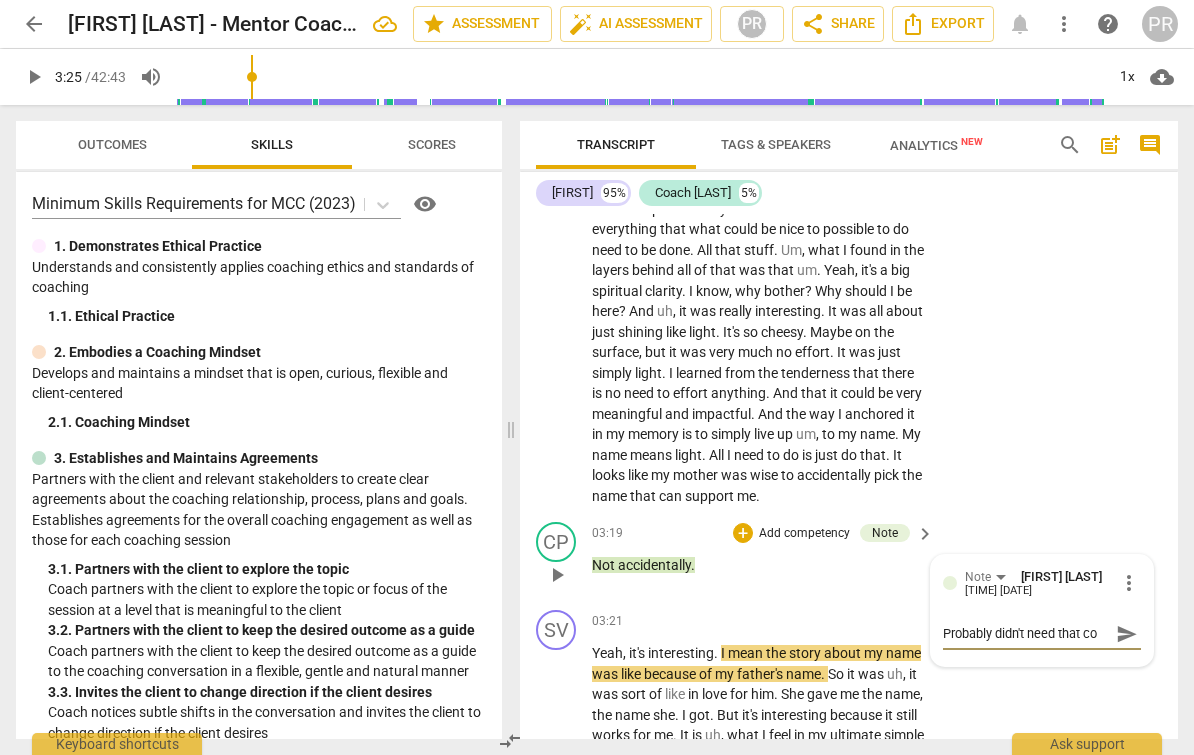 type on "Probably didn't need that com" 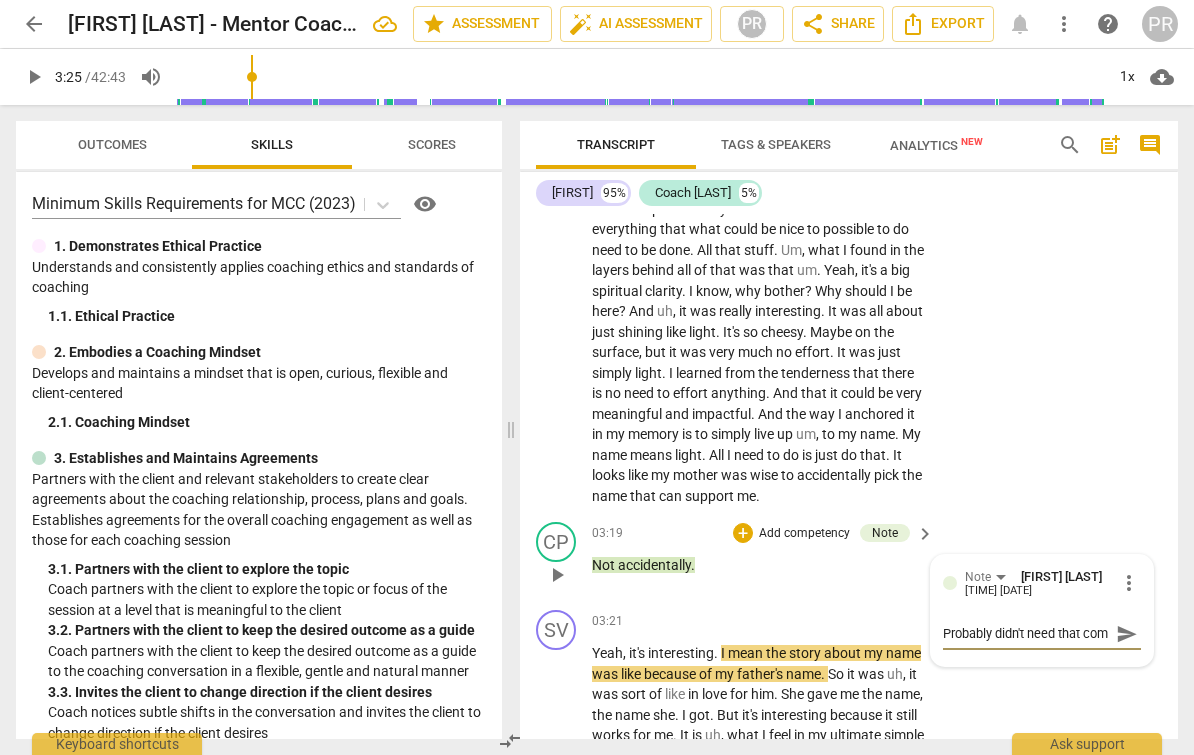scroll, scrollTop: 17, scrollLeft: 0, axis: vertical 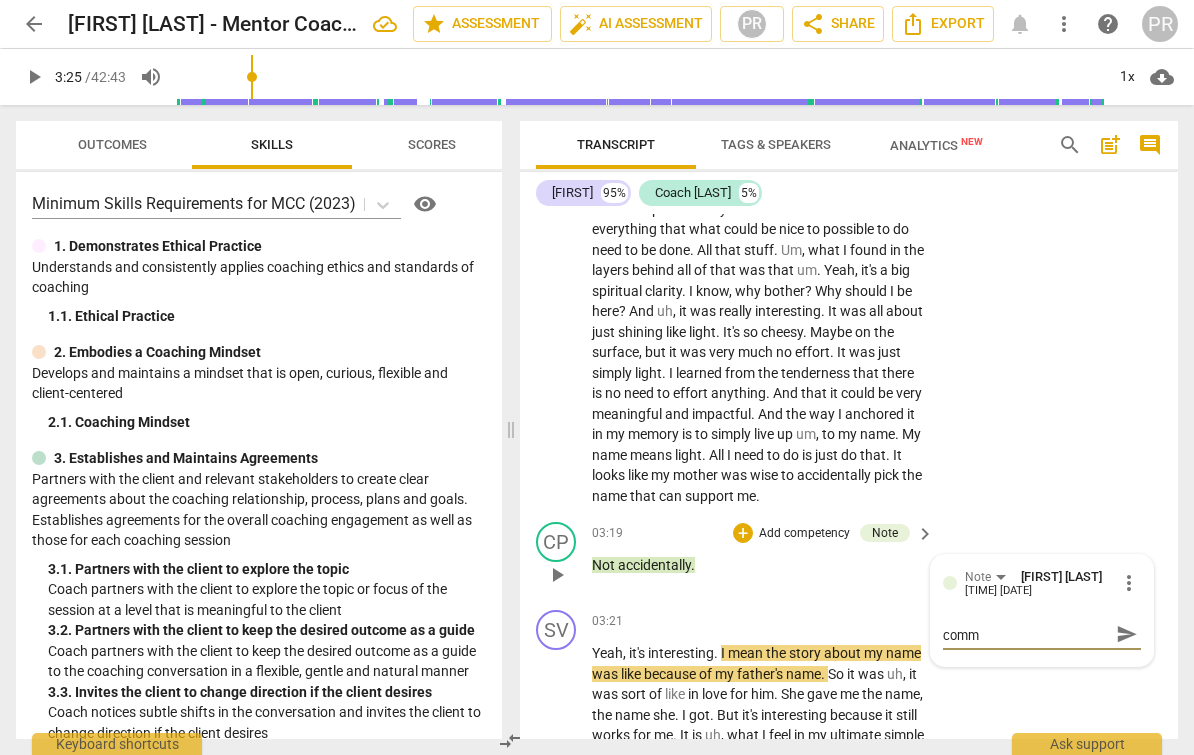 type on "Probably didn't need that comme" 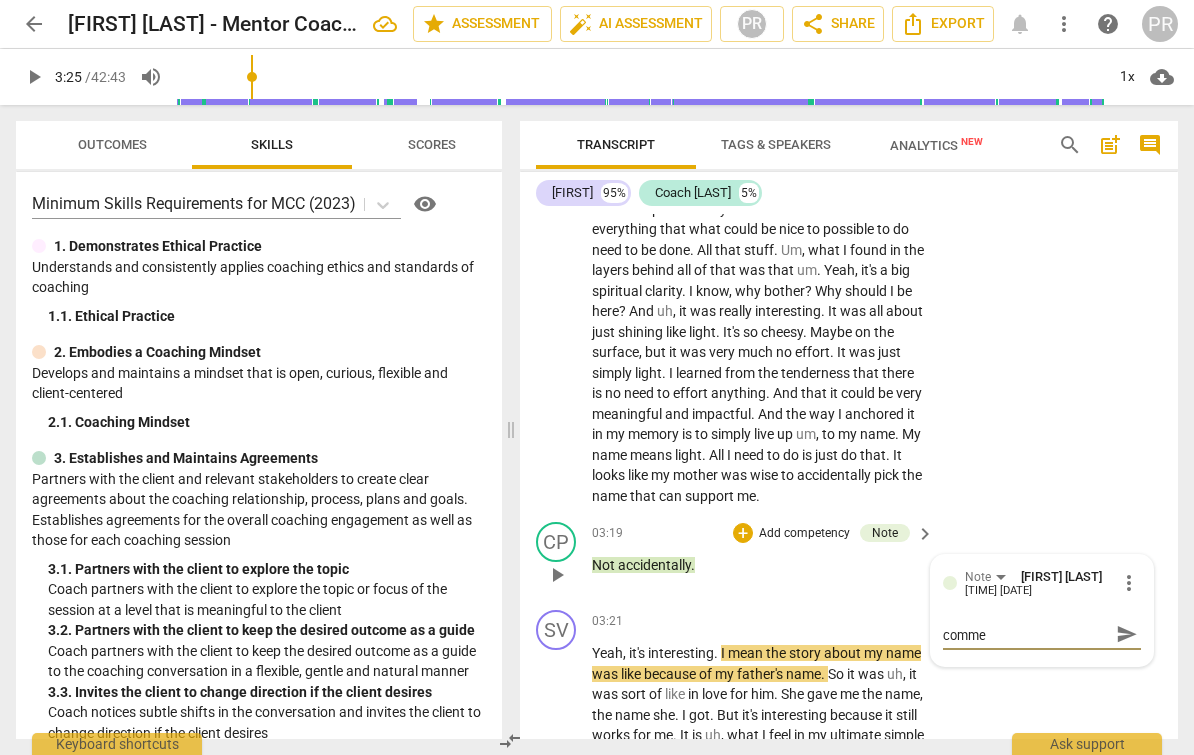 type on "Probably didn't need that commen" 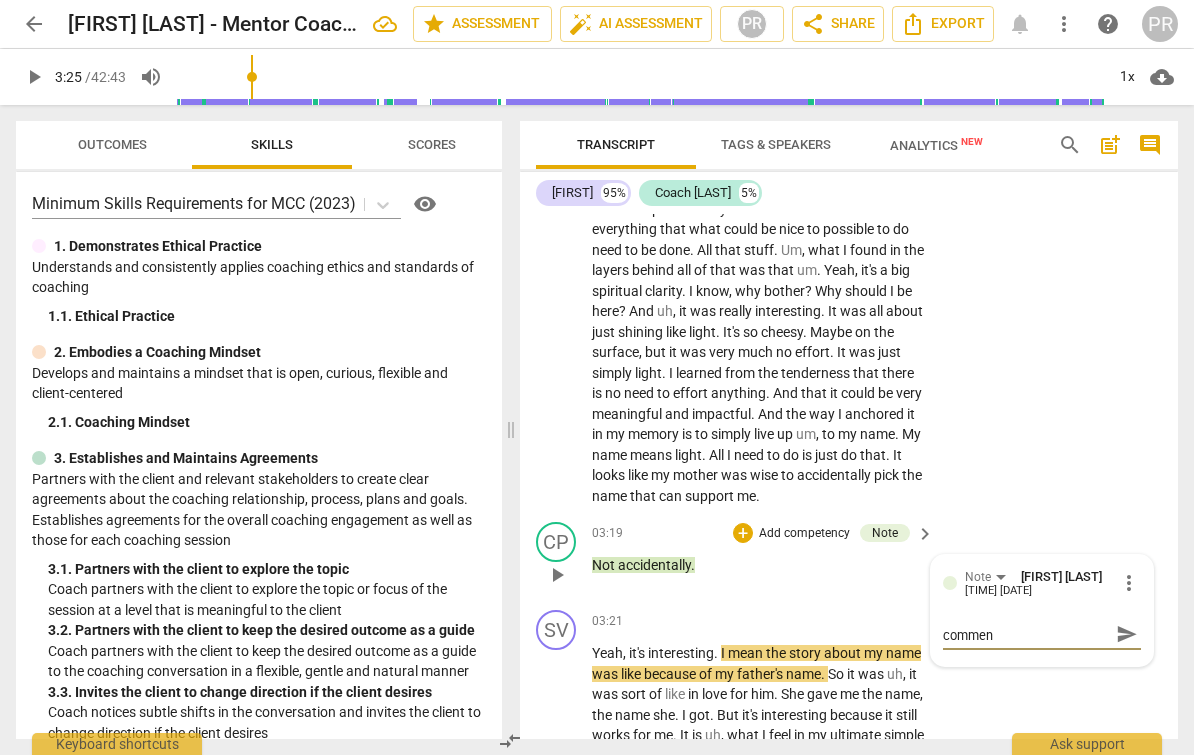 type on "Probably didn't need that comment" 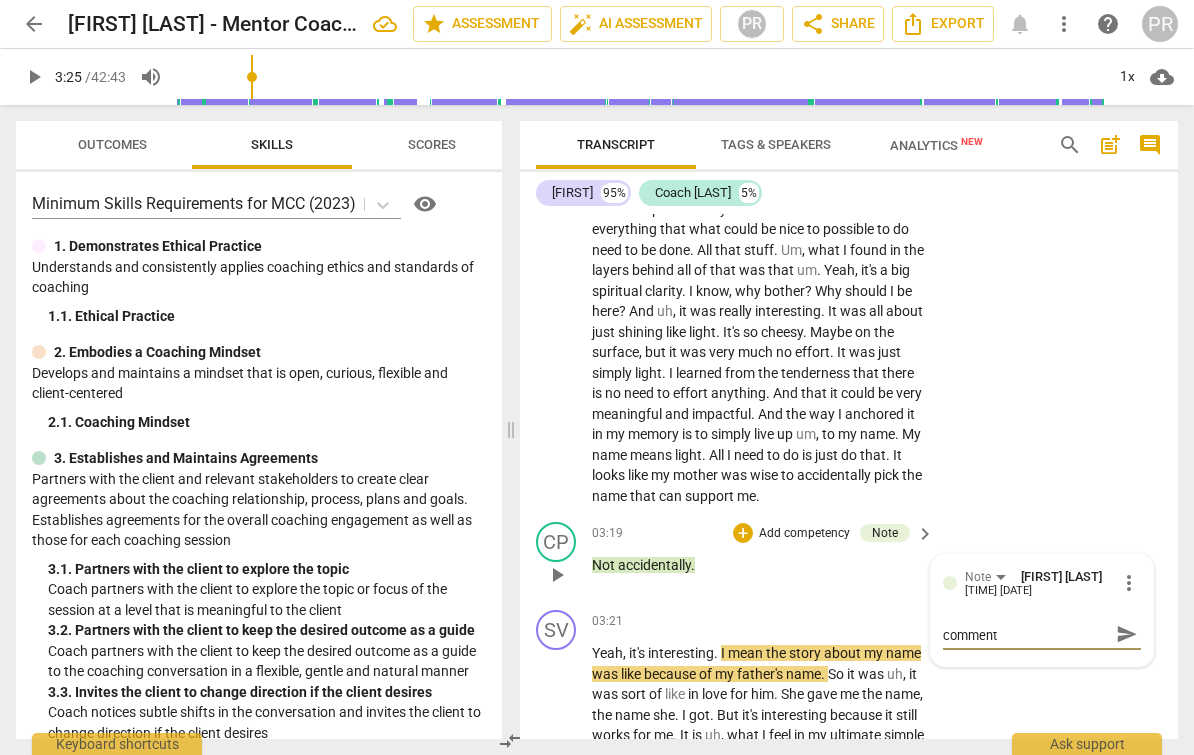 scroll, scrollTop: 0, scrollLeft: 0, axis: both 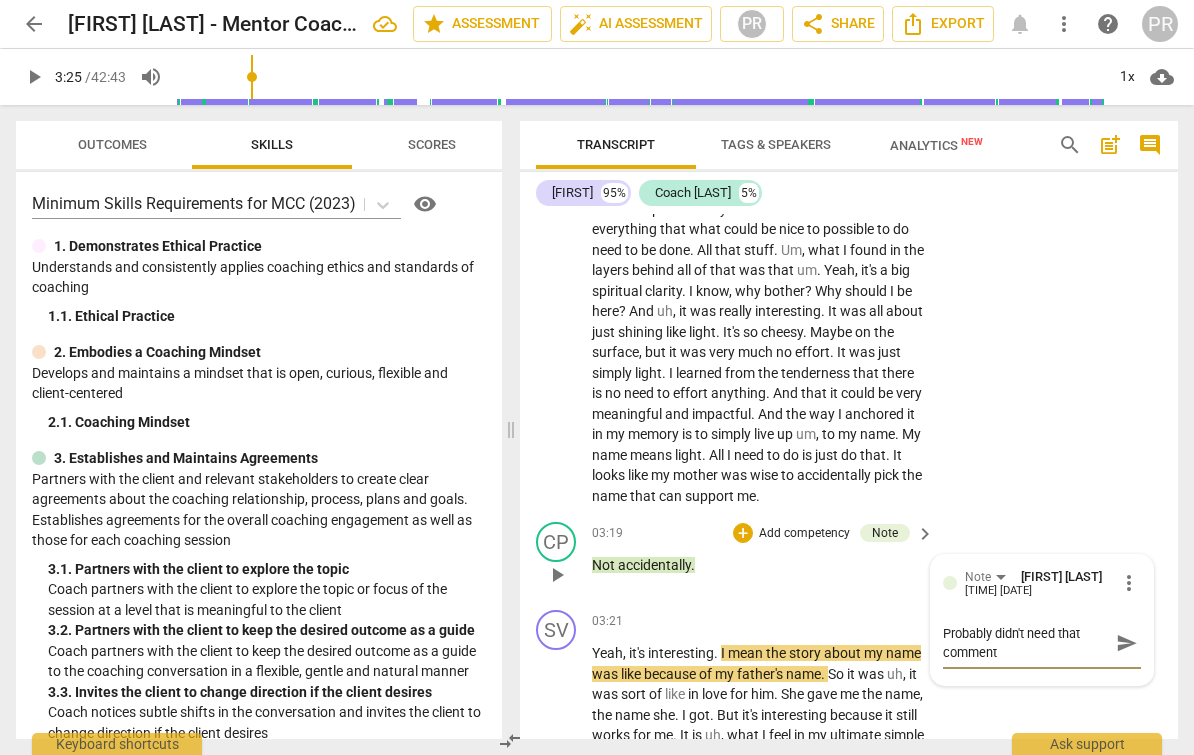 type on "Probably didn't need that comment," 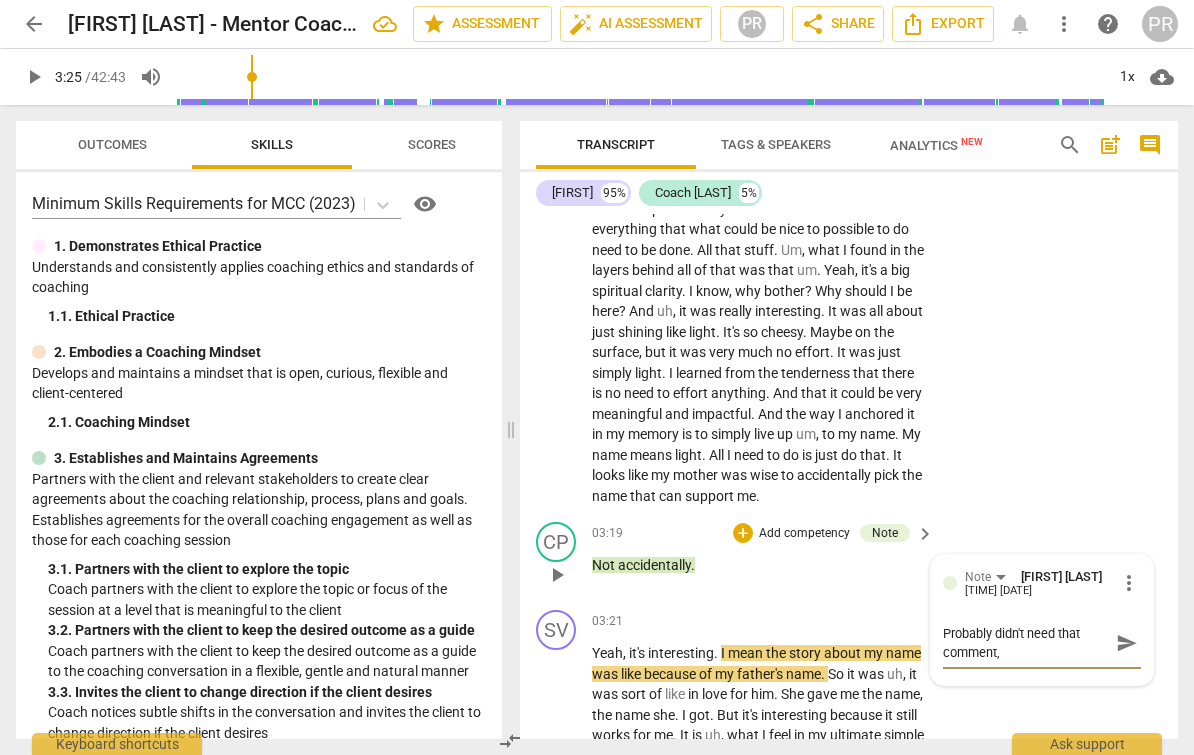 type on "Probably didn't need that comment," 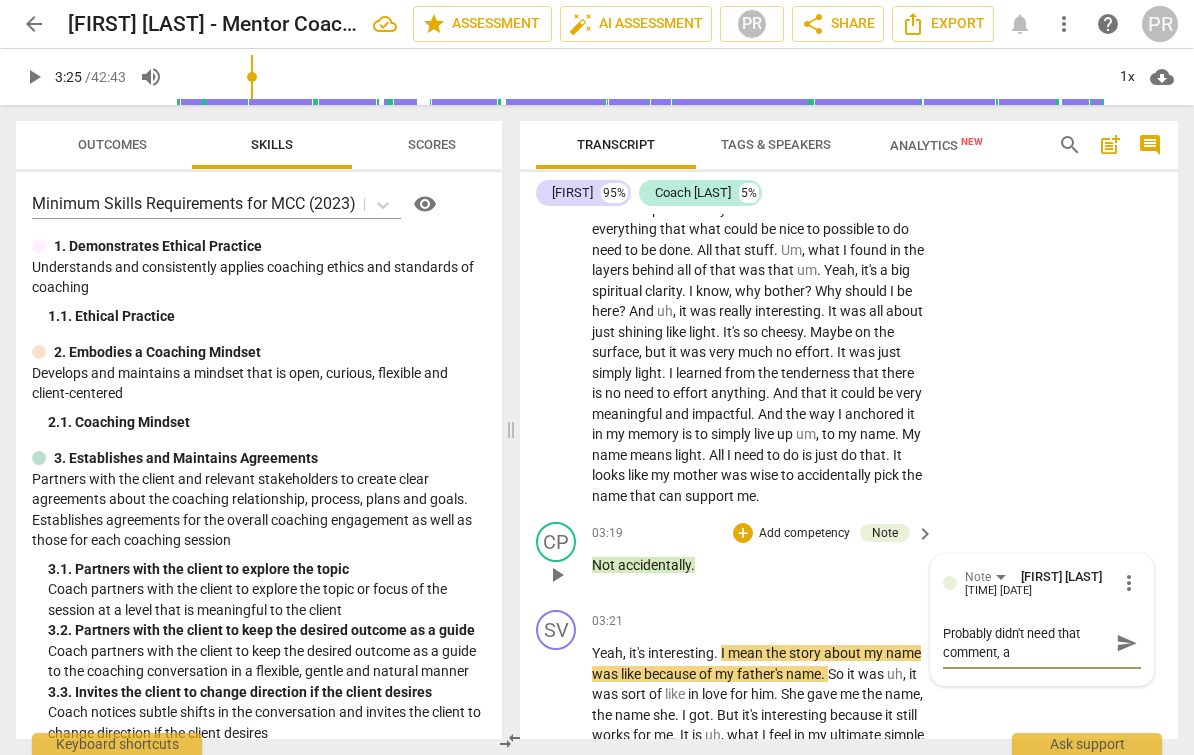 type on "Probably didn't need that comment, al" 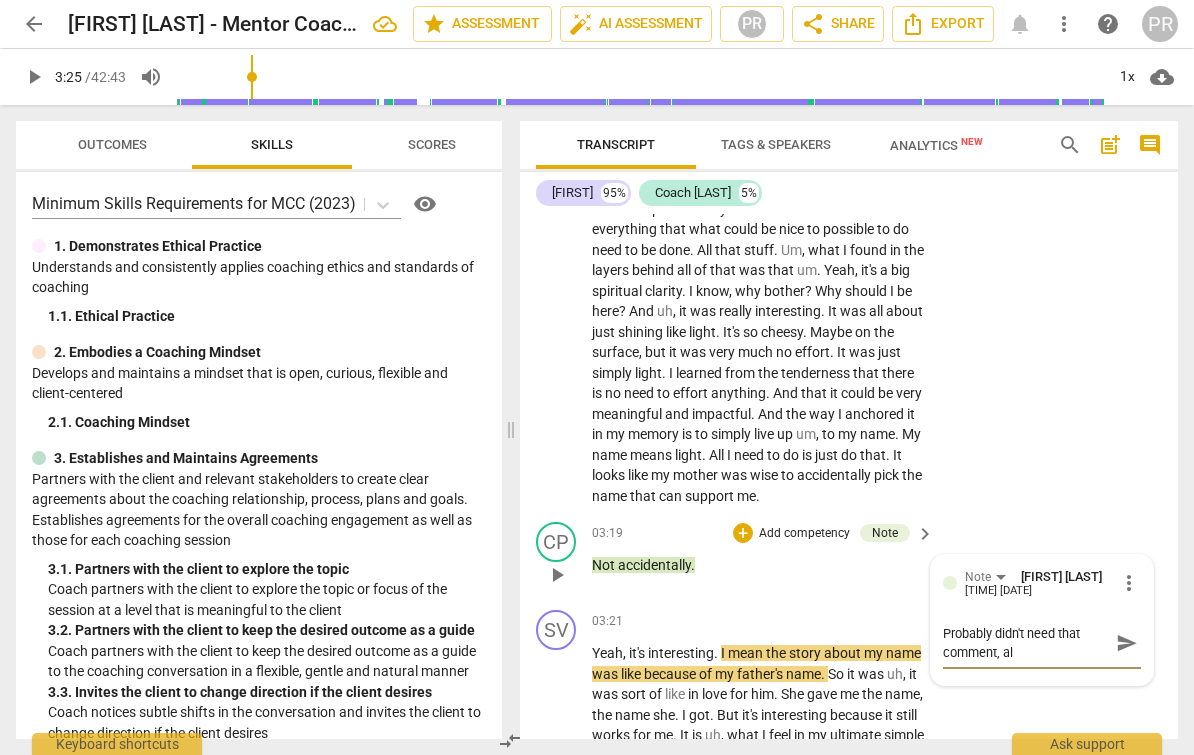 type on "Probably didn't need that comment, alt" 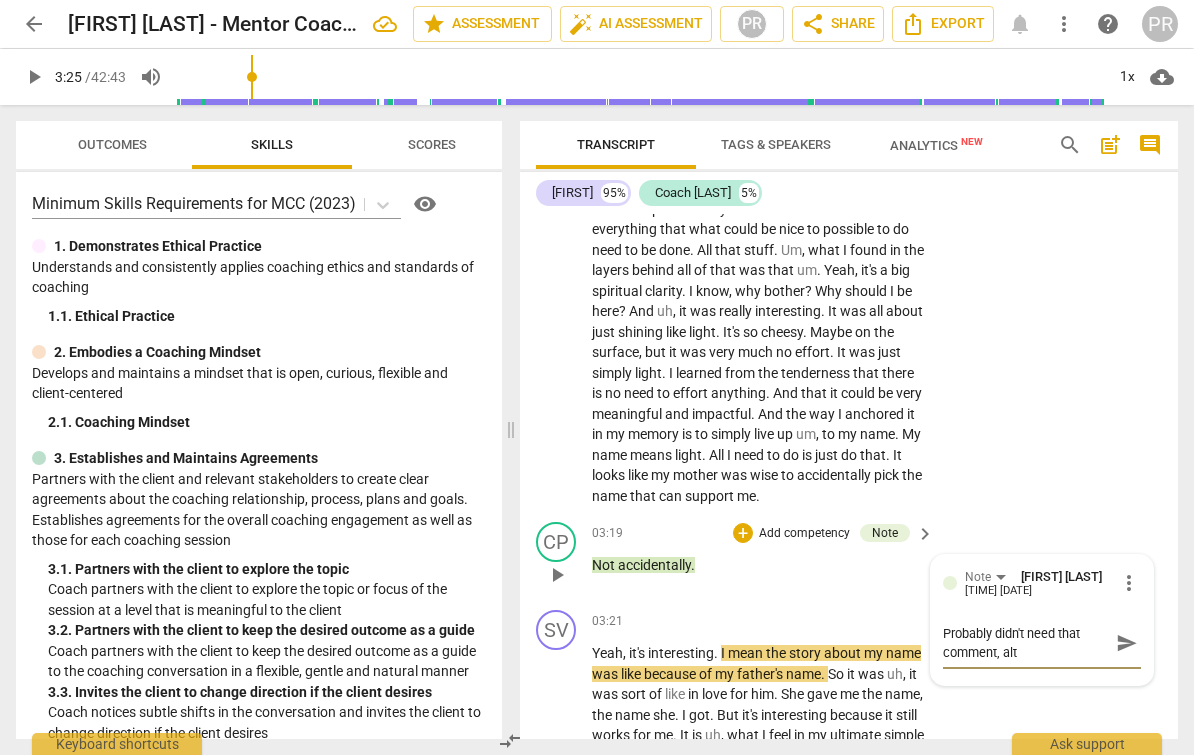 type on "Probably didn't need that comment, alto" 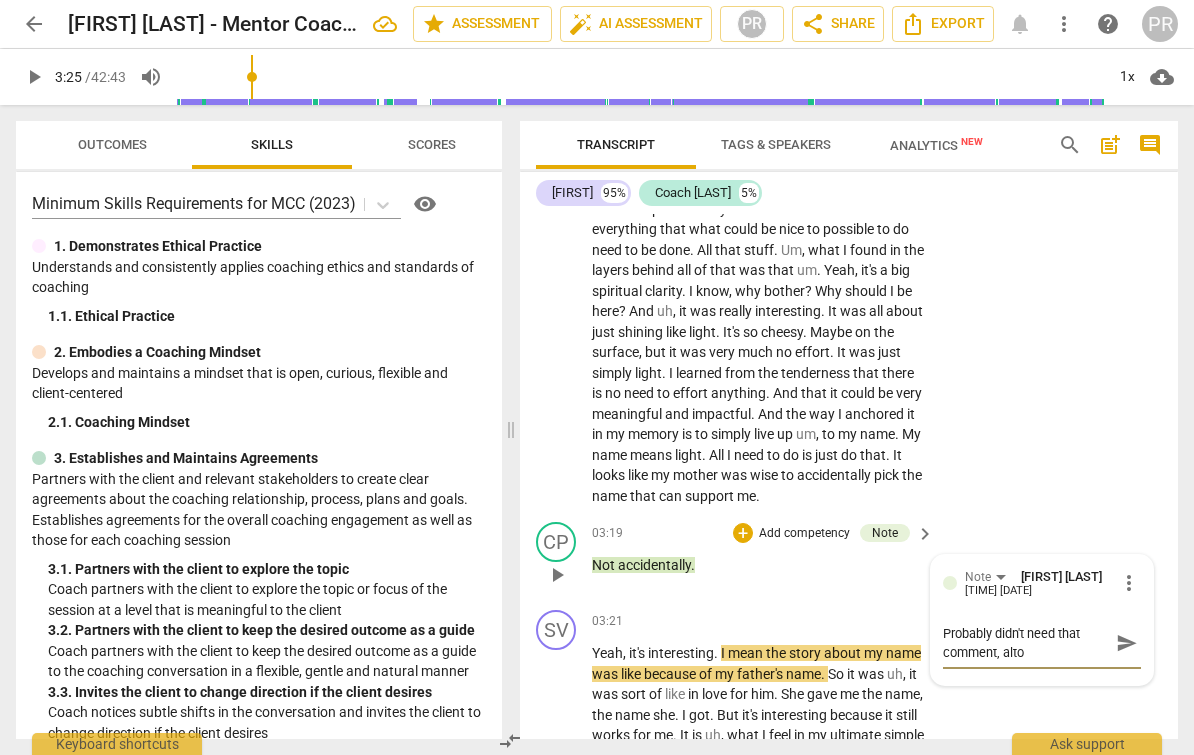 type on "Probably didn't need that comment, alt" 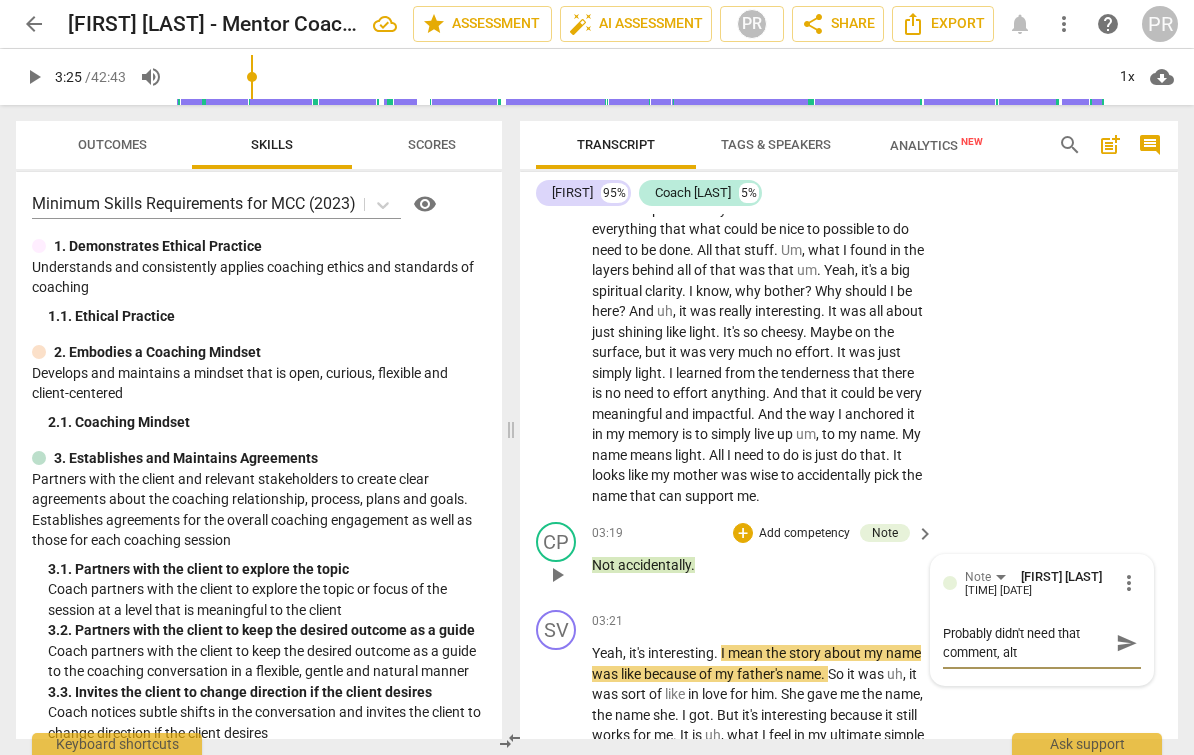 type on "Probably didn't need that comment, alth" 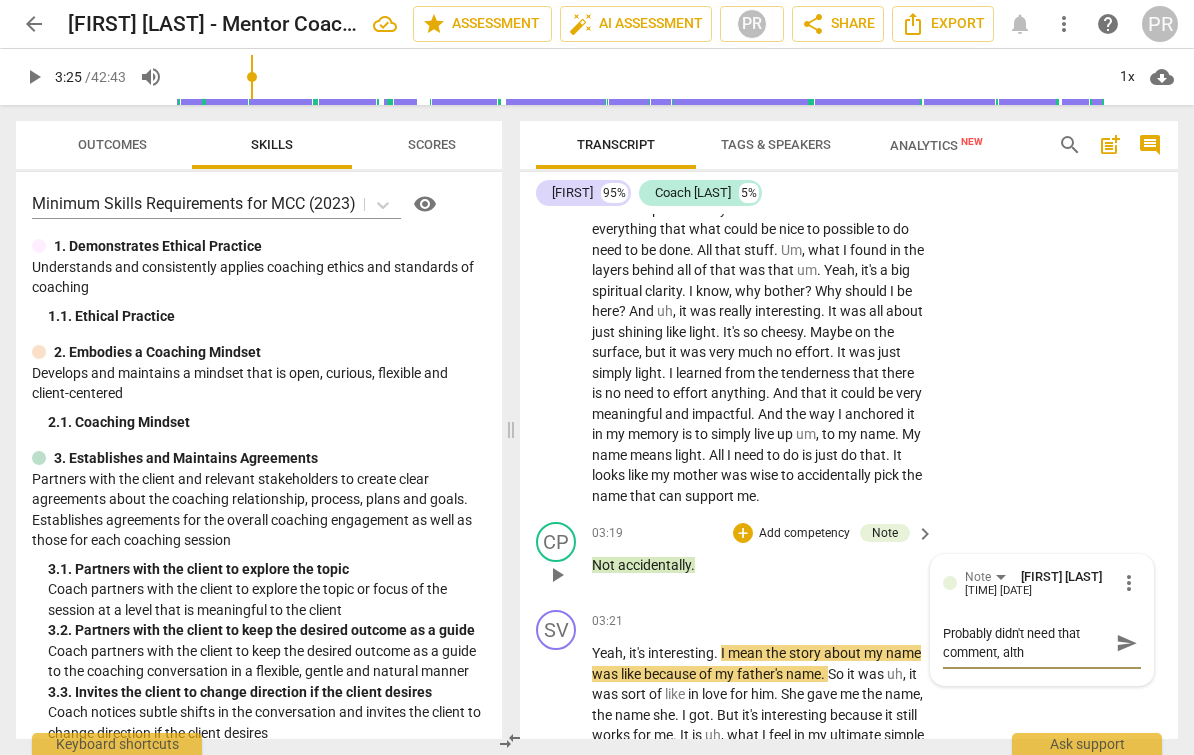 type on "Probably didn't need that comment, althg" 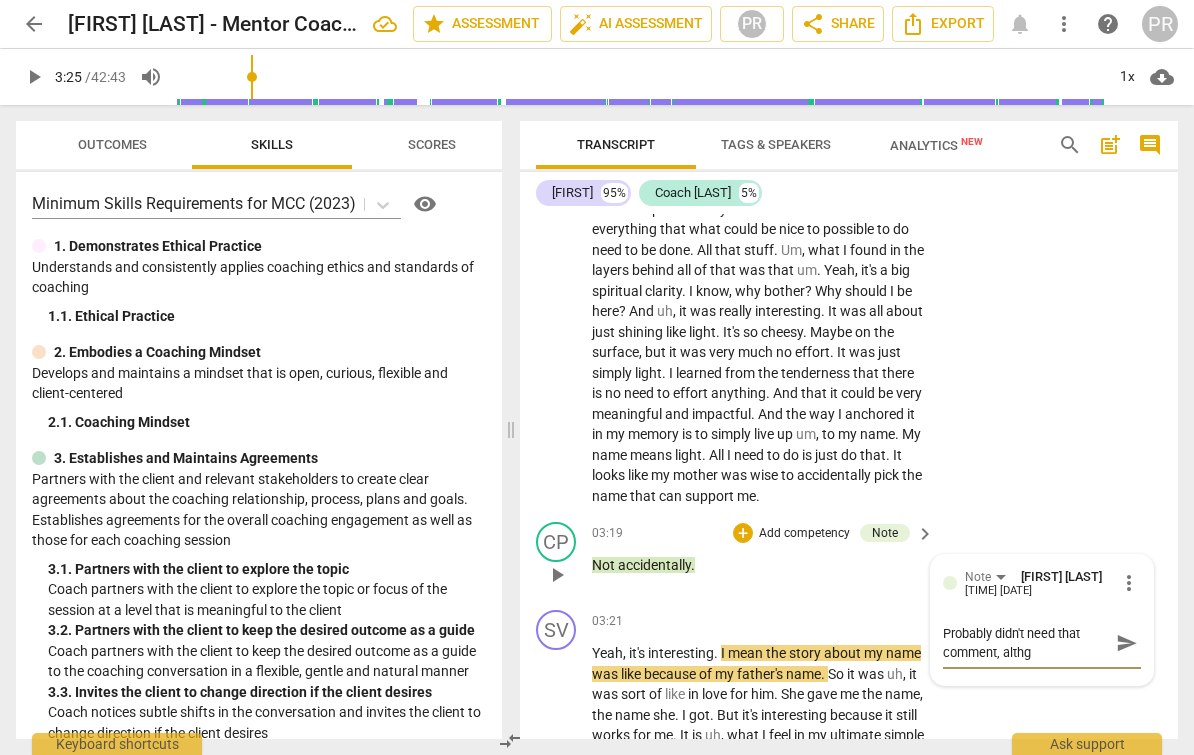 type on "Probably didn't need that comment, althgo" 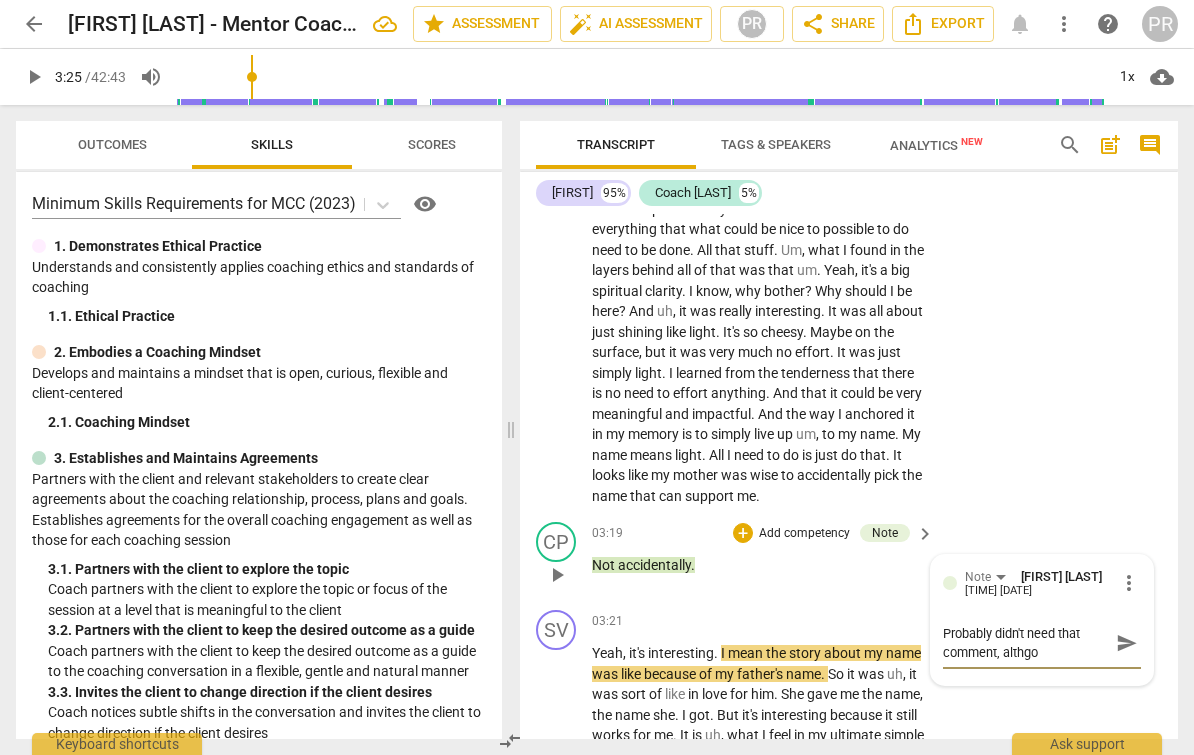 type on "Probably didn't need that comment, althgou" 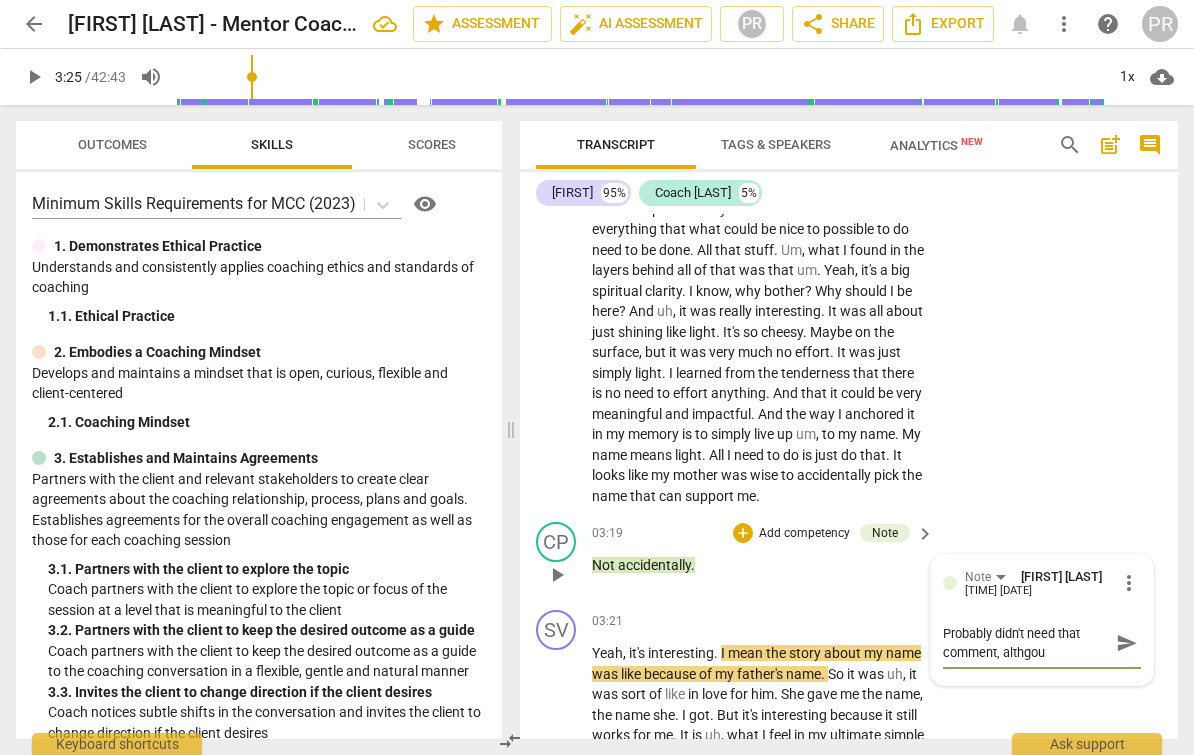 type on "Probably didn't need that comment, althgoug" 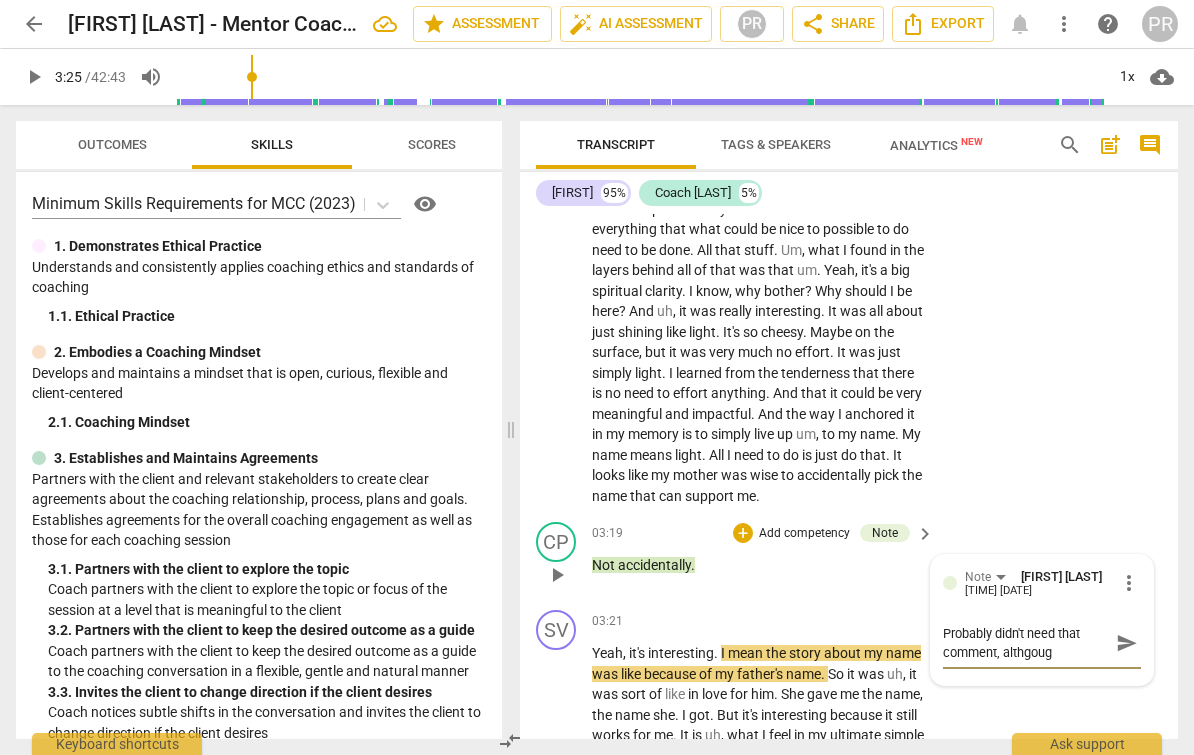 type on "Probably didn't need that comment, althgough" 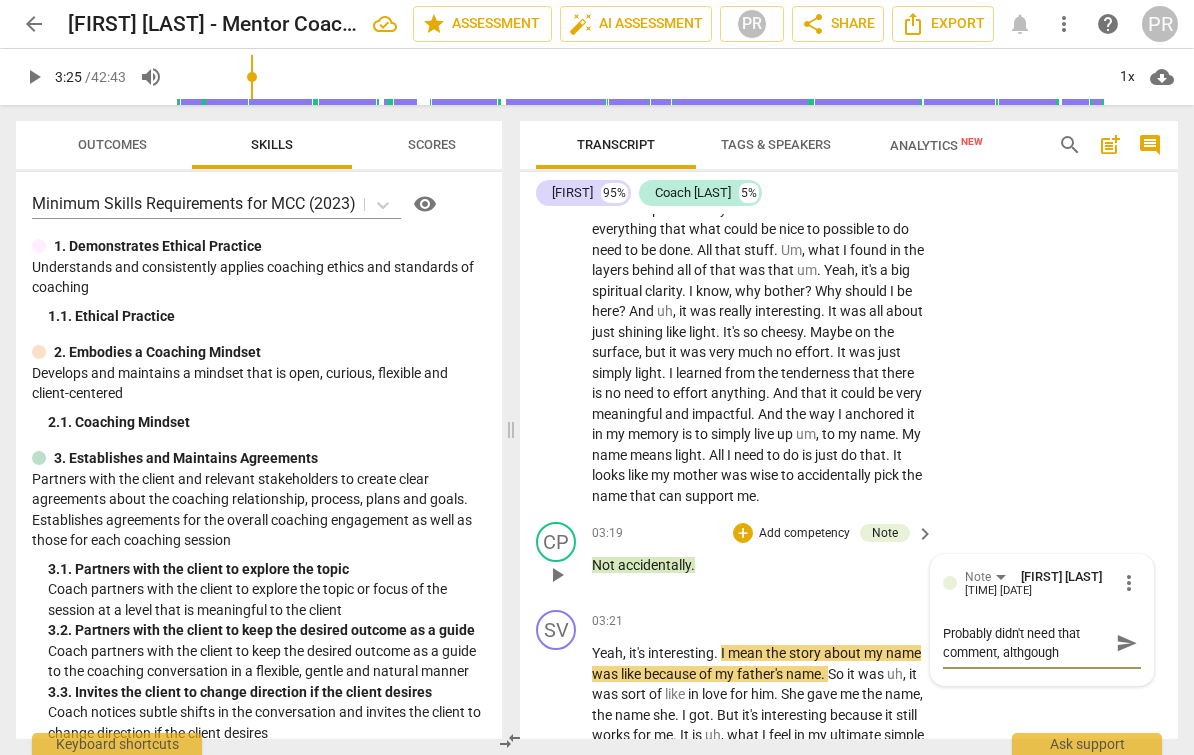 type on "Probably didn't need that comment, although" 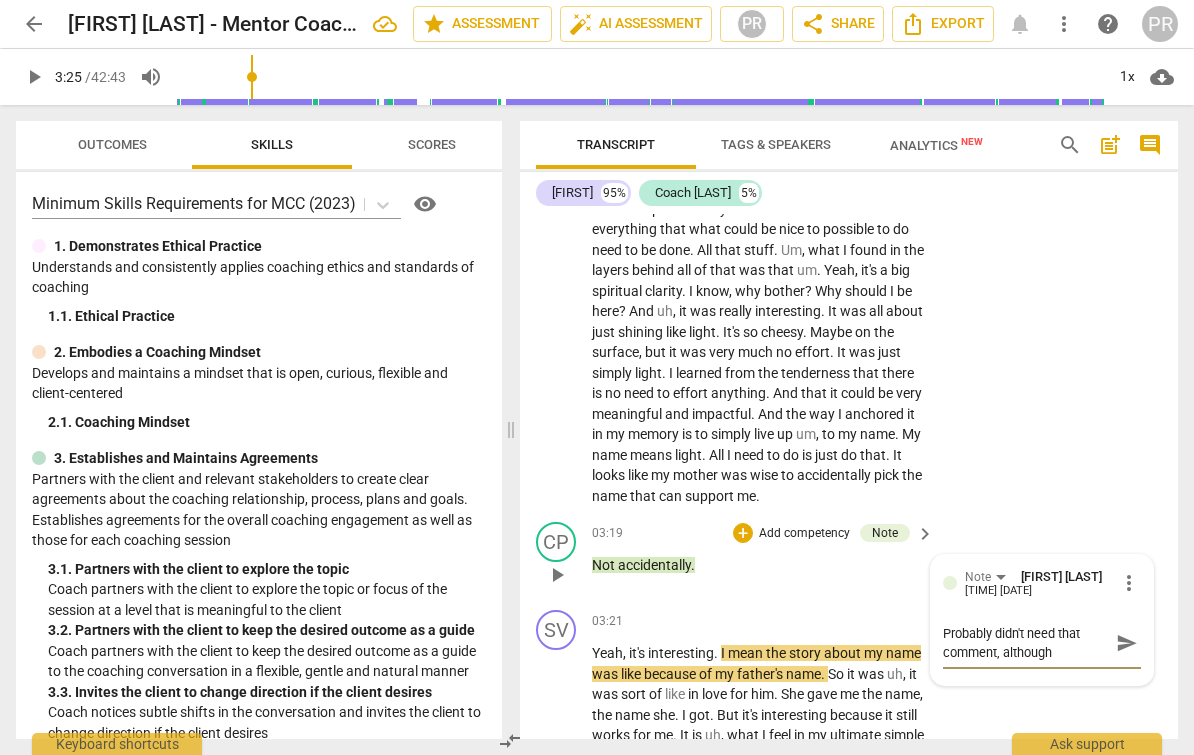 type on "Probably didn't need that comment, although i" 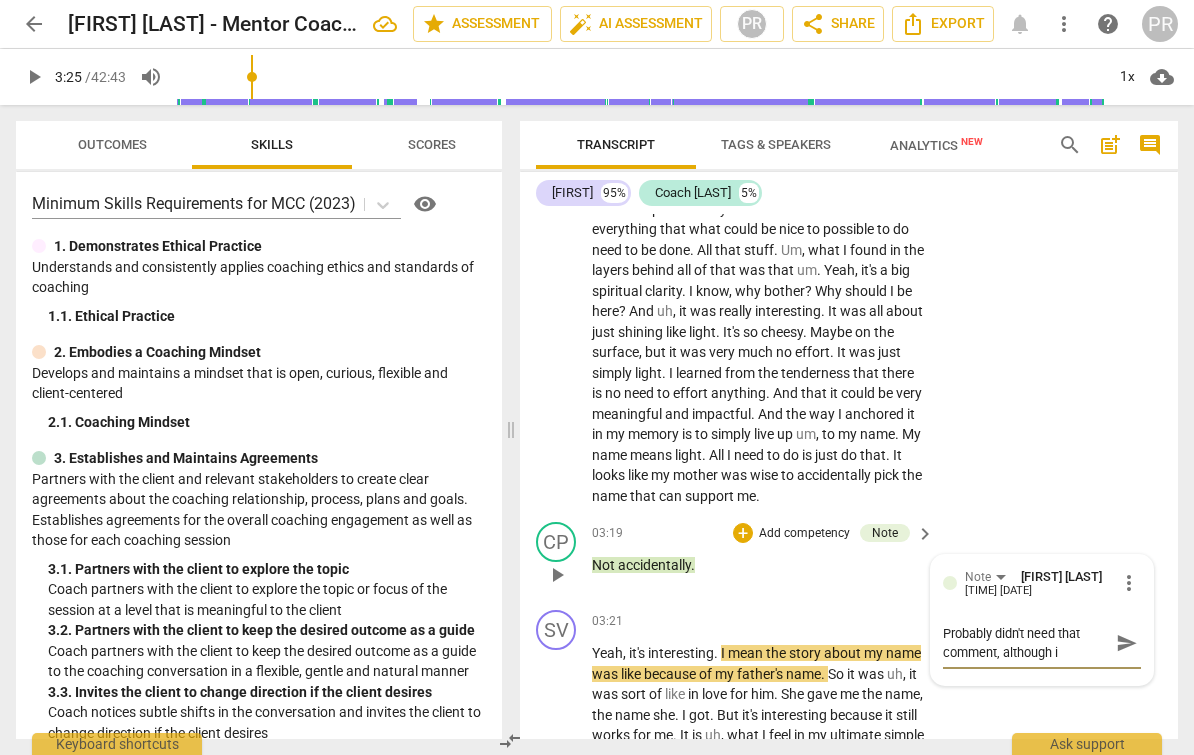 type on "Probably didn't need that comment, although it" 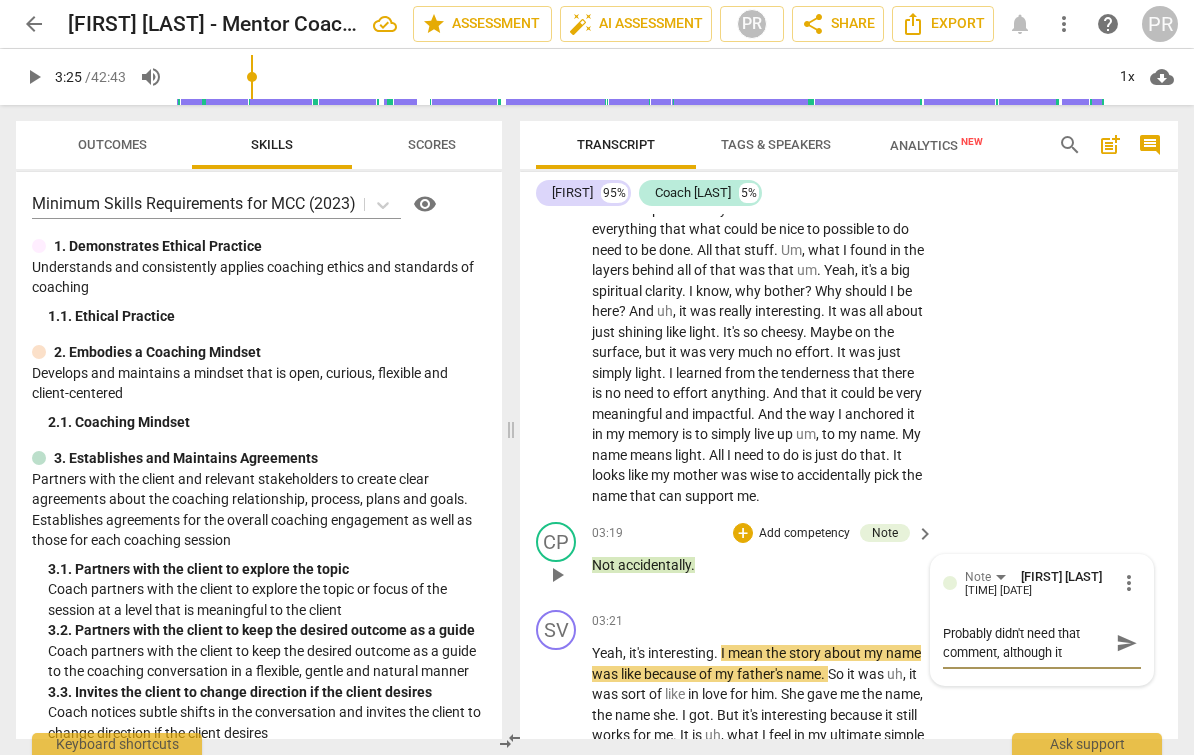 type on "Probably didn't need that comment, although it" 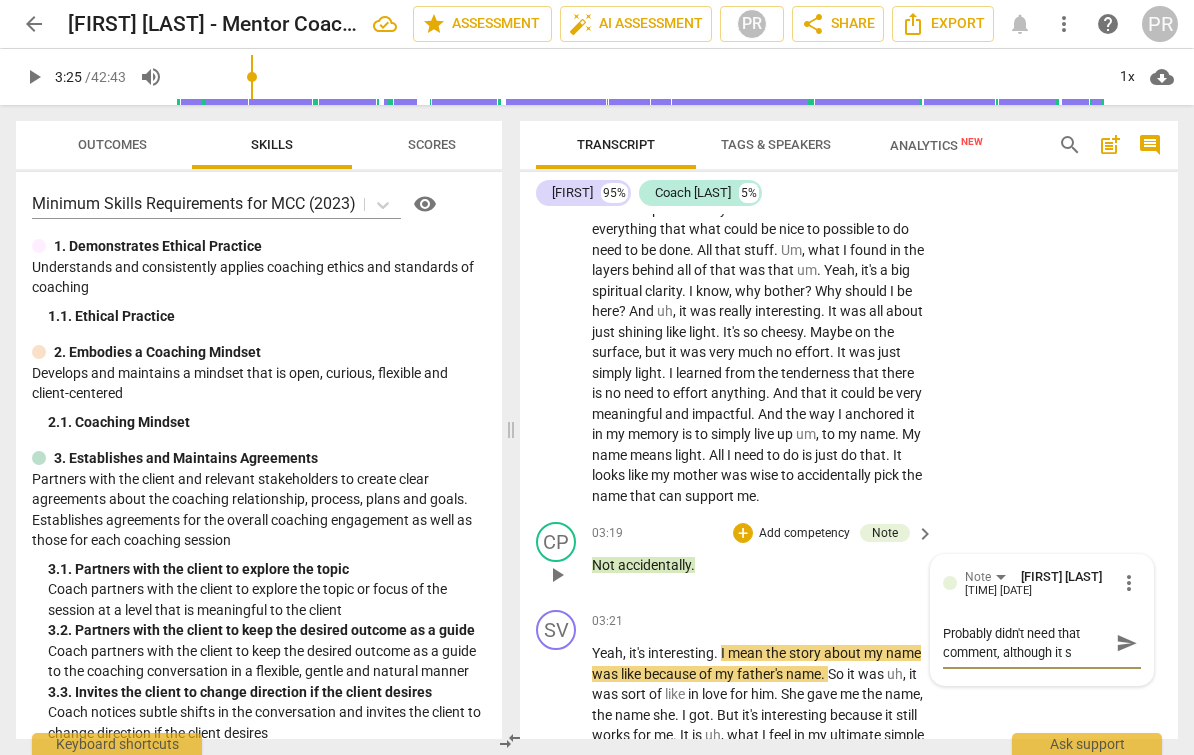 type on "Probably didn't need that comment, although it se" 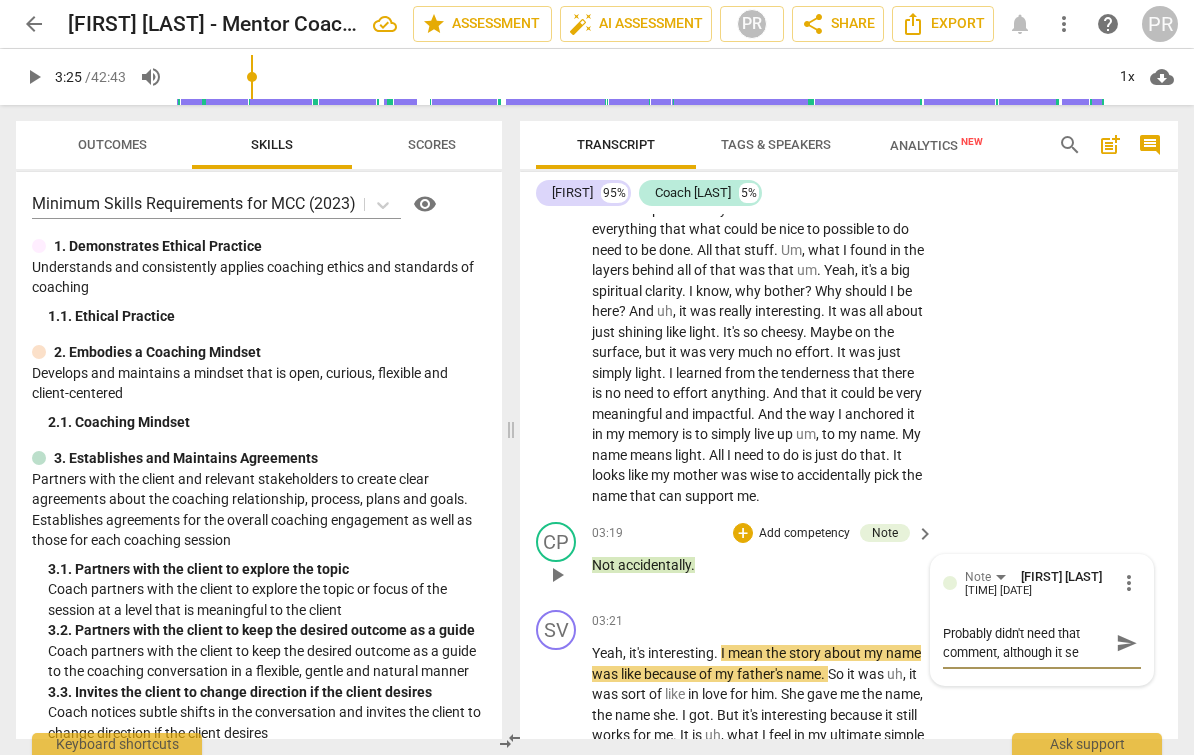 type on "Probably didn't need that comment, although it see" 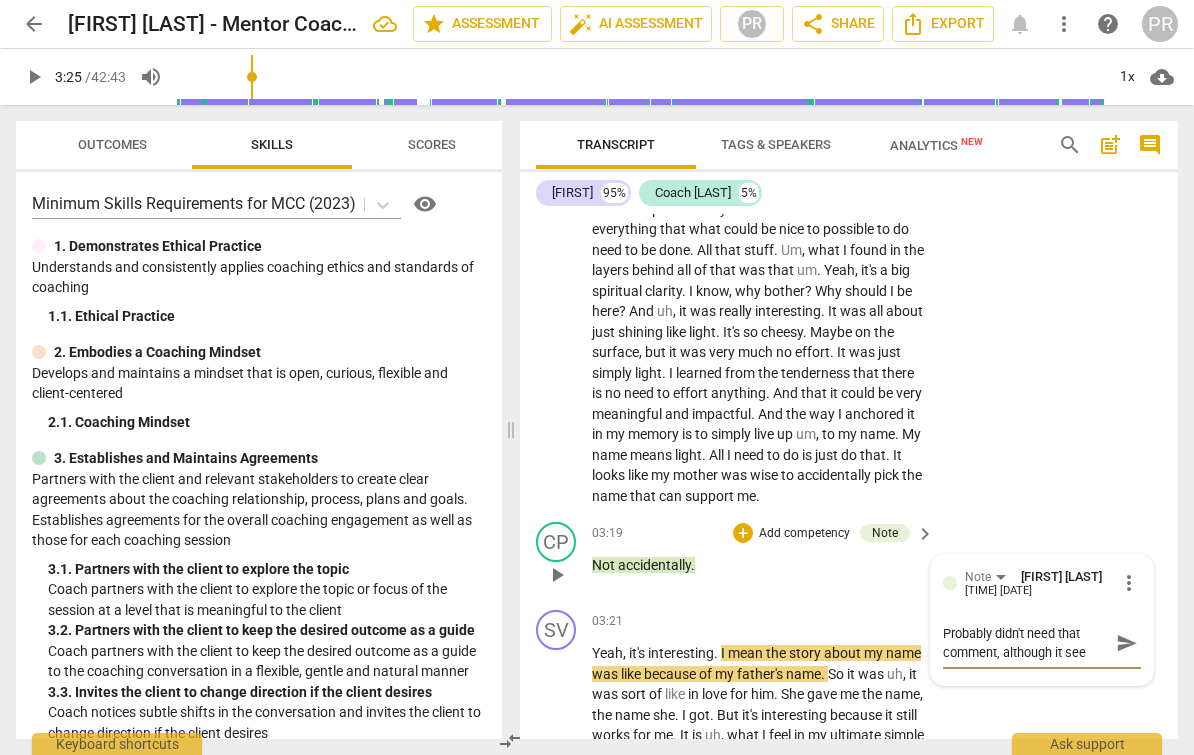 type on "Probably didn't need that comment, although it seem" 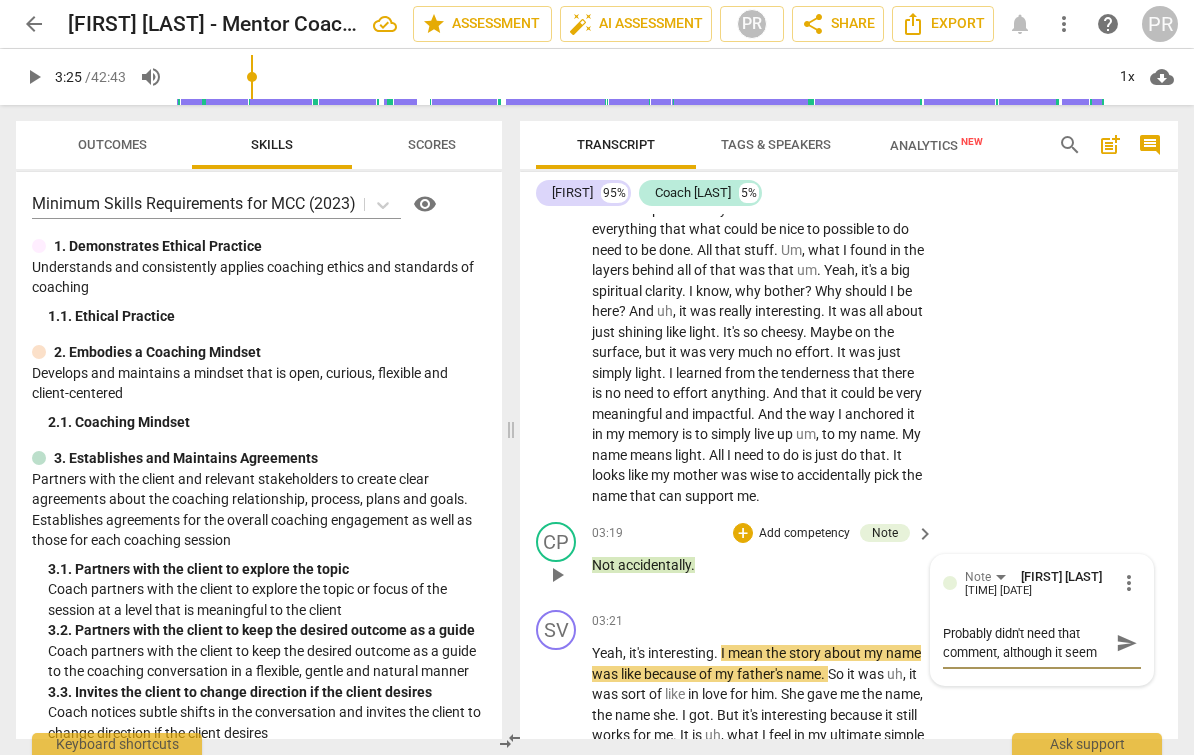 type on "Probably didn't need that comment, although it seeme" 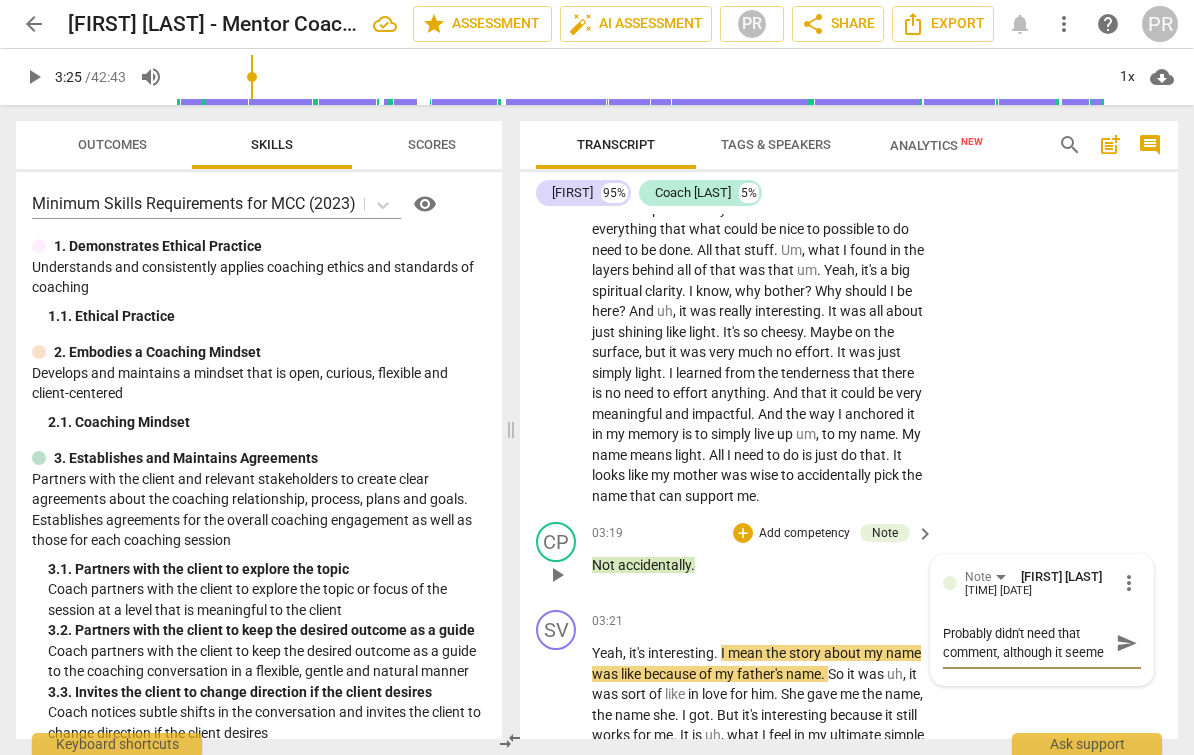 type on "Probably didn't need that comment, although it seemed" 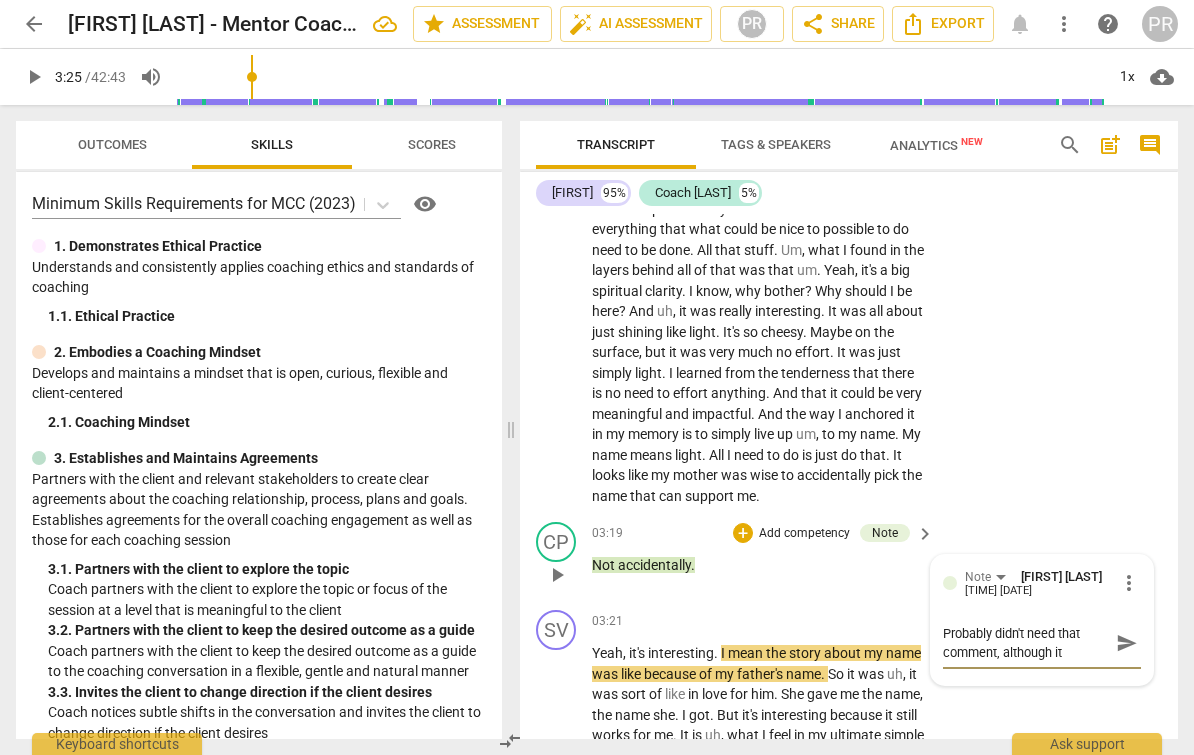 scroll, scrollTop: 17, scrollLeft: 0, axis: vertical 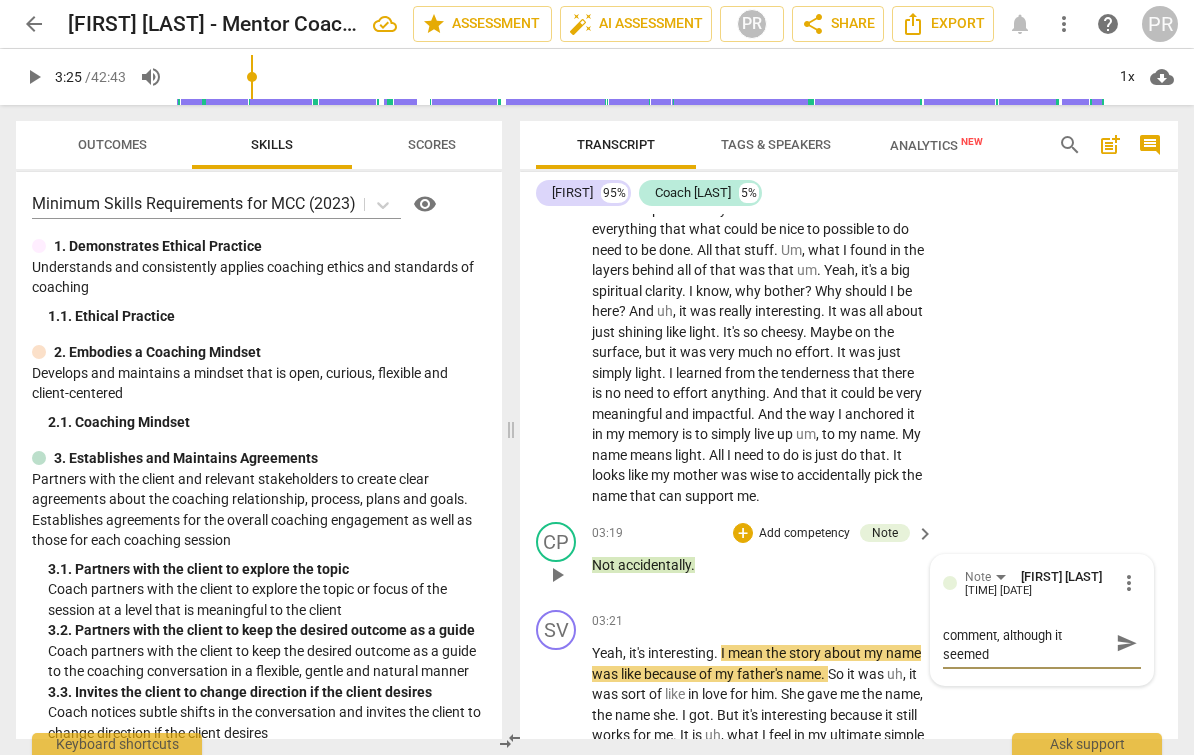 type on "Probably didn't need that comment, although it seemed" 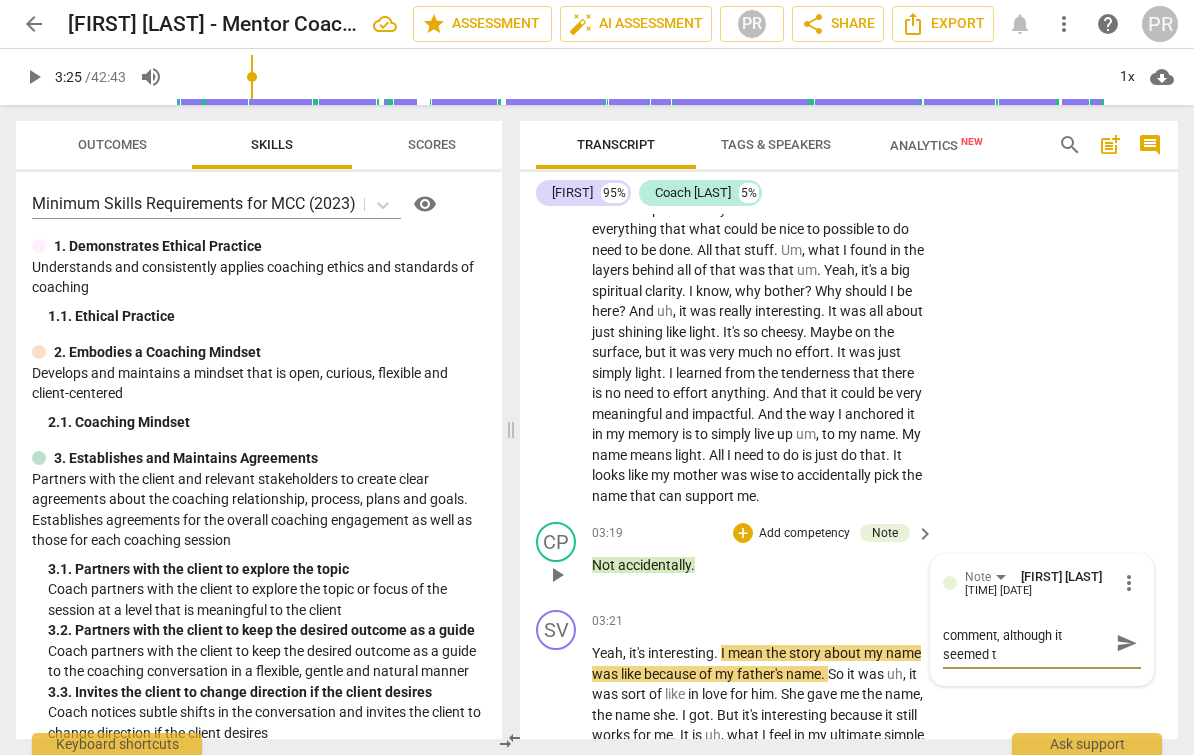 type on "Probably didn't need that comment, although it seemed th" 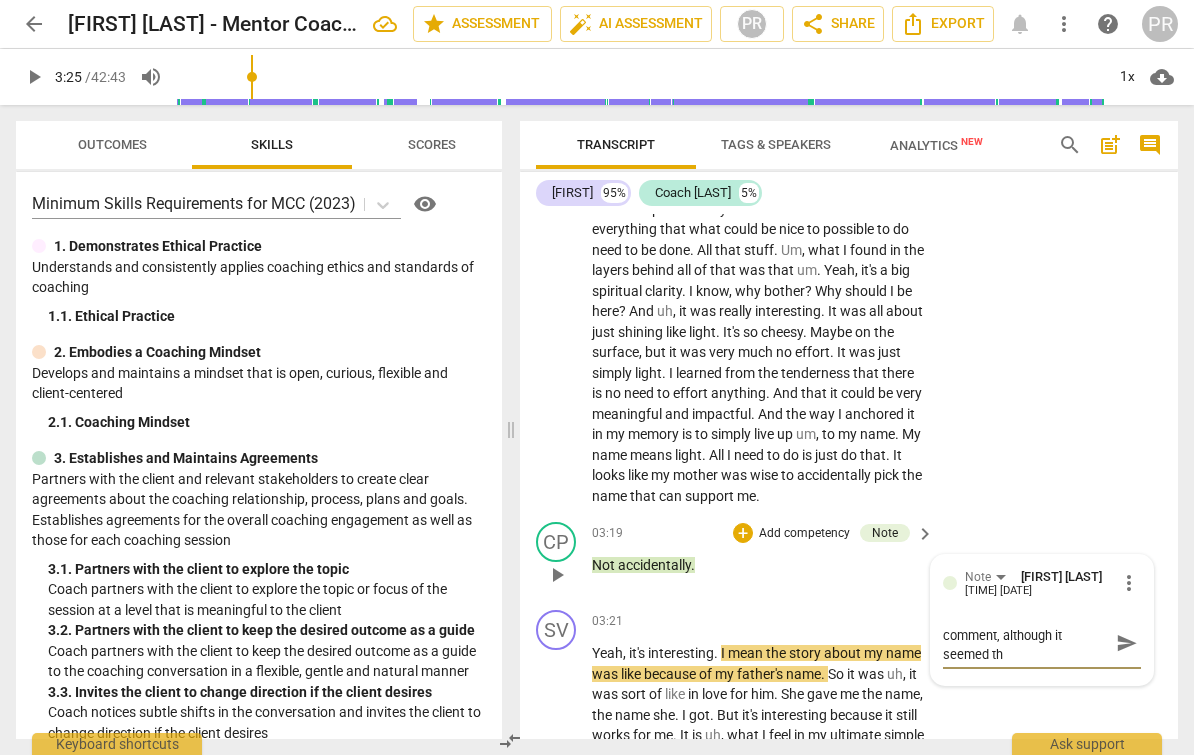 type on "Probably didn't need that comment, although it seemed tha" 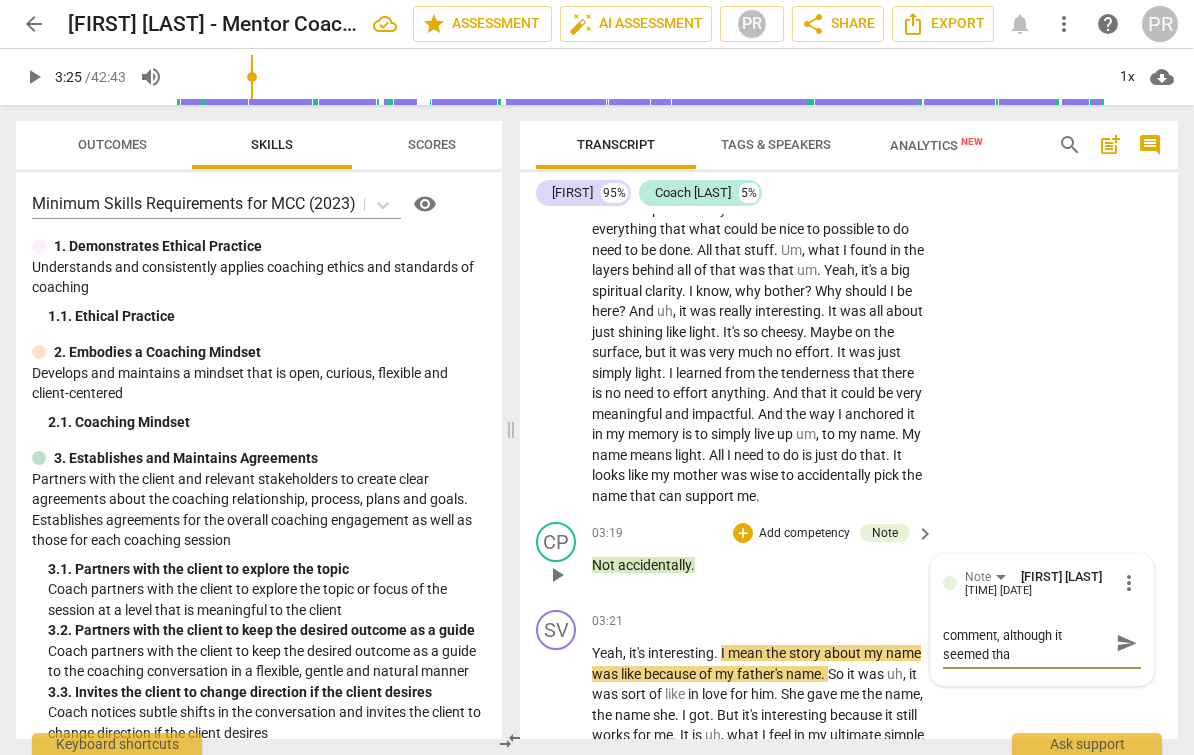type on "Probably didn't need that comment, although it seemed that" 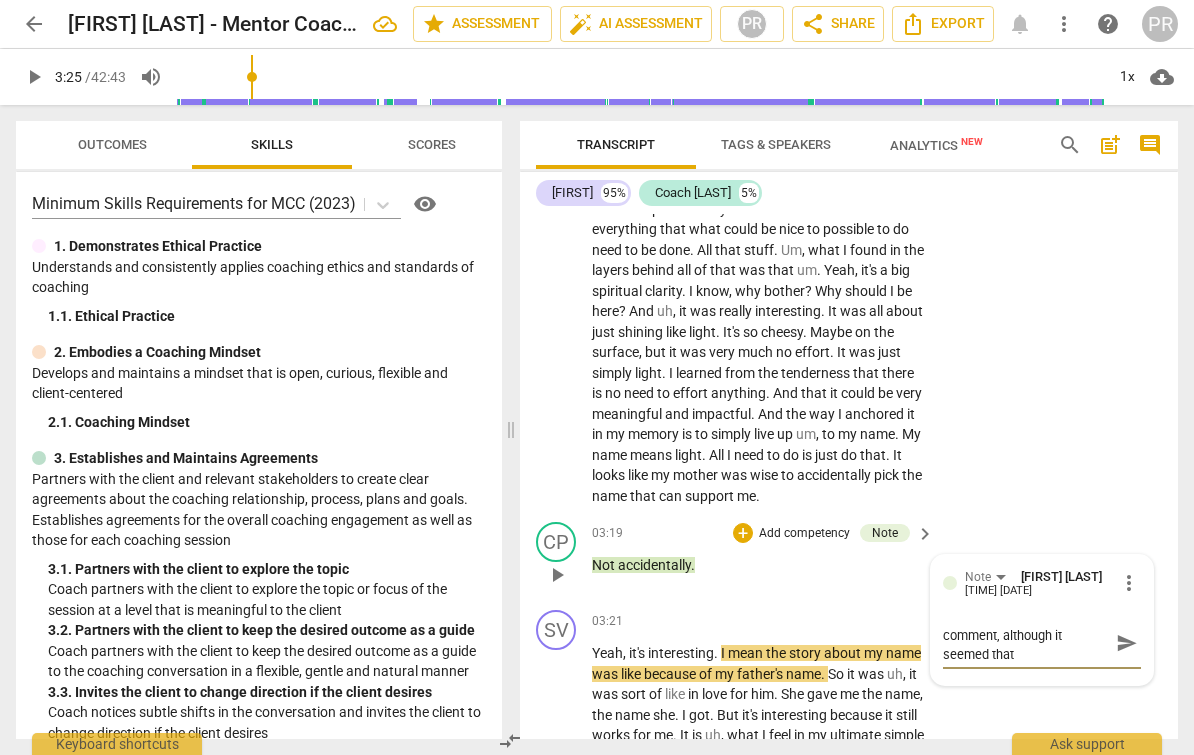 type on "Probably didn't need that comment, although it seemed that" 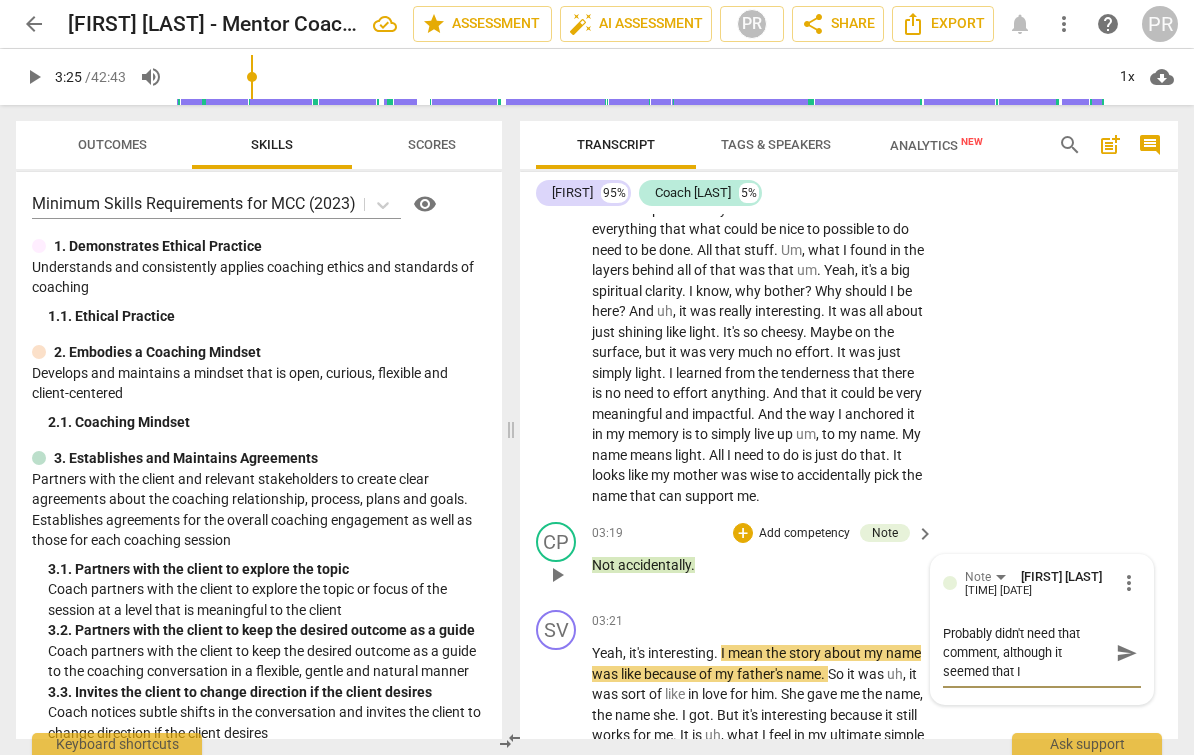 type on "Probably didn't need that comment, although it seemed that I" 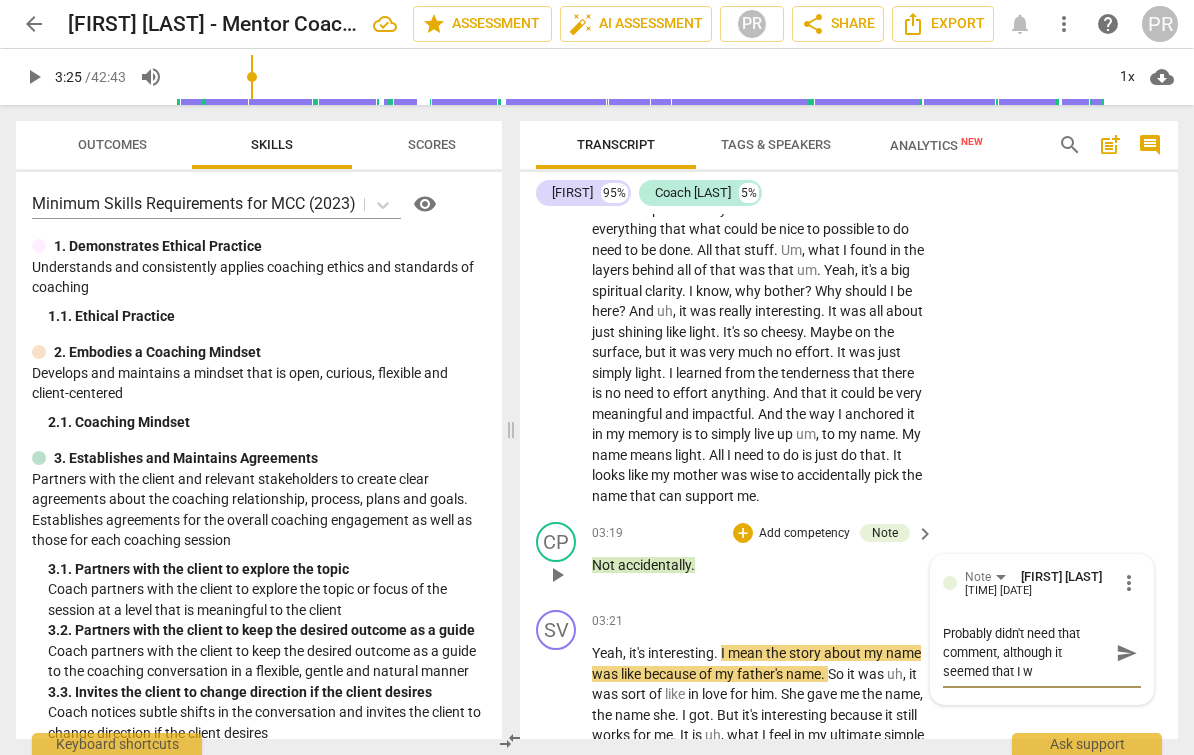 type on "Probably didn't need that comment, although it seemed that I wa" 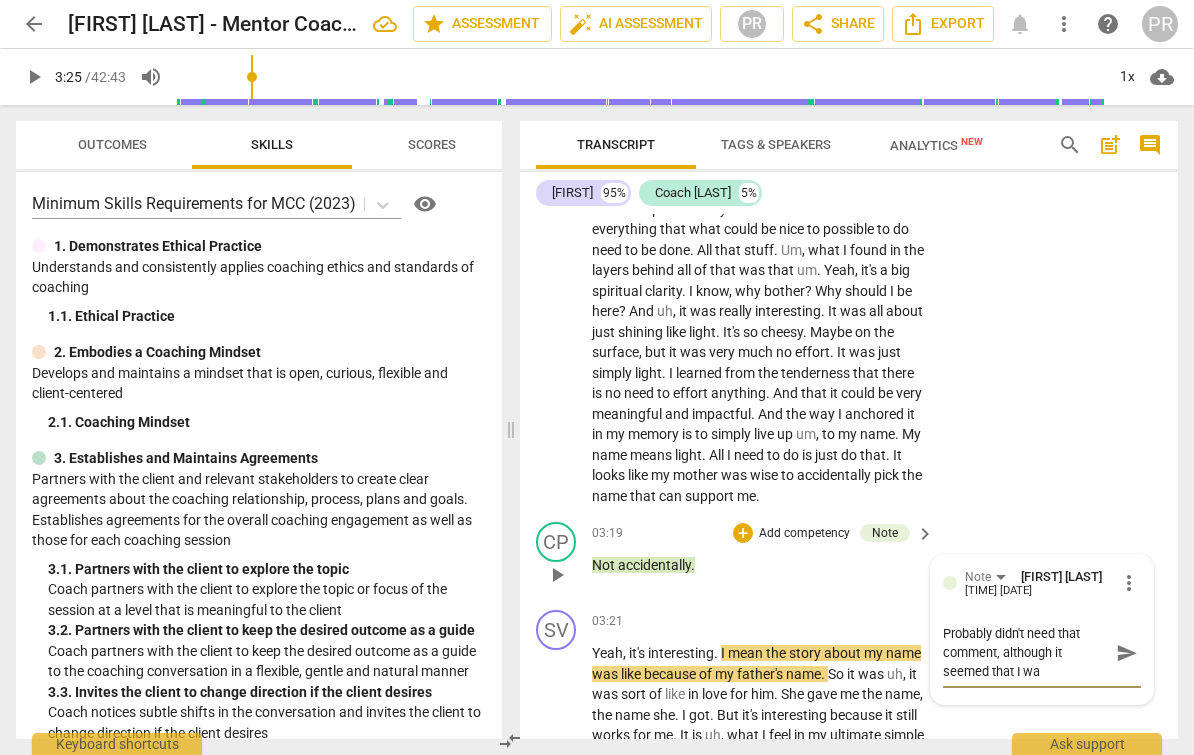 type on "Probably didn't need that comment, although it seemed that I was" 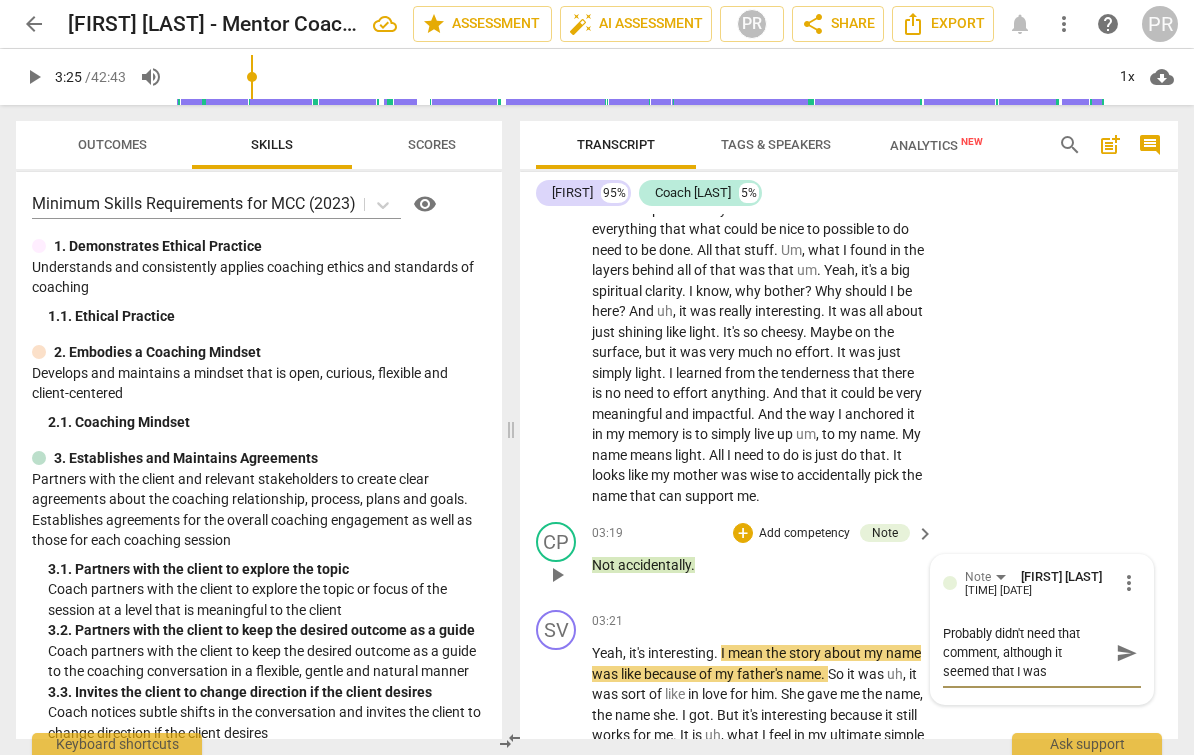 type on "Probably didn't need that comment, although it seemed that I was" 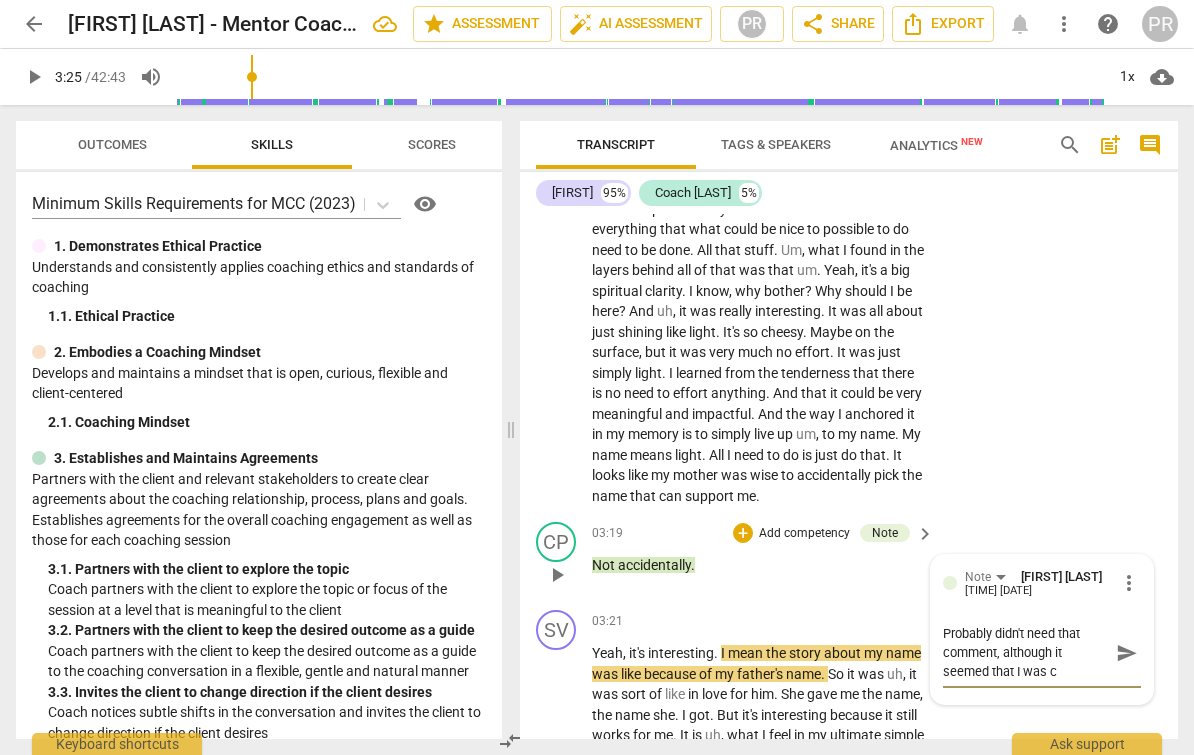type on "Probably didn't need that comment, although it seemed that I was co" 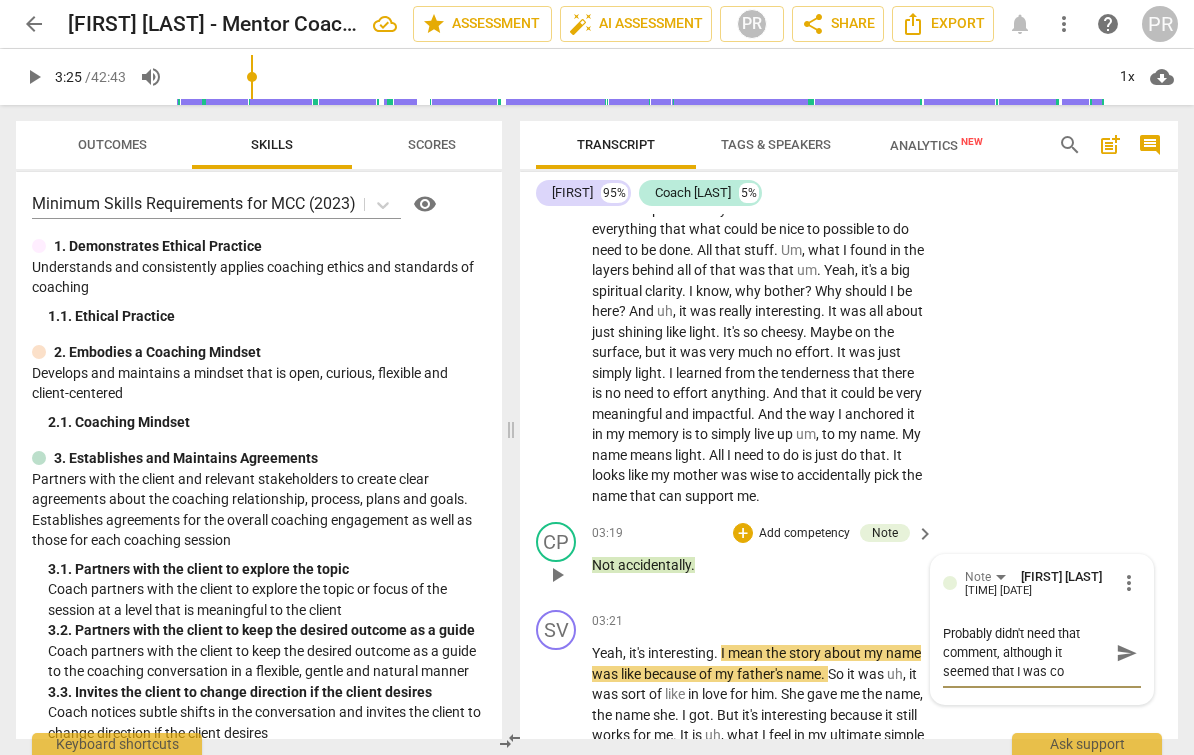 type on "Probably didn't need that comment, although it seemed that I was con" 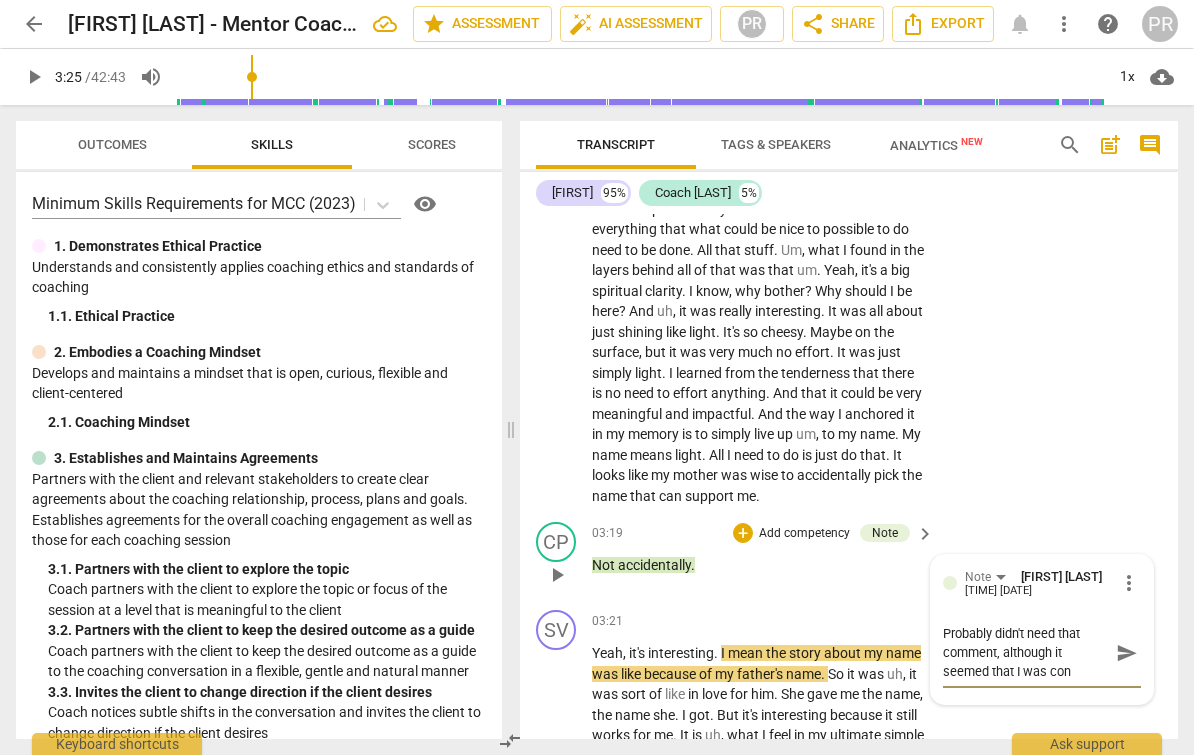 type on "Probably didn't need that comment, although it seemed that I was conn" 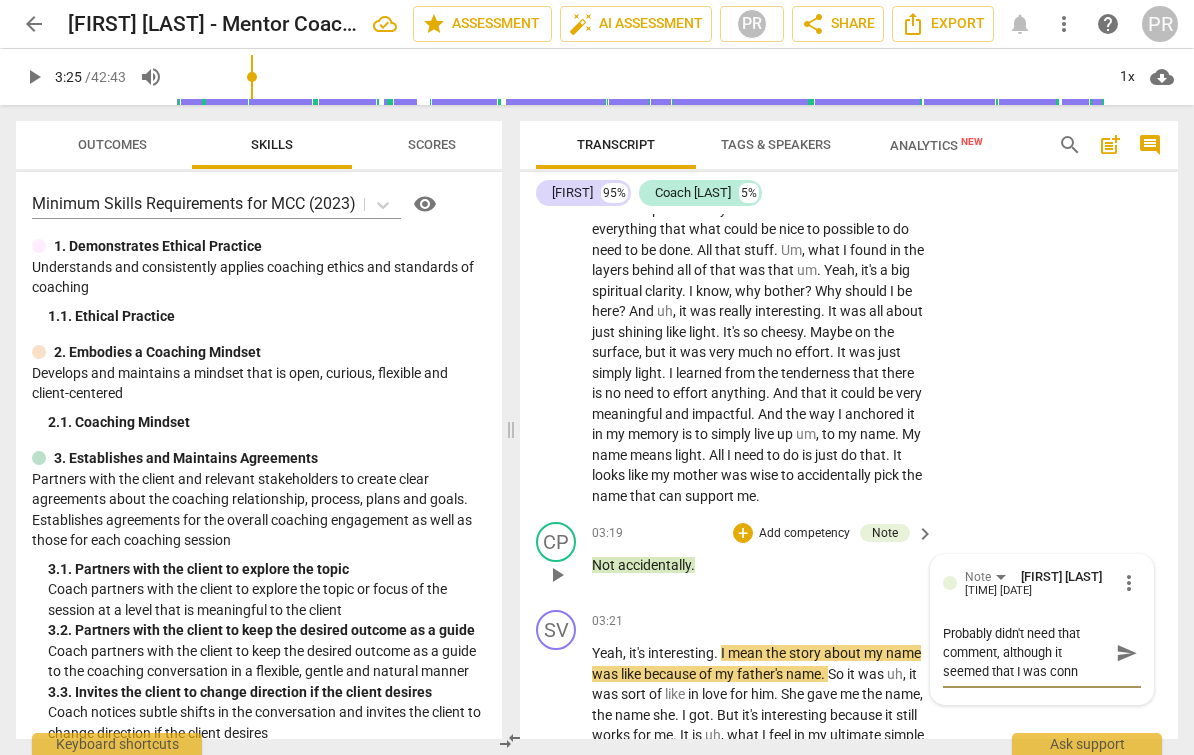 type on "Probably didn't need that comment, although it seemed that I was conne" 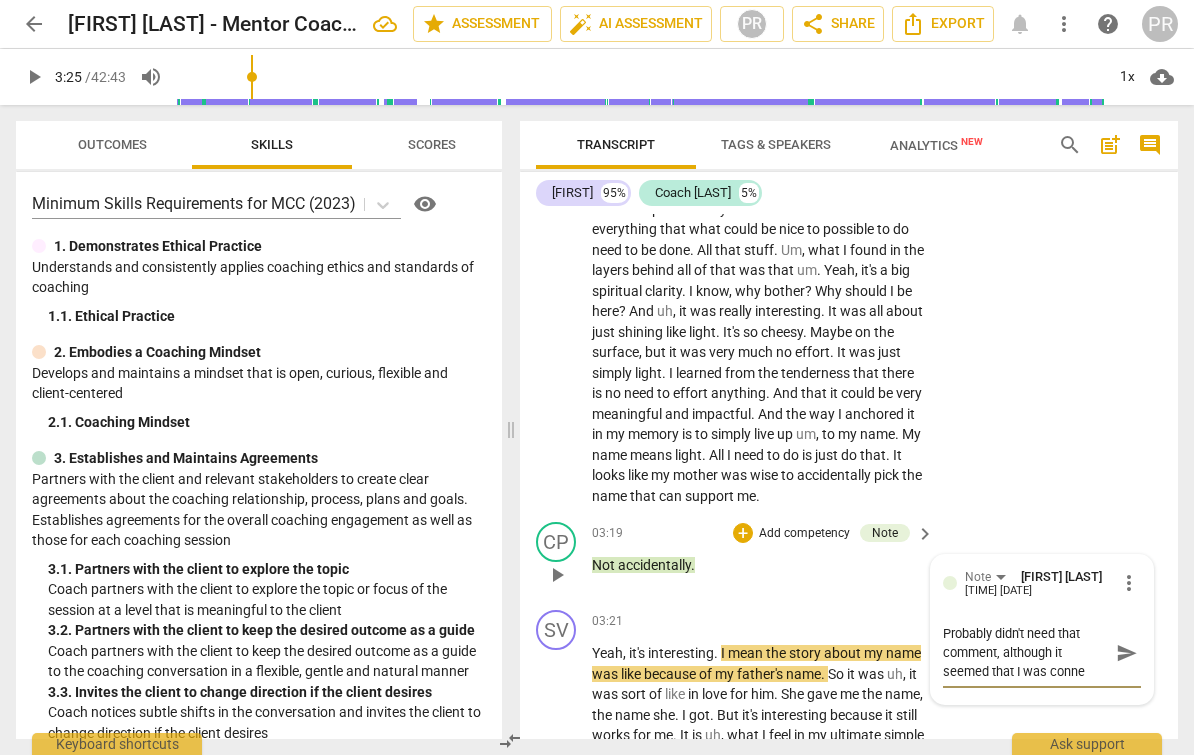 type on "Probably didn't need that comment, although it seemed that I was connec" 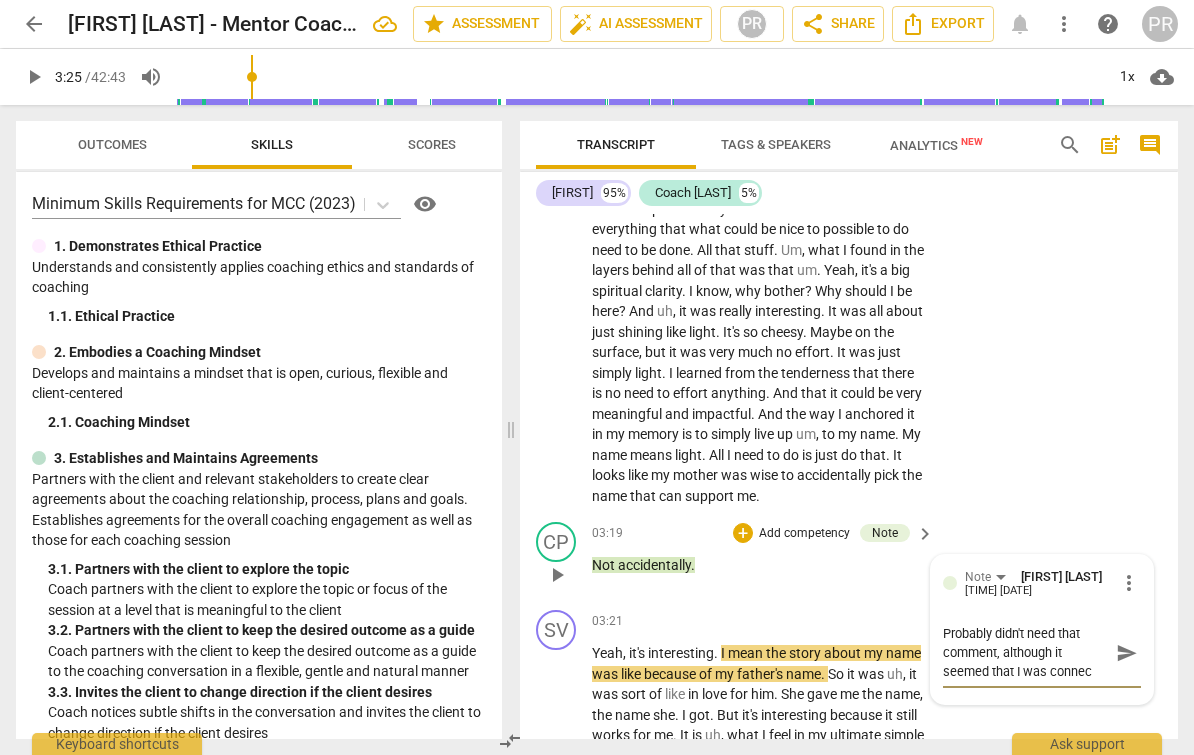 scroll, scrollTop: 17, scrollLeft: 0, axis: vertical 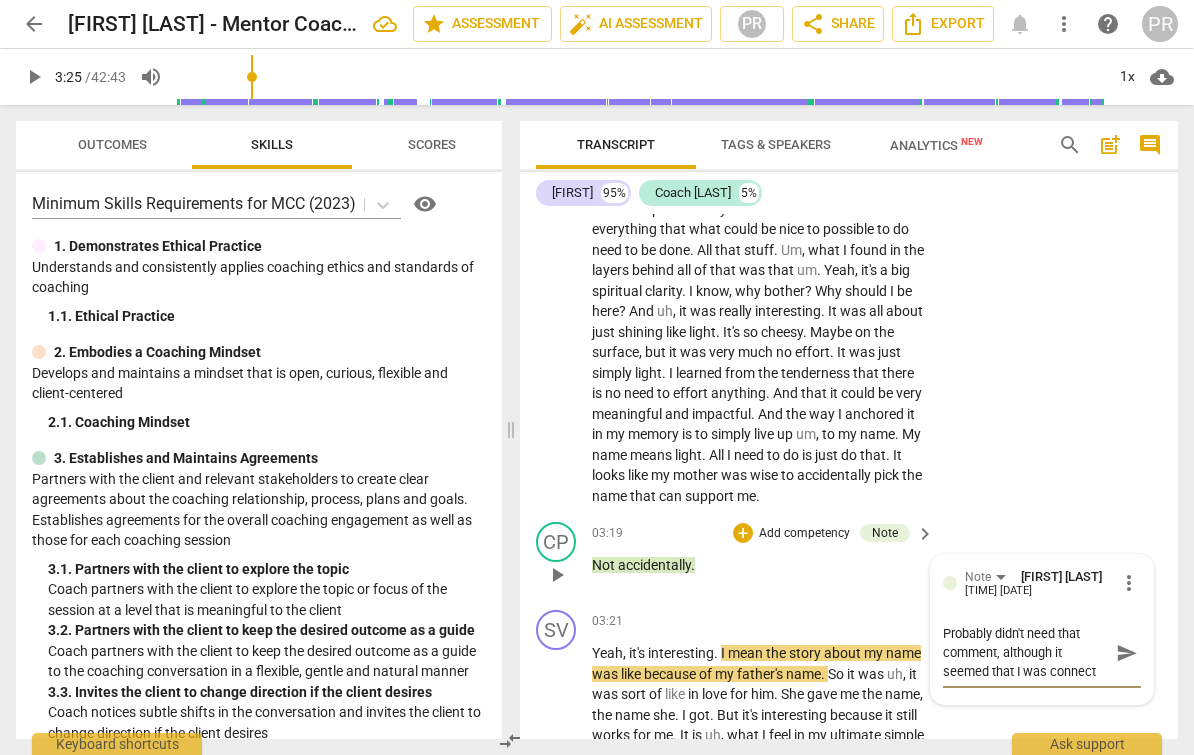 type on "Probably didn't need that comment, although it seemed that I was connecti" 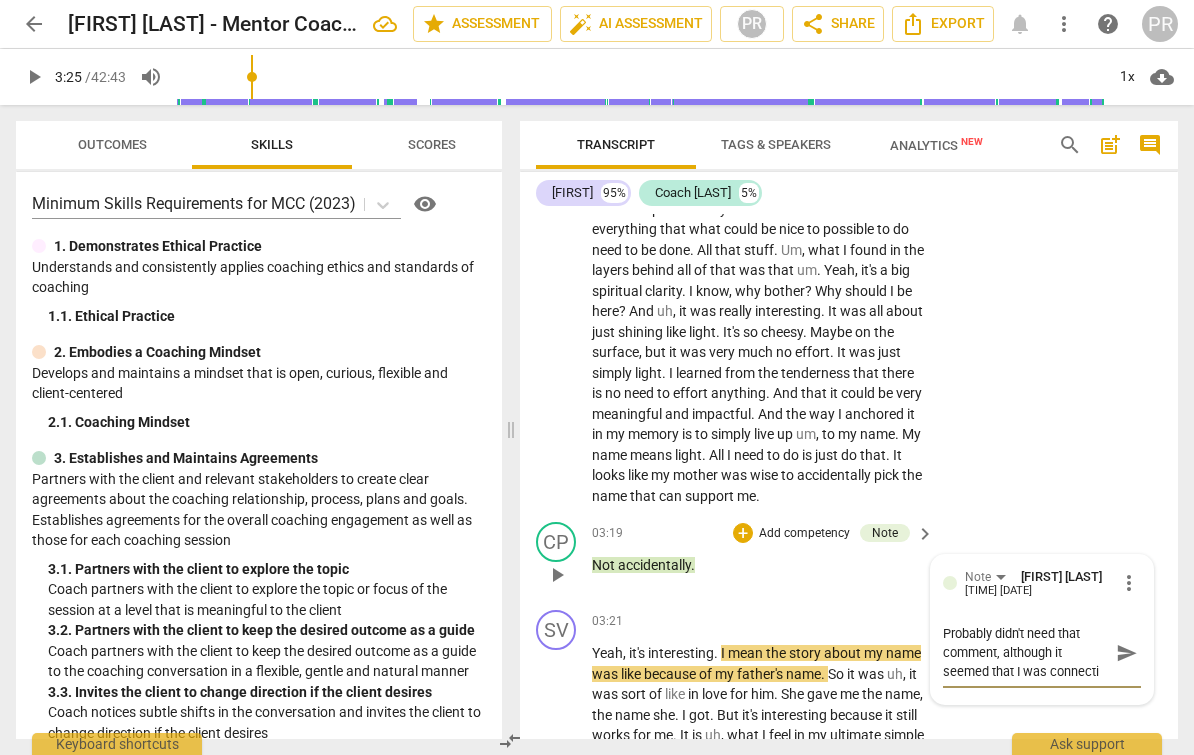 type on "Probably didn't need that comment, although it seemed that I was connectin" 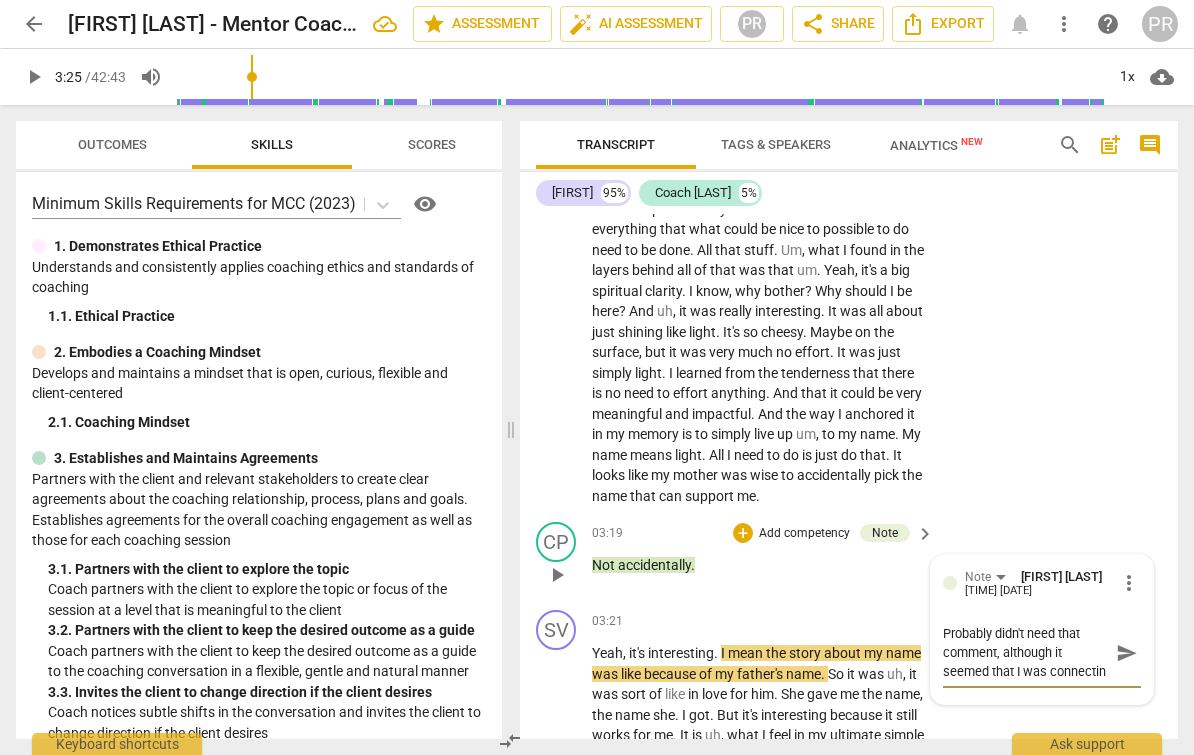 scroll, scrollTop: 17, scrollLeft: 0, axis: vertical 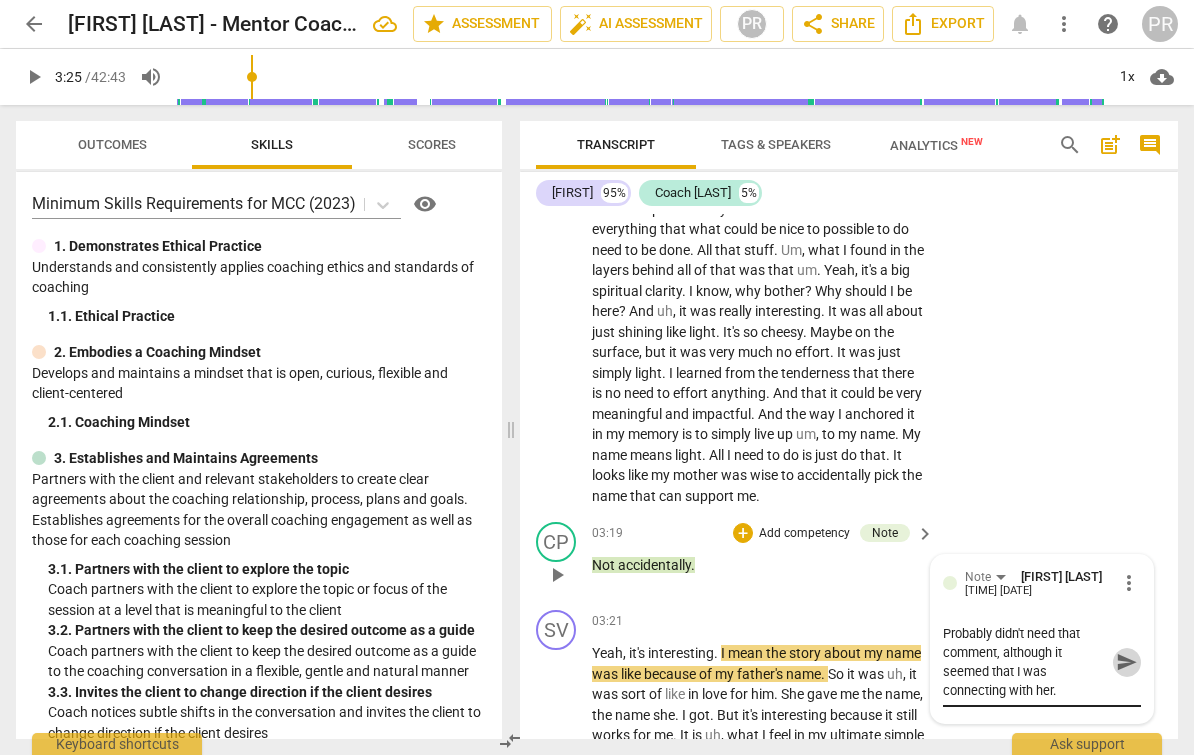click on "send" at bounding box center (1127, 662) 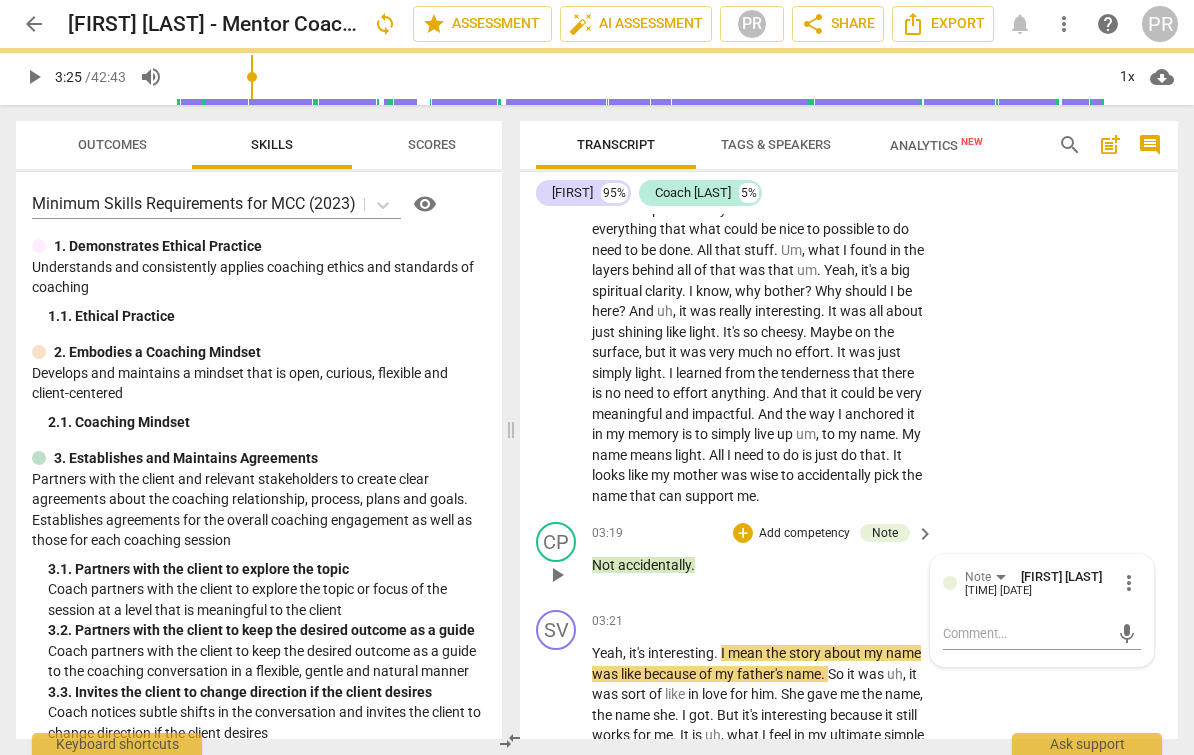 scroll, scrollTop: 0, scrollLeft: 0, axis: both 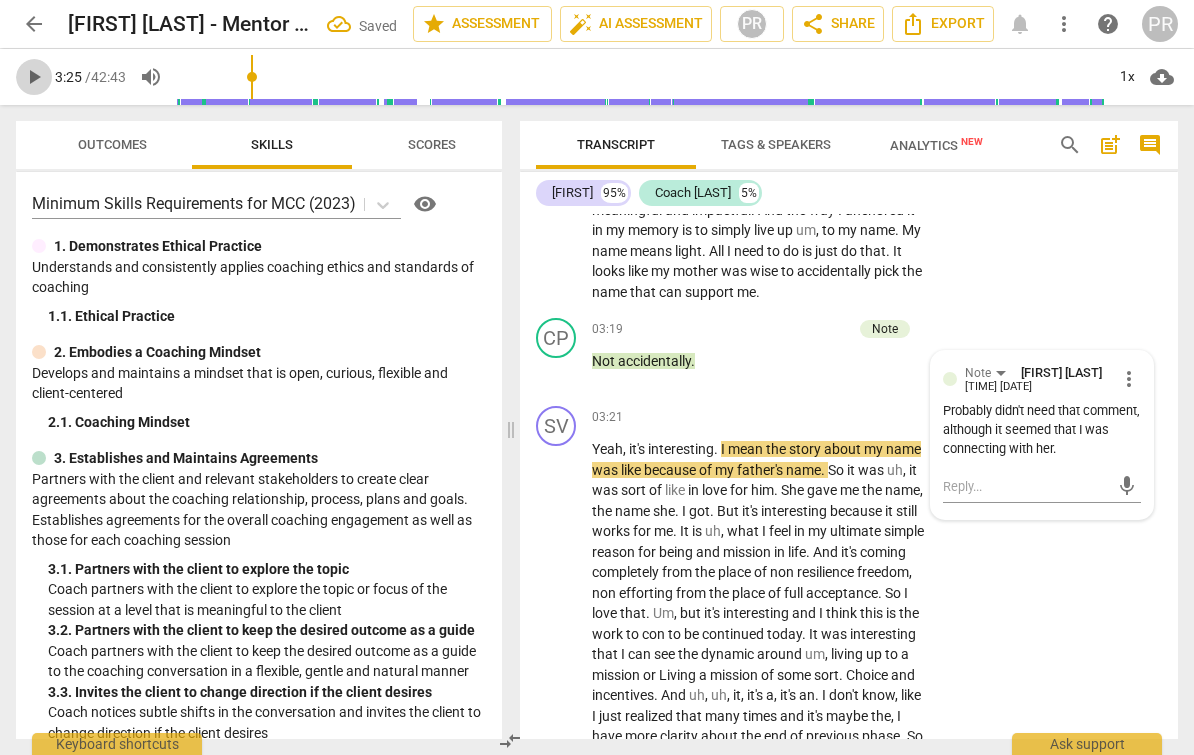 click on "play_arrow" at bounding box center [34, 77] 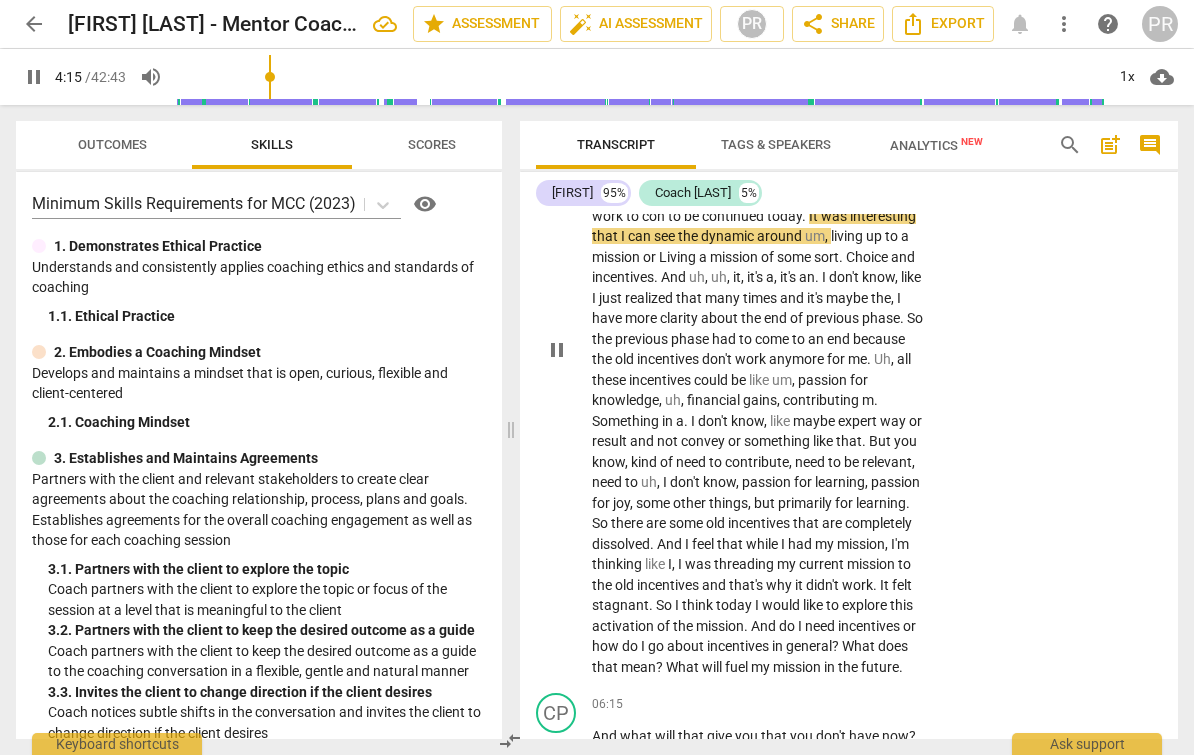 scroll, scrollTop: 1326, scrollLeft: 0, axis: vertical 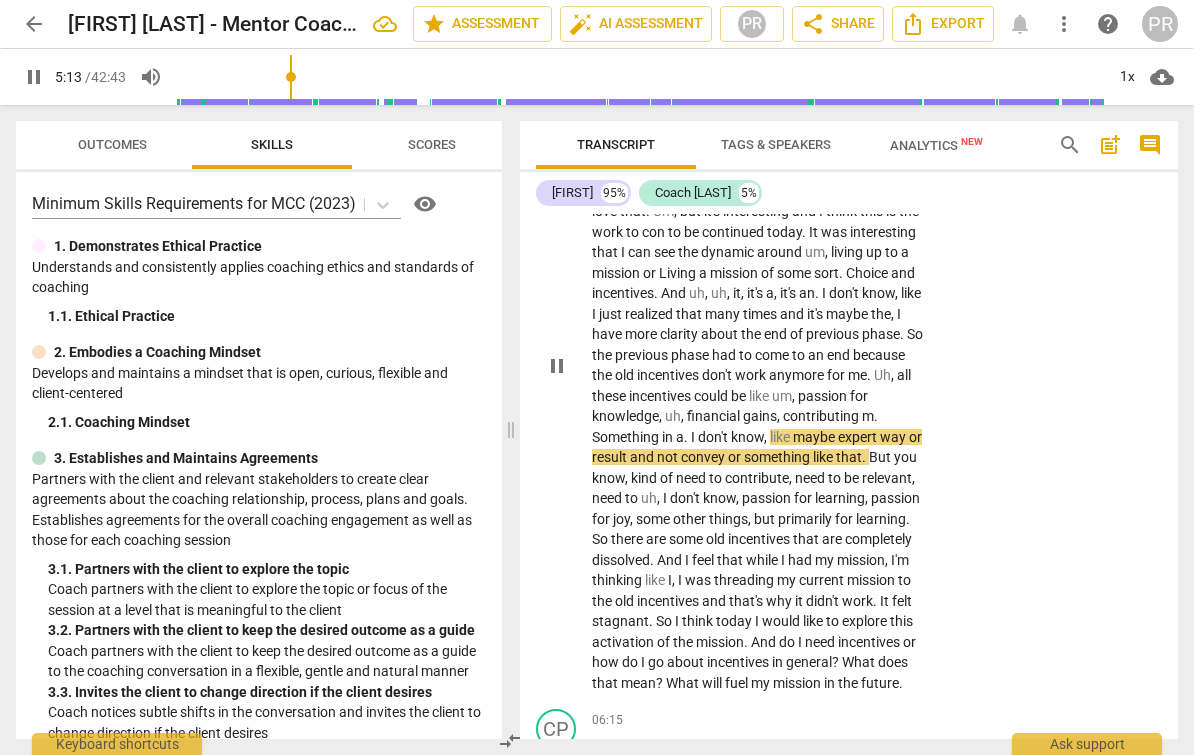 click on "." at bounding box center [876, 416] 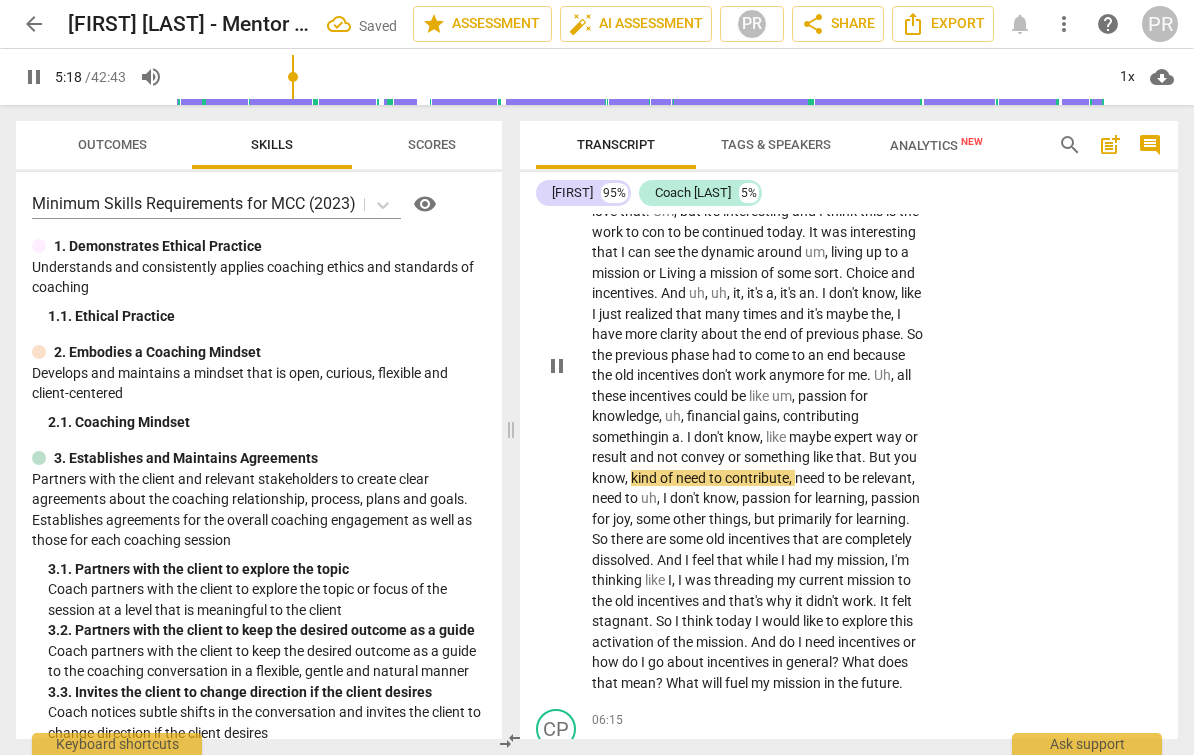 scroll, scrollTop: 0, scrollLeft: 0, axis: both 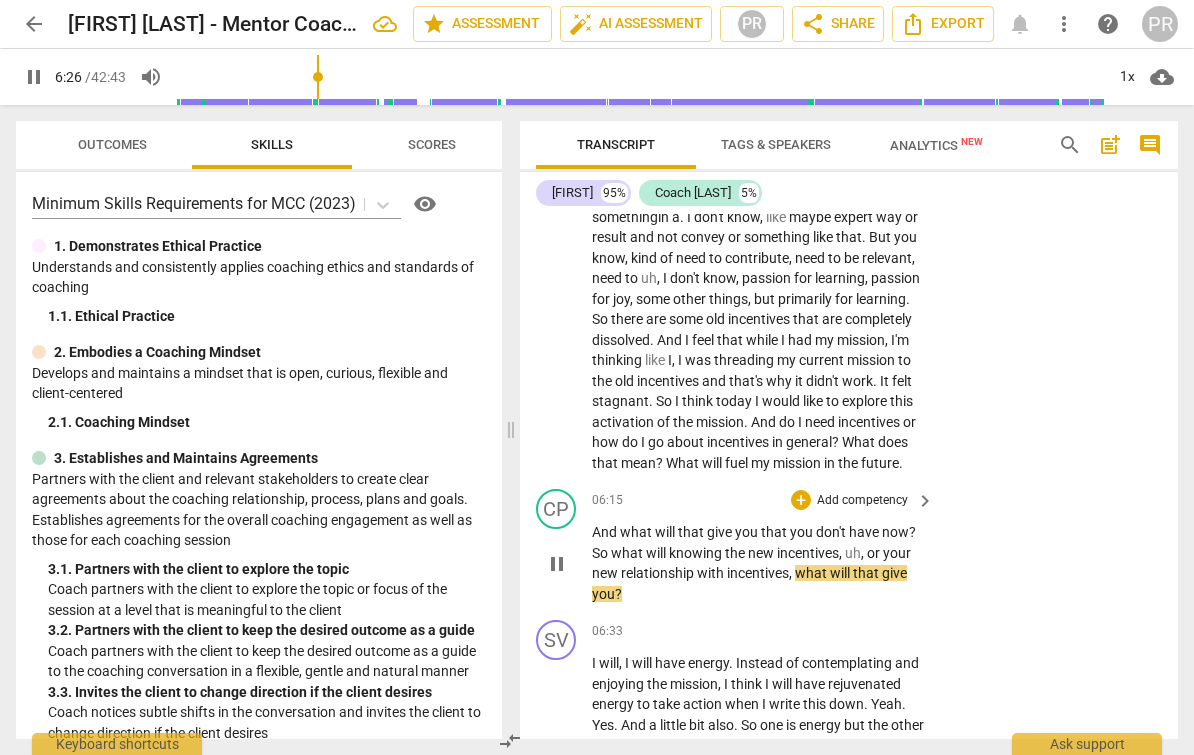 click on "Add competency" at bounding box center (862, 501) 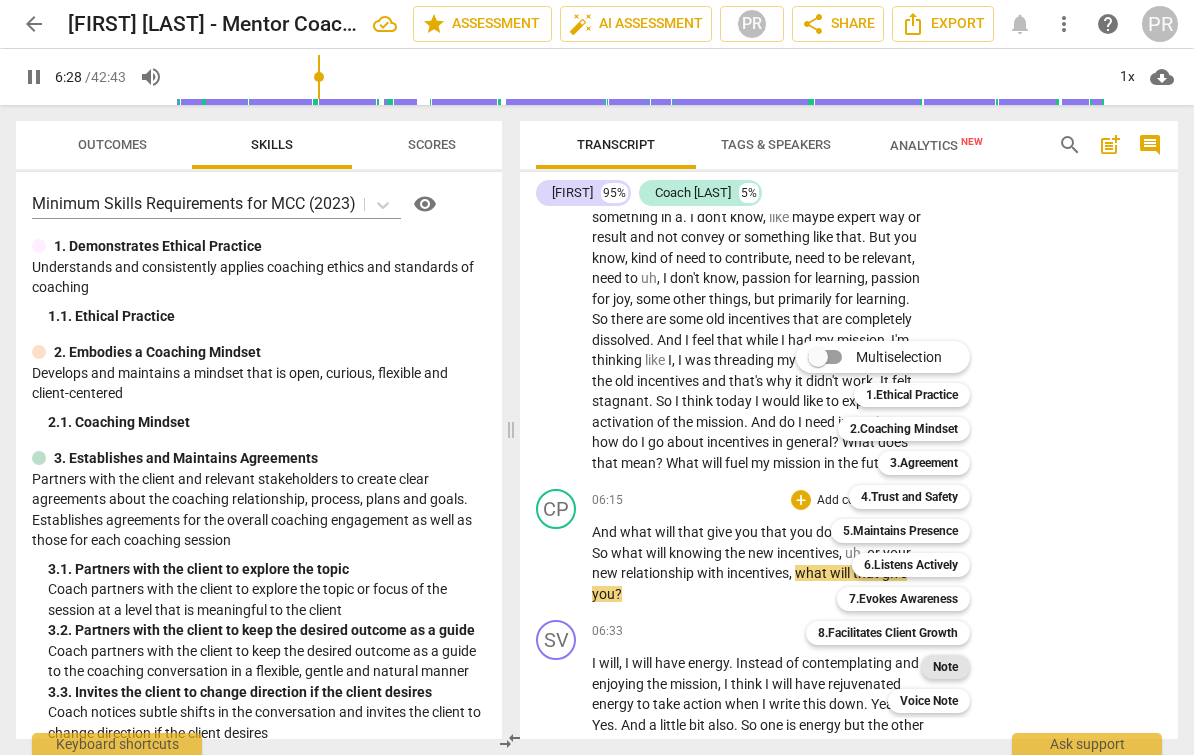 click on "Note" at bounding box center [945, 667] 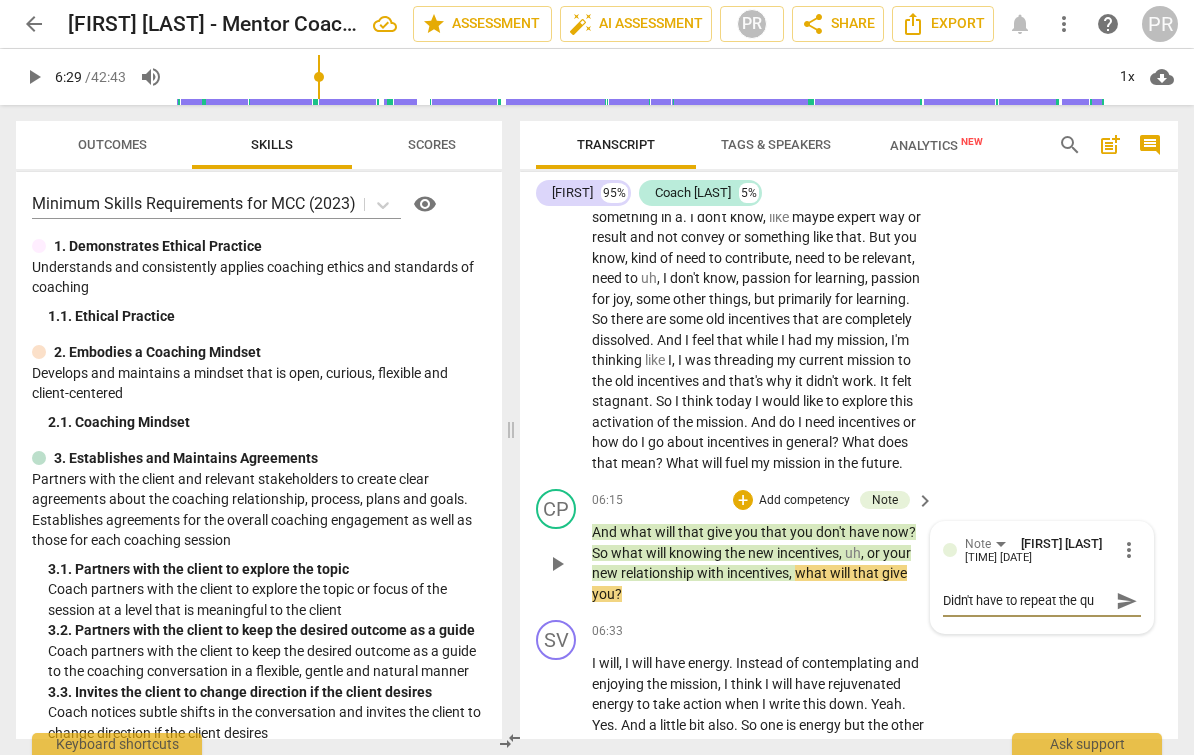 scroll, scrollTop: 17, scrollLeft: 0, axis: vertical 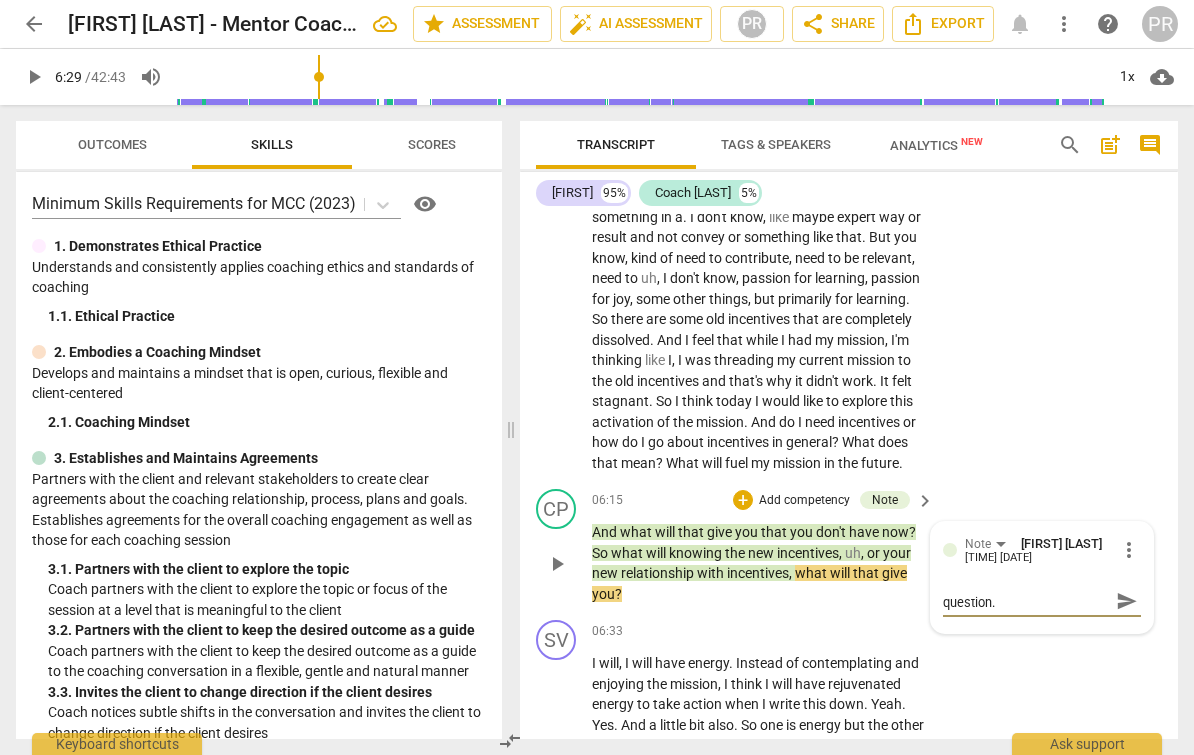 click on "send" at bounding box center [1127, 601] 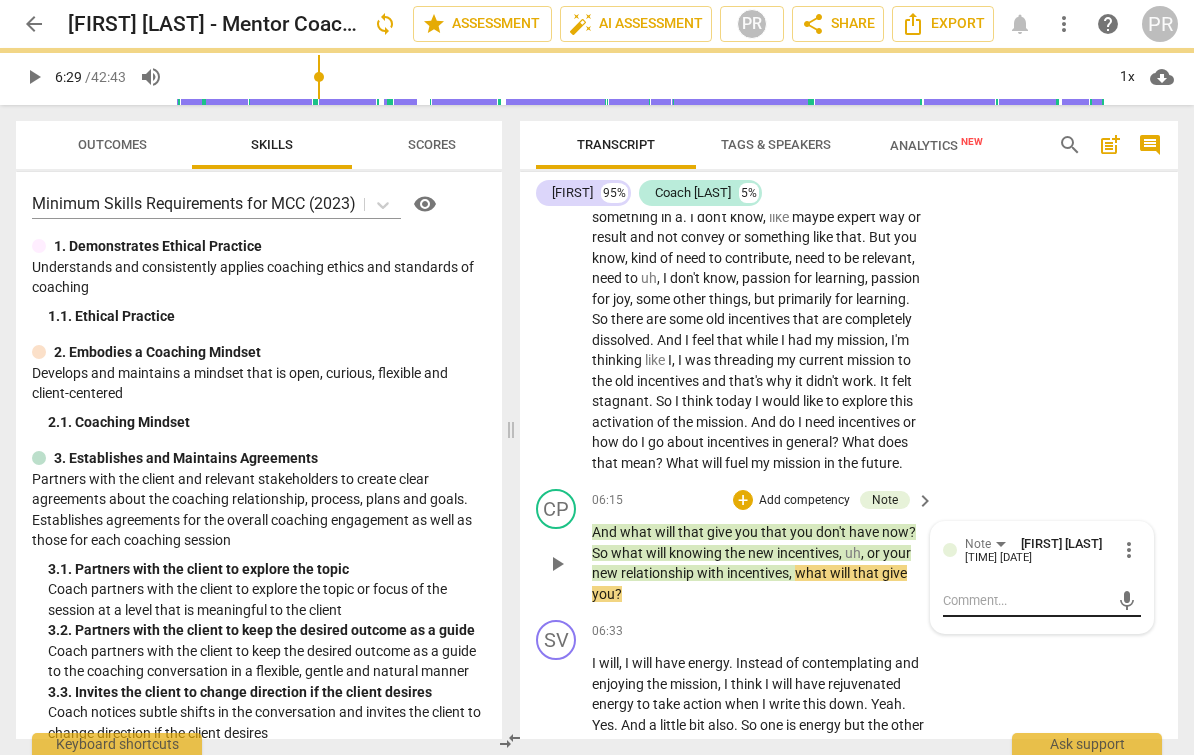 scroll, scrollTop: 0, scrollLeft: 0, axis: both 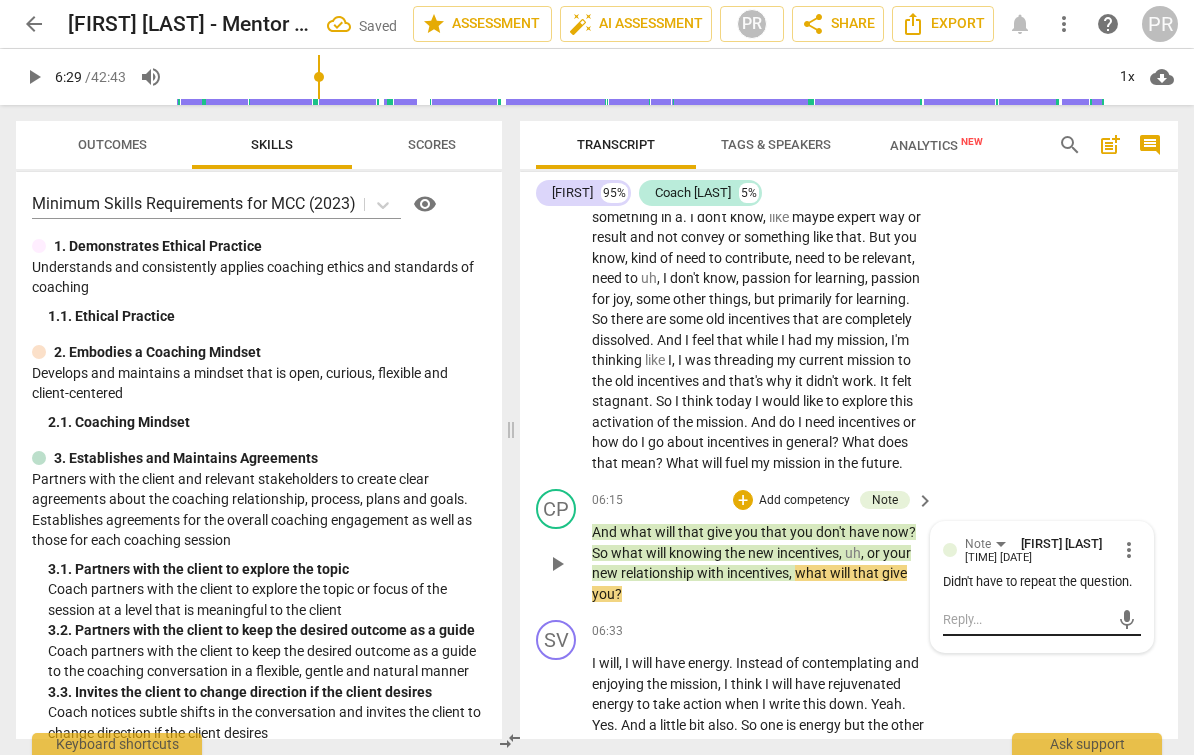 click on "mic" at bounding box center [1042, 618] 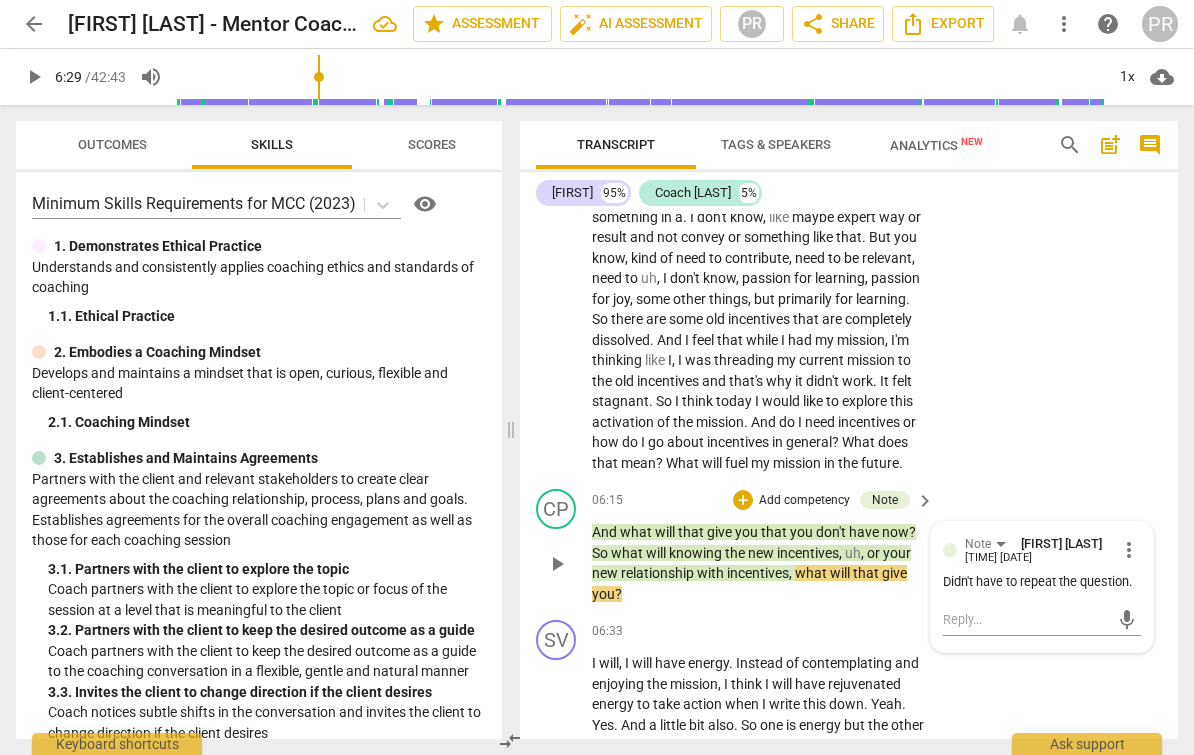 click on "Note Pam Rechel [TIME] [DATE] more_vert Didn't have to repeat the question. mic" at bounding box center (1042, 587) 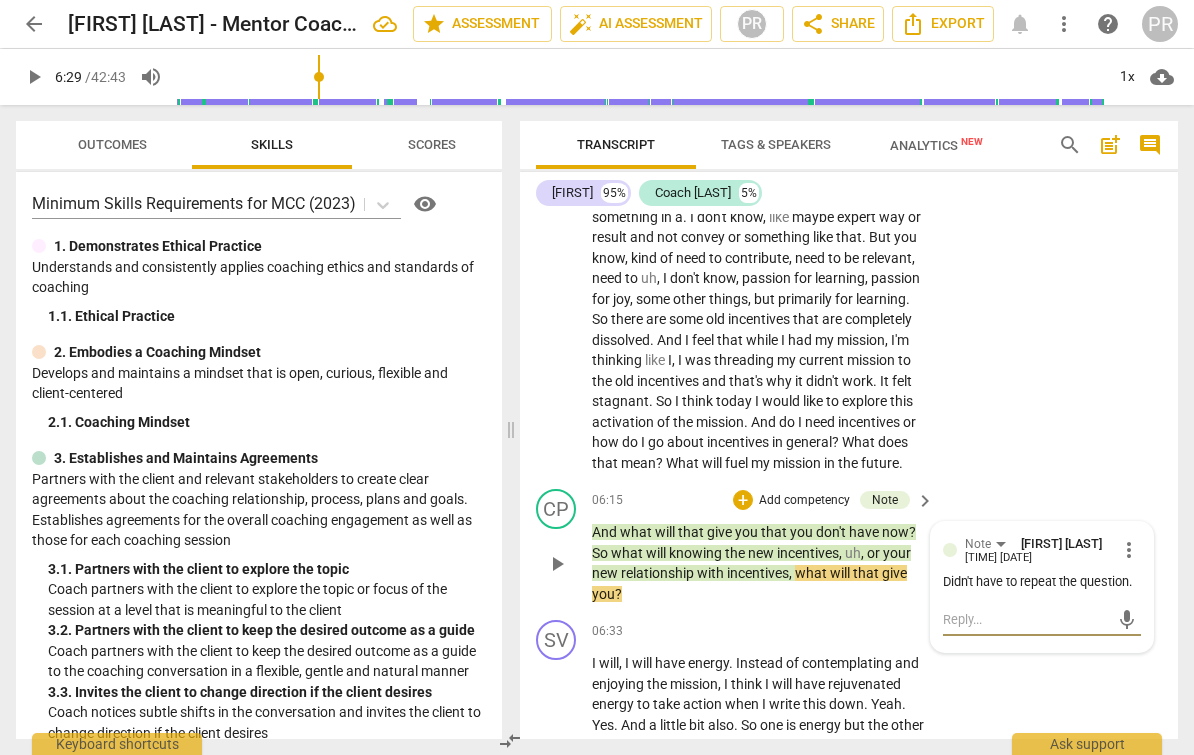 click at bounding box center [1026, 619] 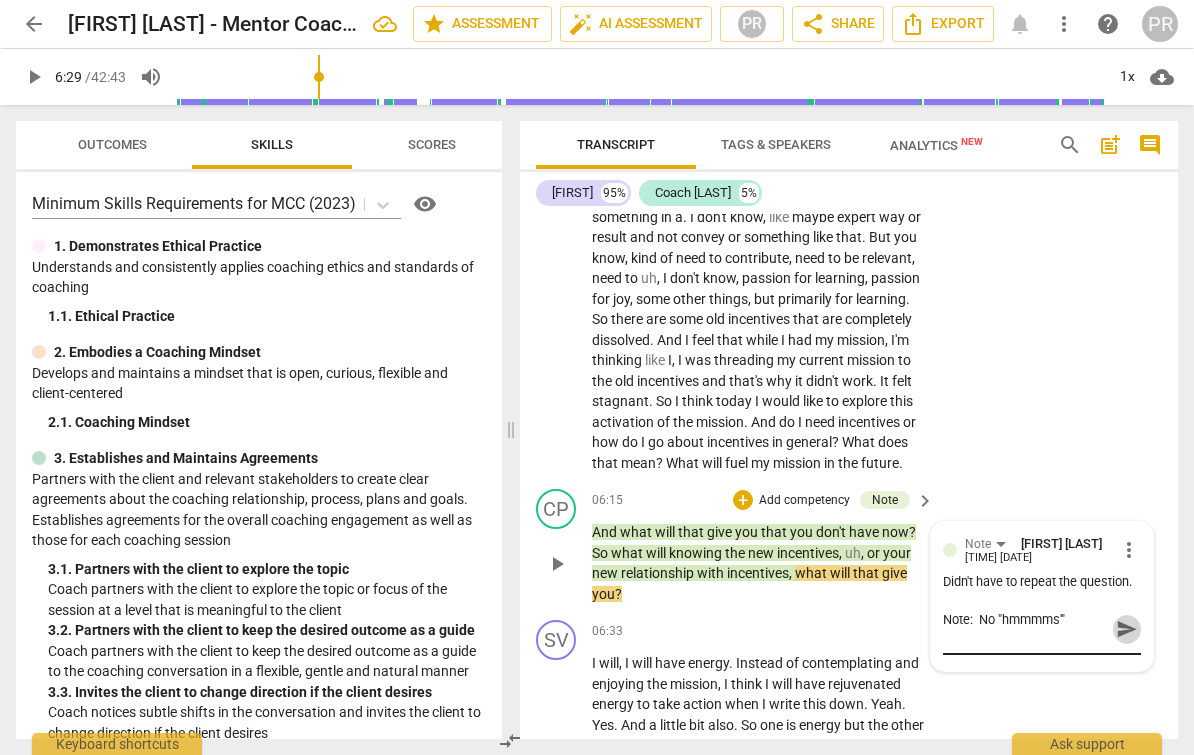 click on "send" at bounding box center (1127, 629) 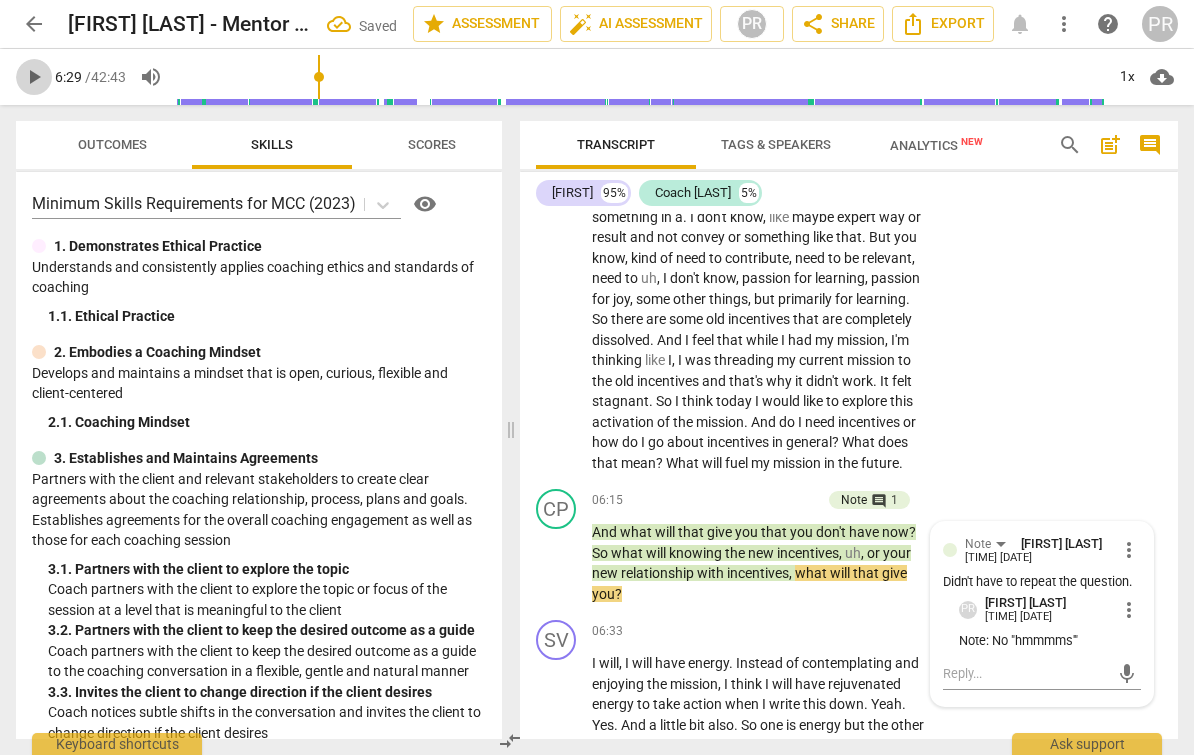 click on "play_arrow" at bounding box center (34, 77) 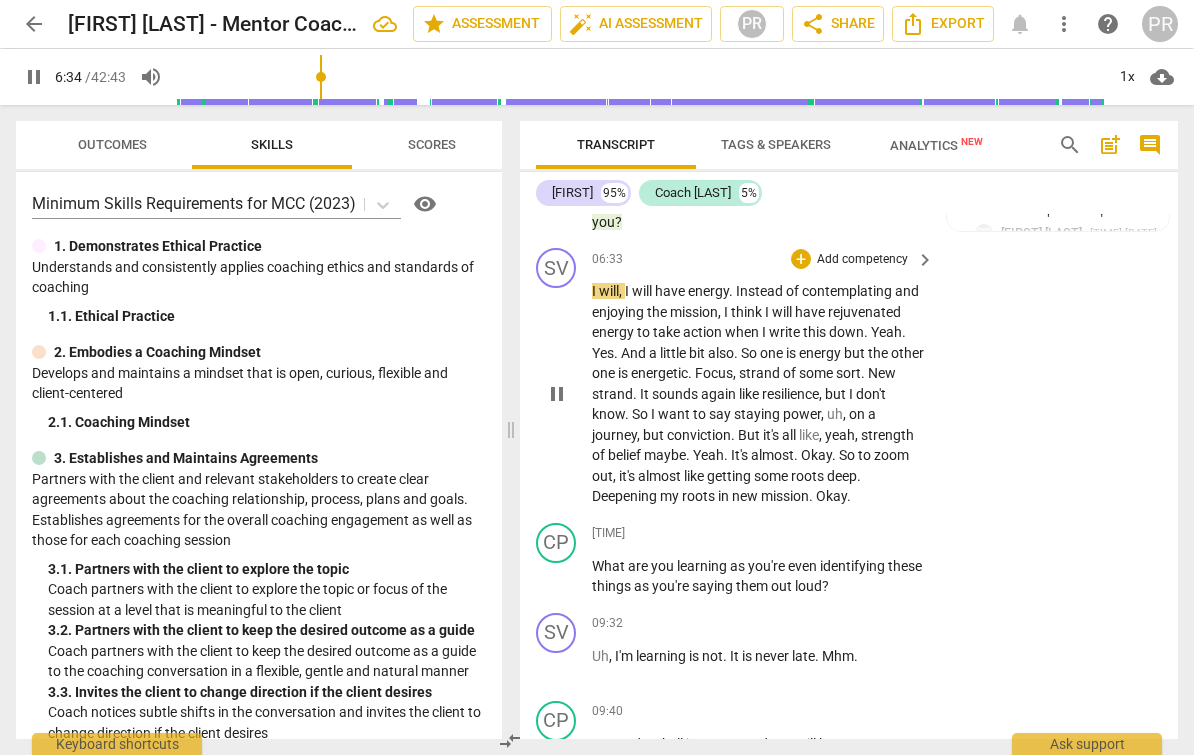 scroll, scrollTop: 1922, scrollLeft: 0, axis: vertical 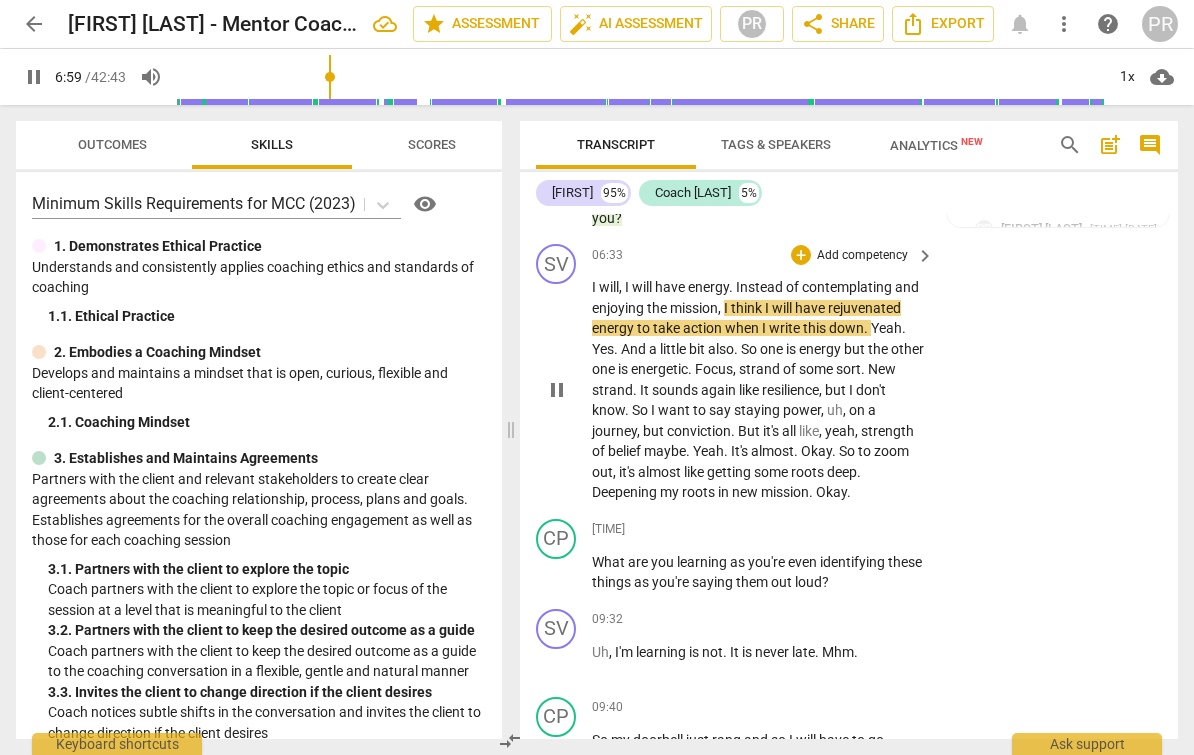 click on "action" at bounding box center [704, 328] 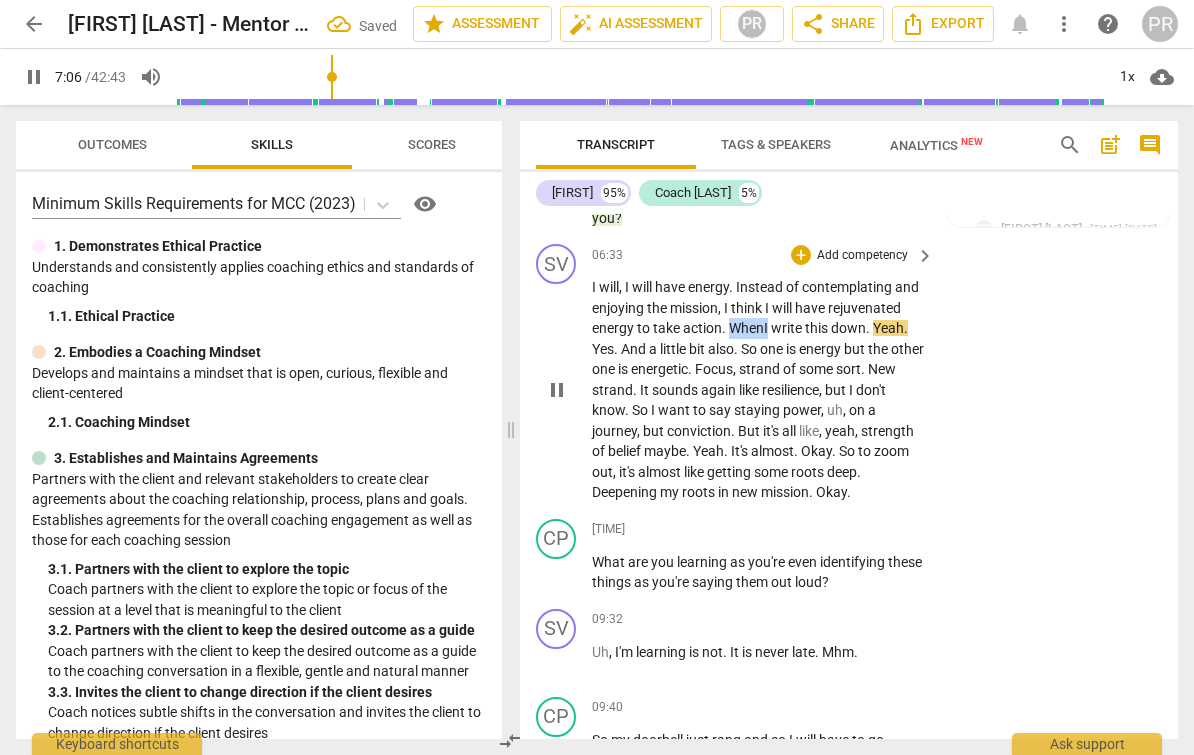 drag, startPoint x: 851, startPoint y: 351, endPoint x: 812, endPoint y: 352, distance: 39.012817 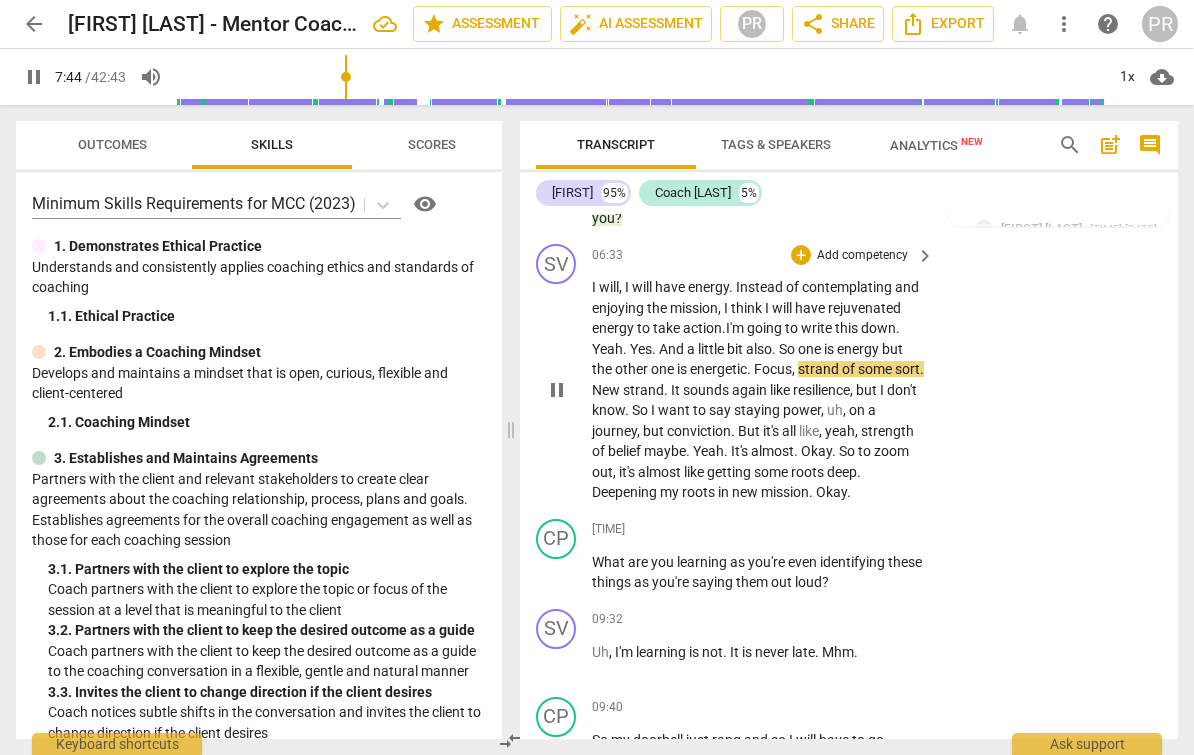click on "." at bounding box center [750, 369] 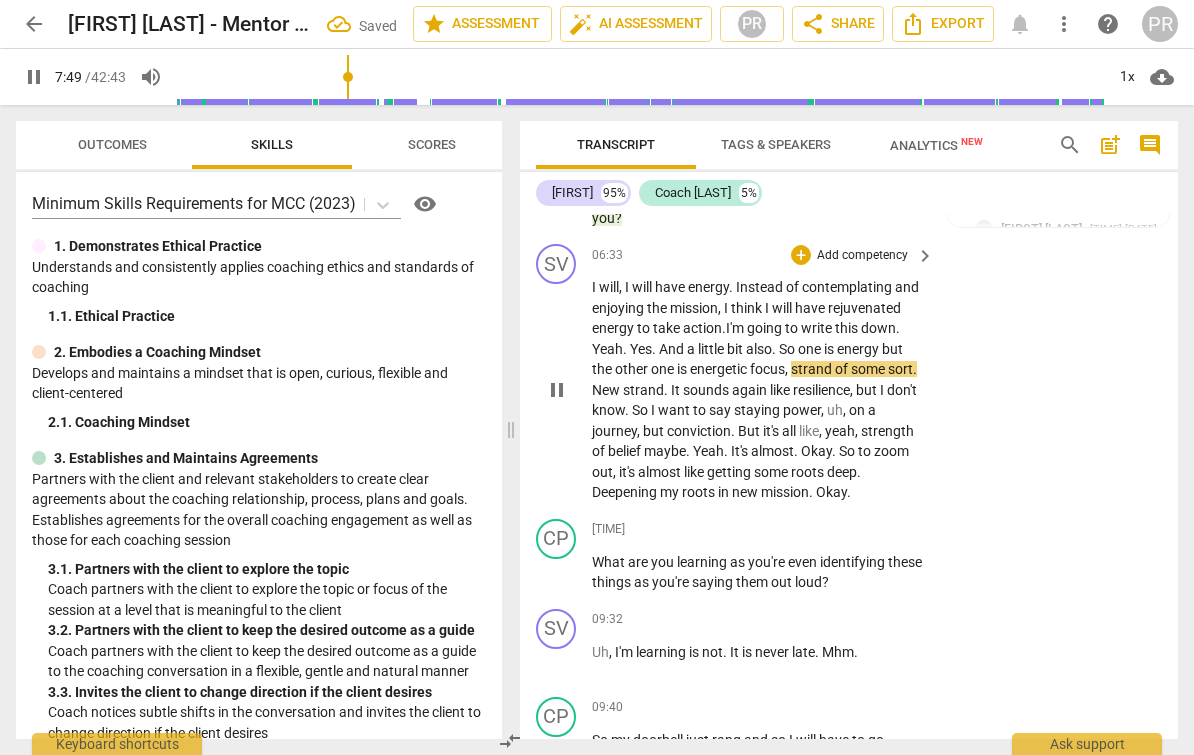 click on "," at bounding box center (788, 369) 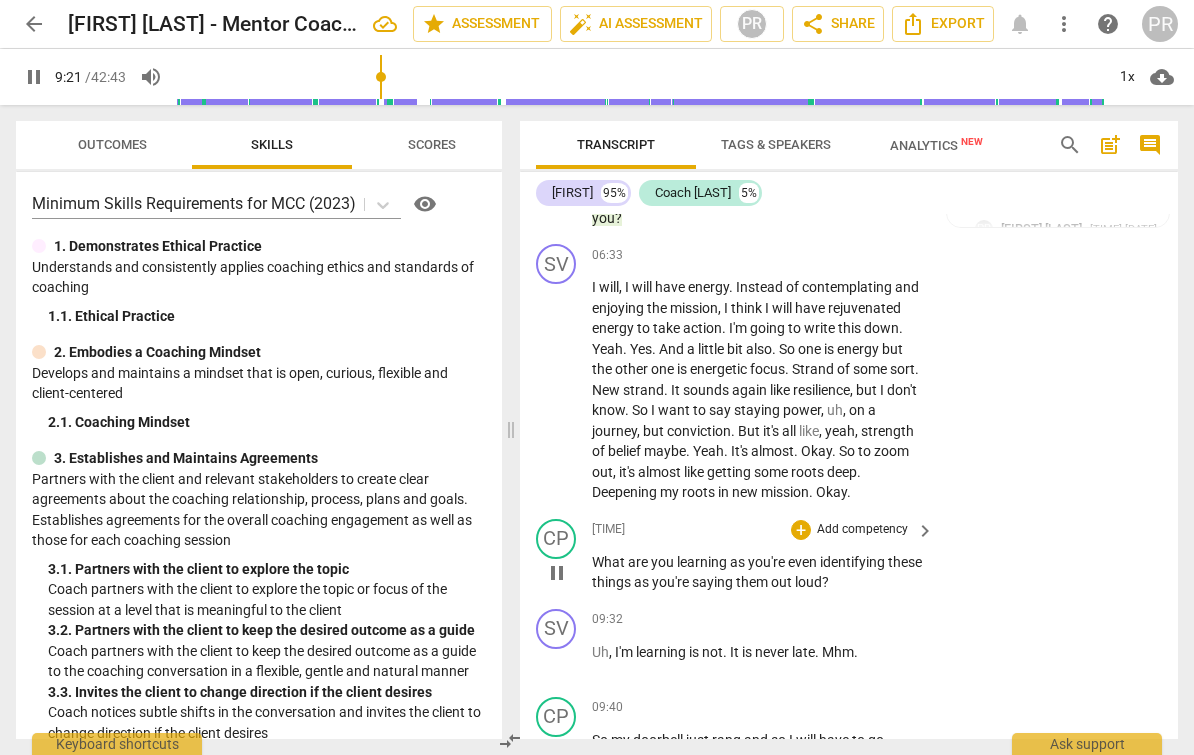 click on "Add competency" at bounding box center [862, 530] 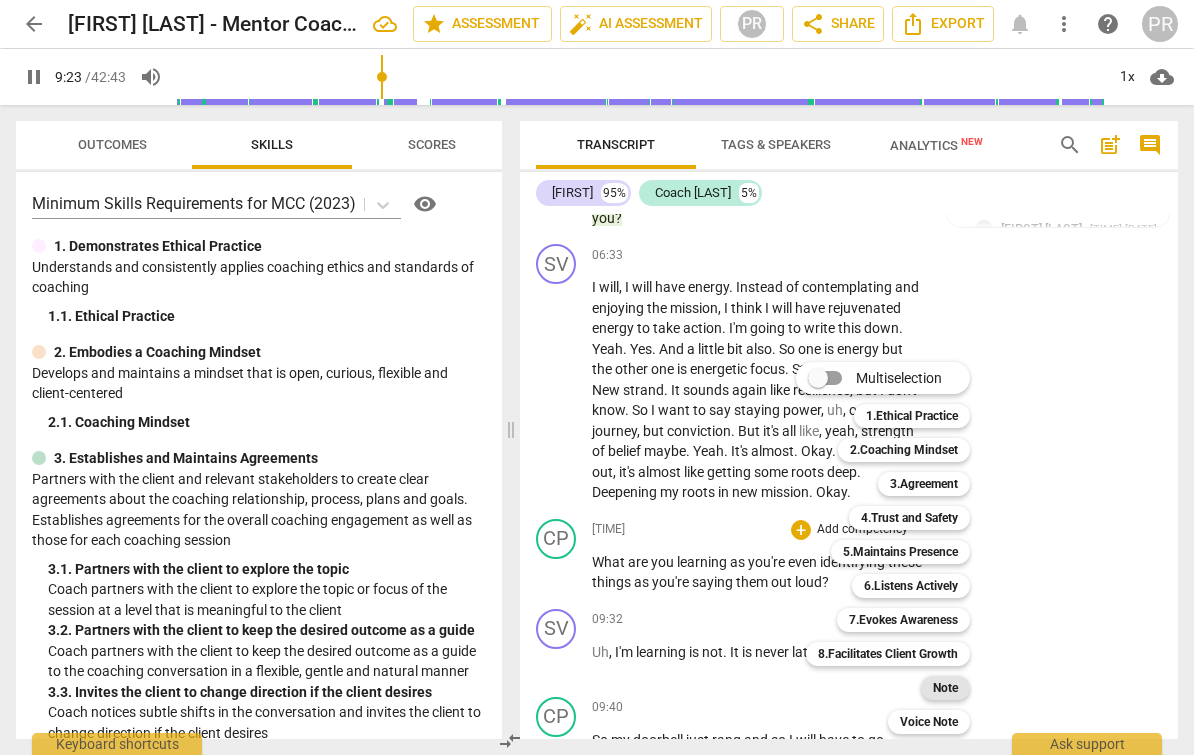 click on "Note" at bounding box center (945, 688) 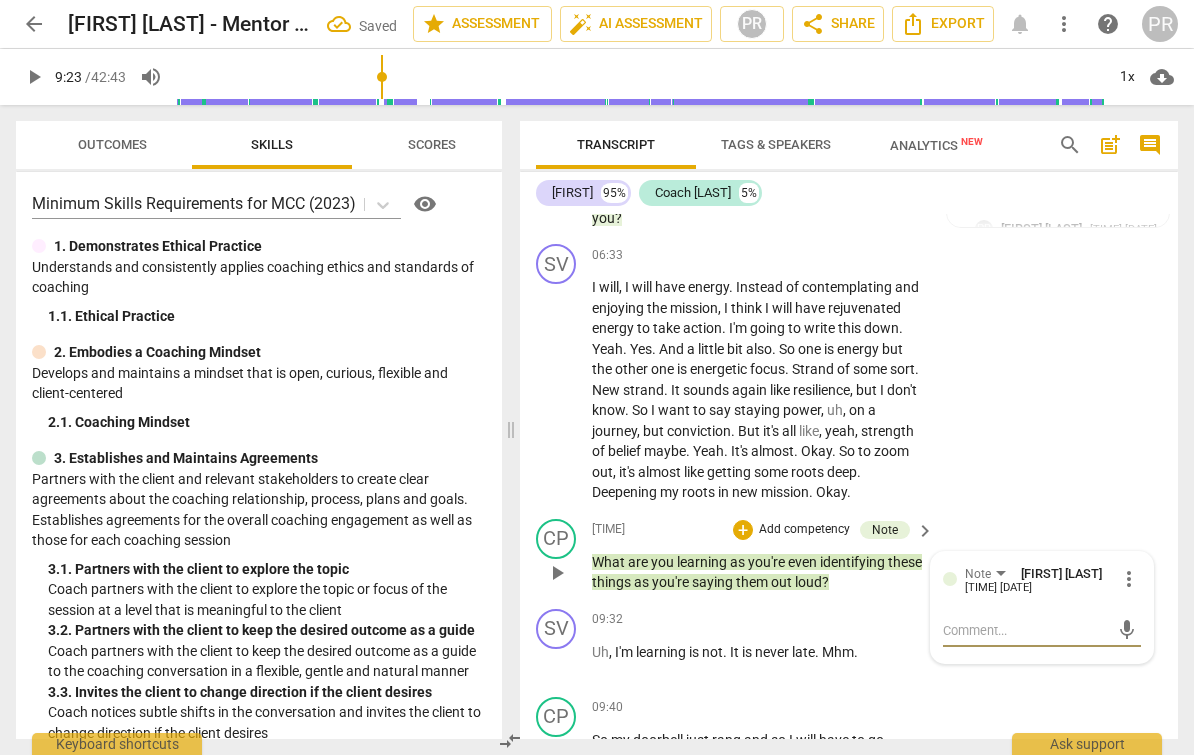 click on "Add competency" at bounding box center [804, 530] 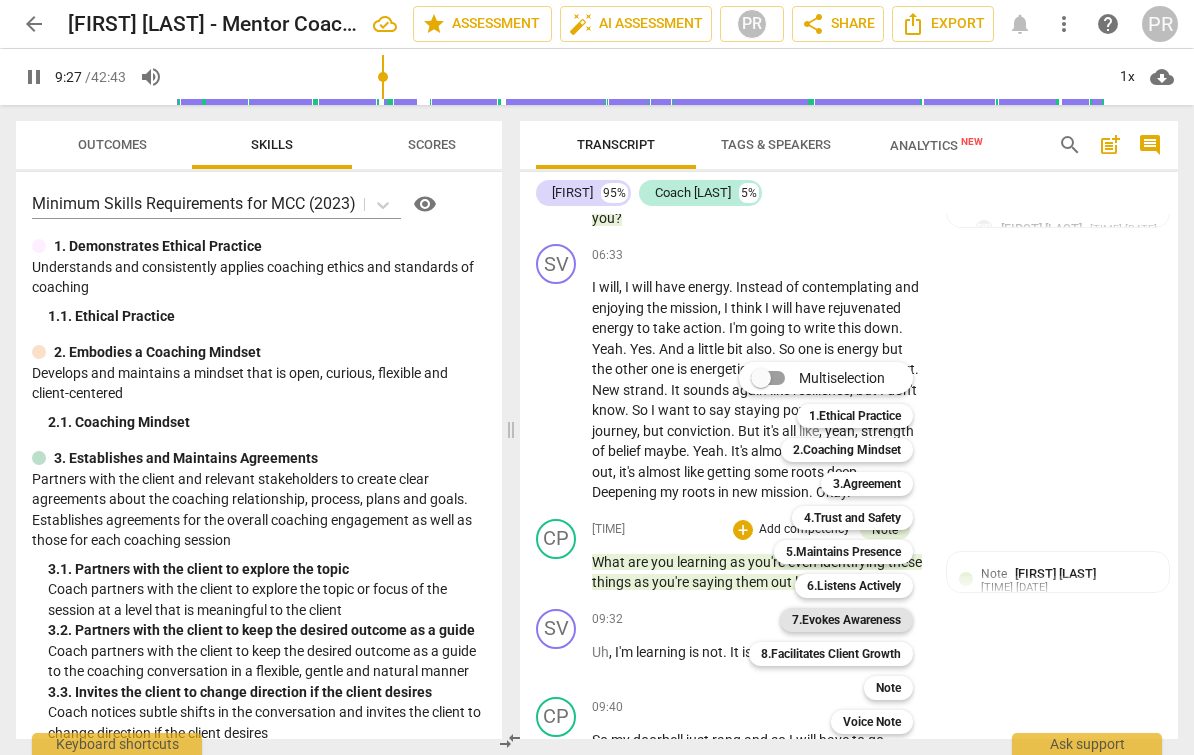 click on "7.Evokes Awareness" at bounding box center [846, 620] 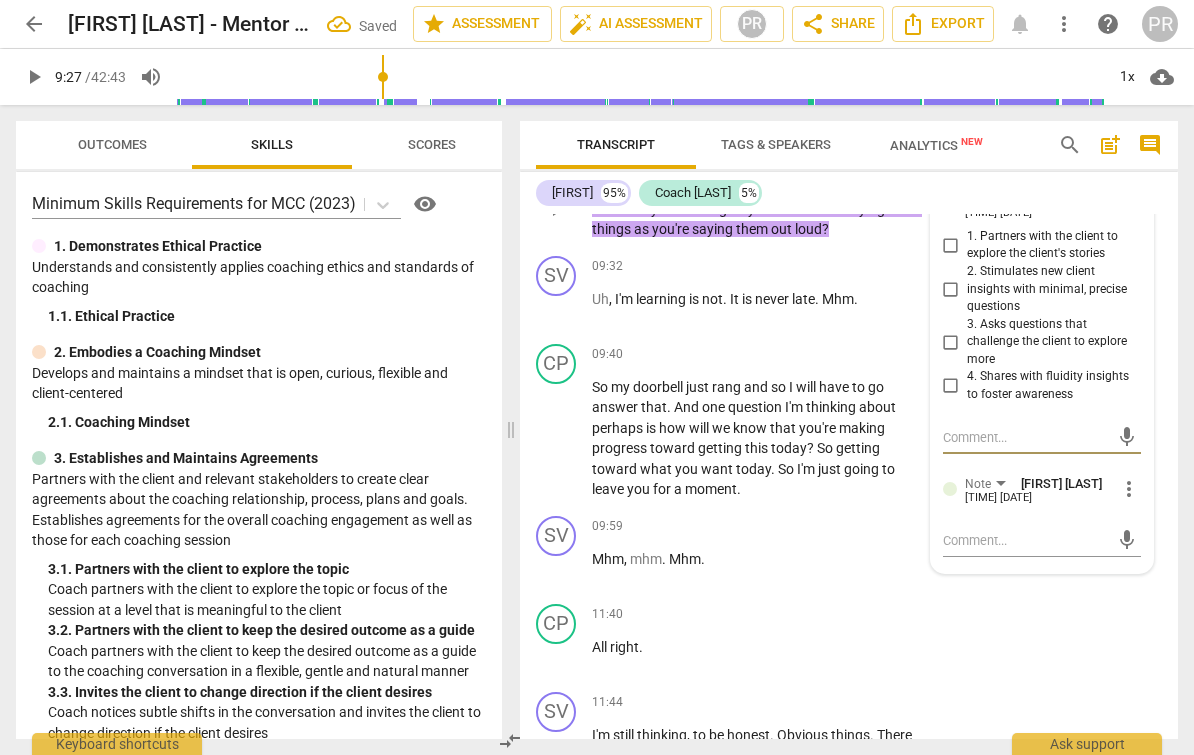 scroll, scrollTop: 2300, scrollLeft: 0, axis: vertical 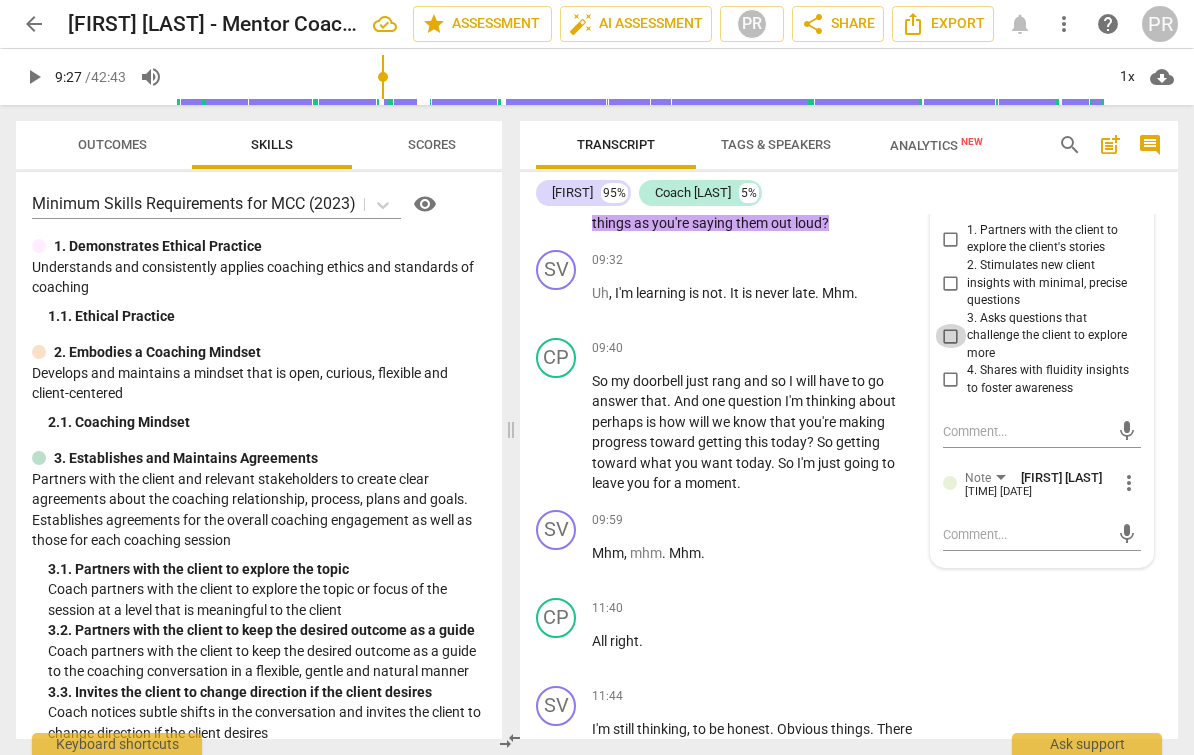 click on "3. Asks questions that challenge the client to explore more" at bounding box center (951, 336) 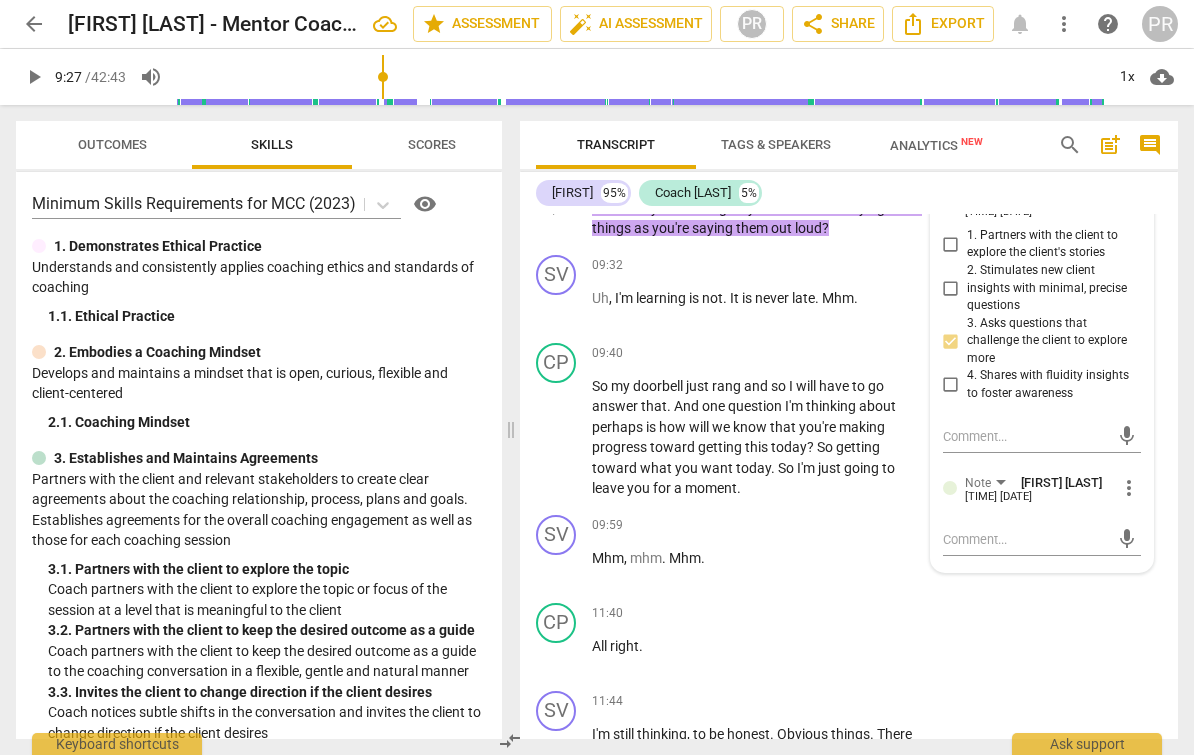 scroll, scrollTop: 2296, scrollLeft: 0, axis: vertical 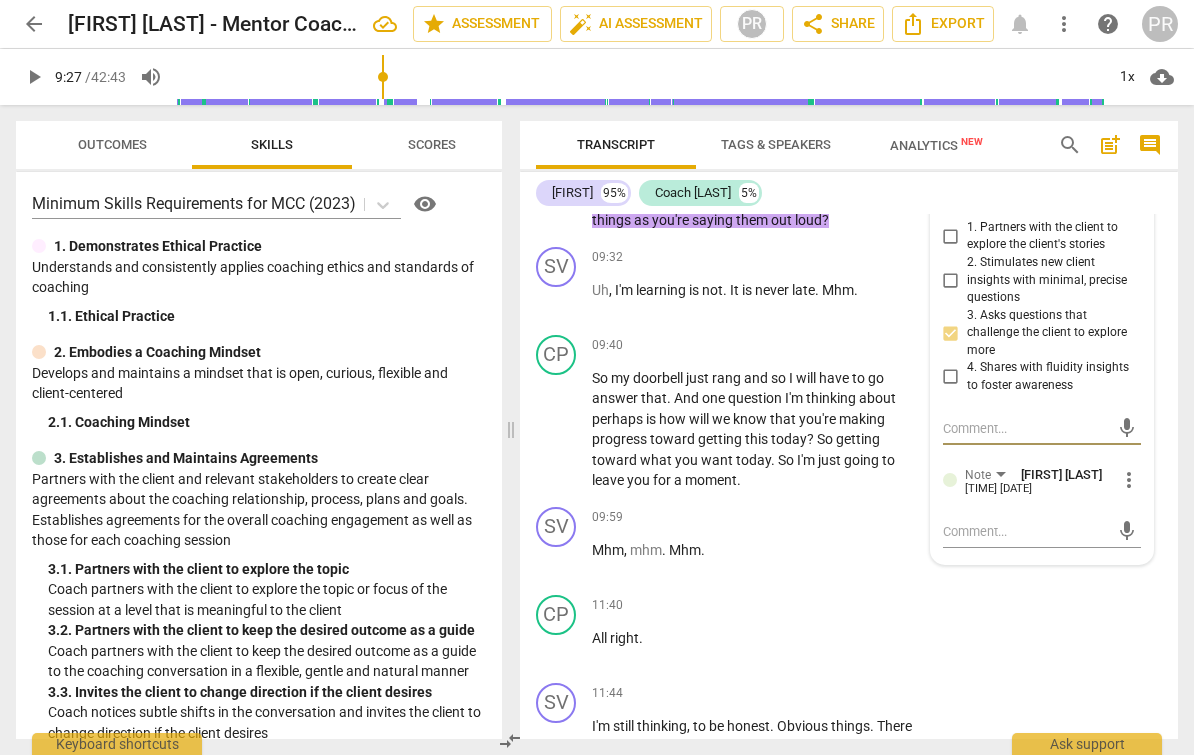 click at bounding box center (1026, 428) 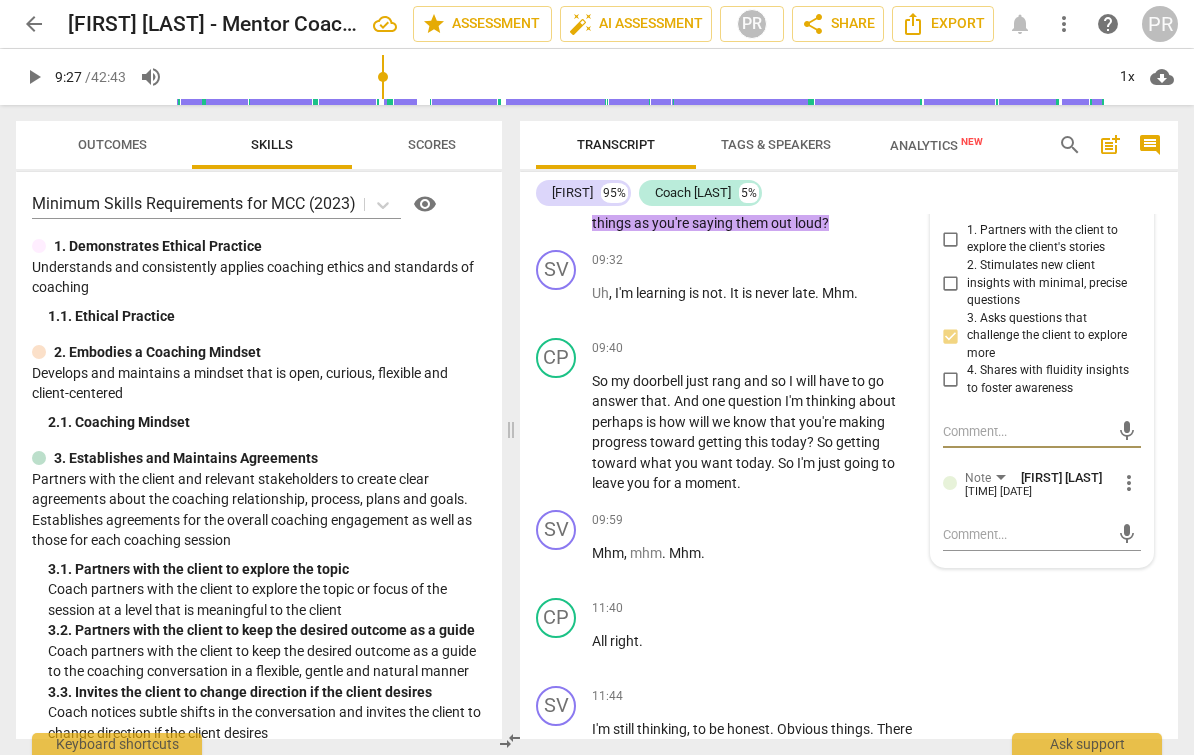 scroll, scrollTop: 2297, scrollLeft: 0, axis: vertical 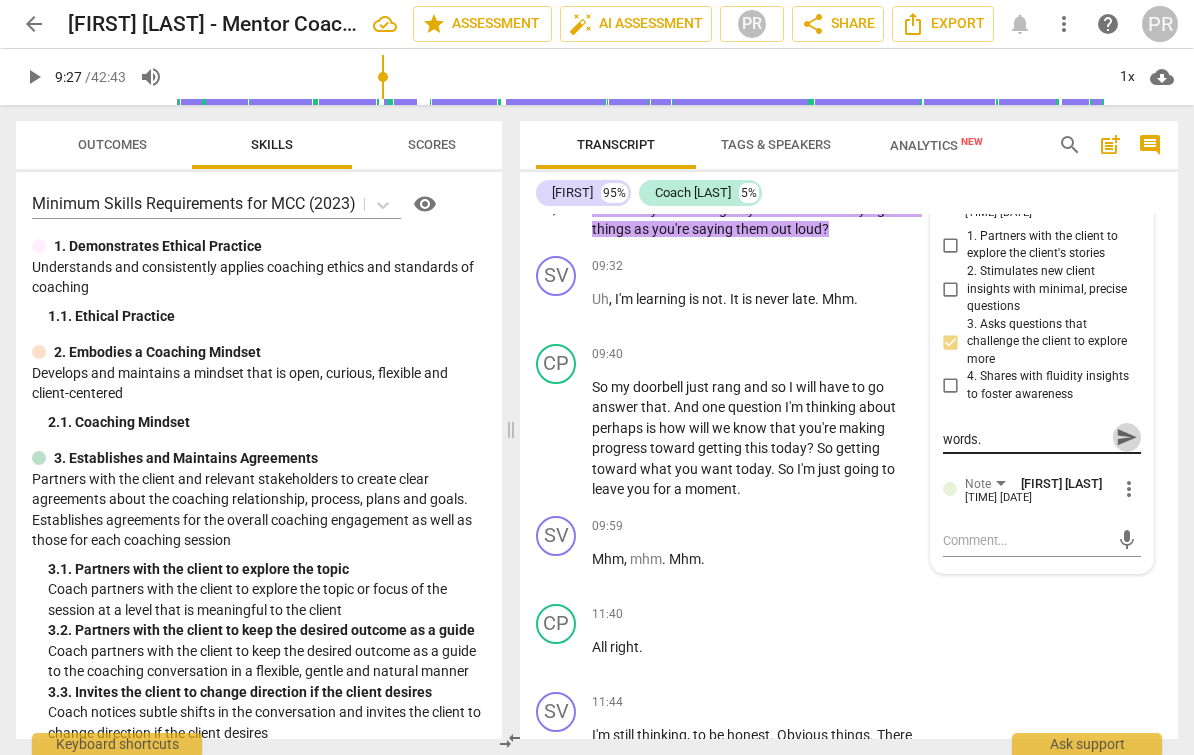 click on "send" at bounding box center (1127, 437) 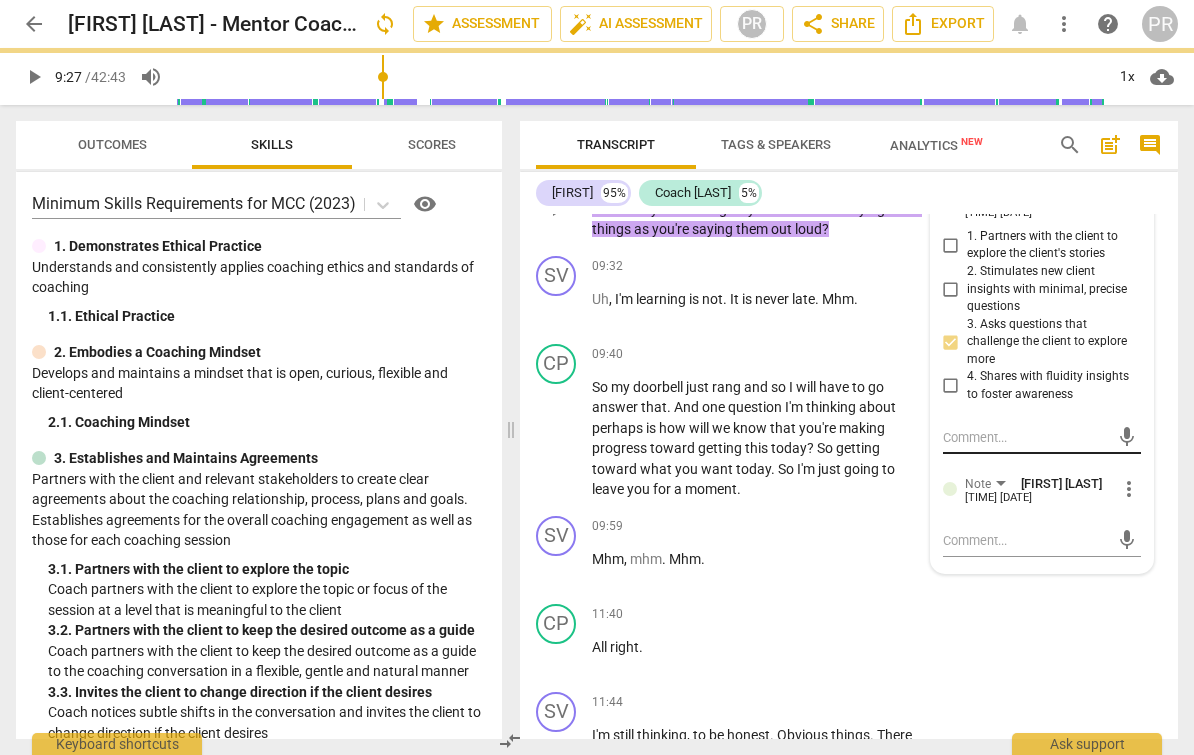 scroll, scrollTop: 0, scrollLeft: 0, axis: both 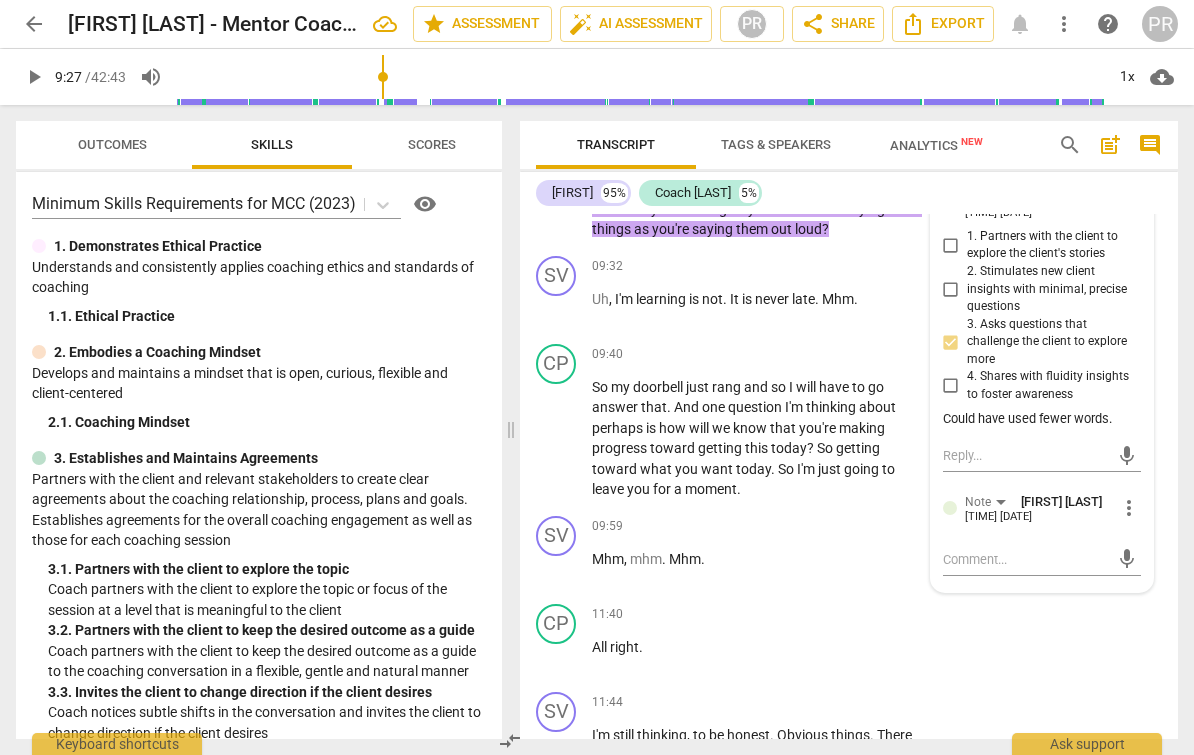 click on "play_arrow" at bounding box center [34, 77] 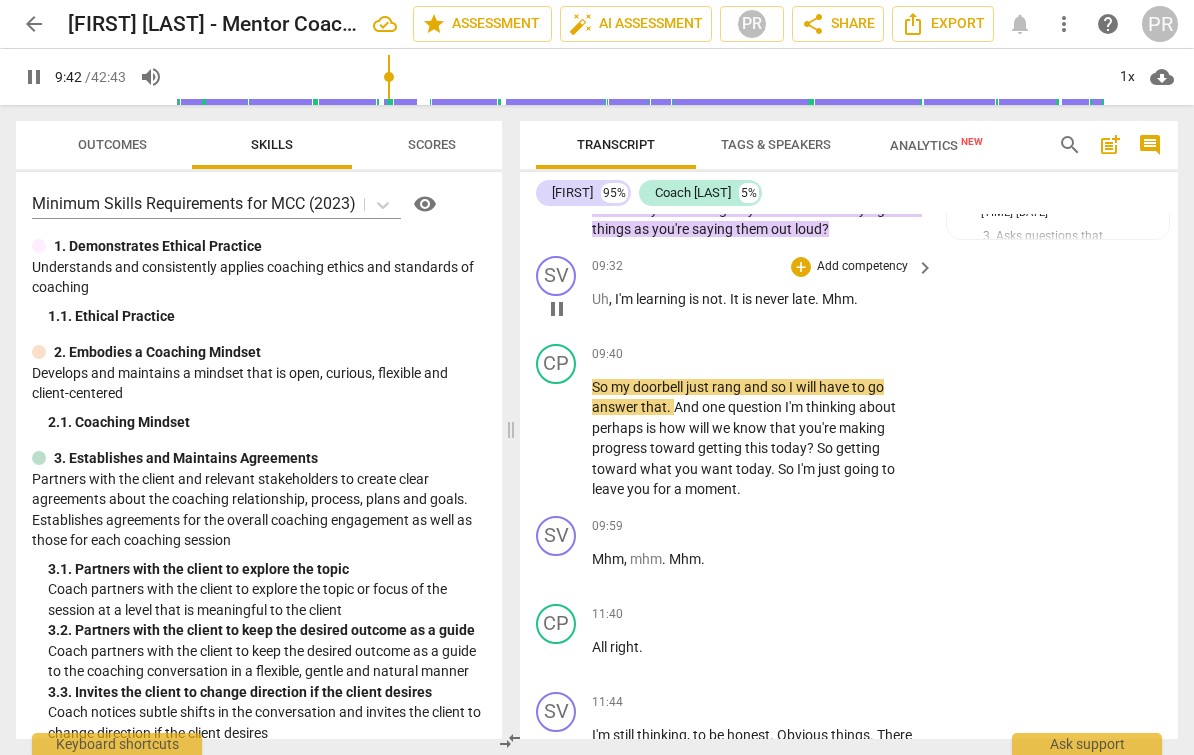 click on "Mhm" at bounding box center (838, 299) 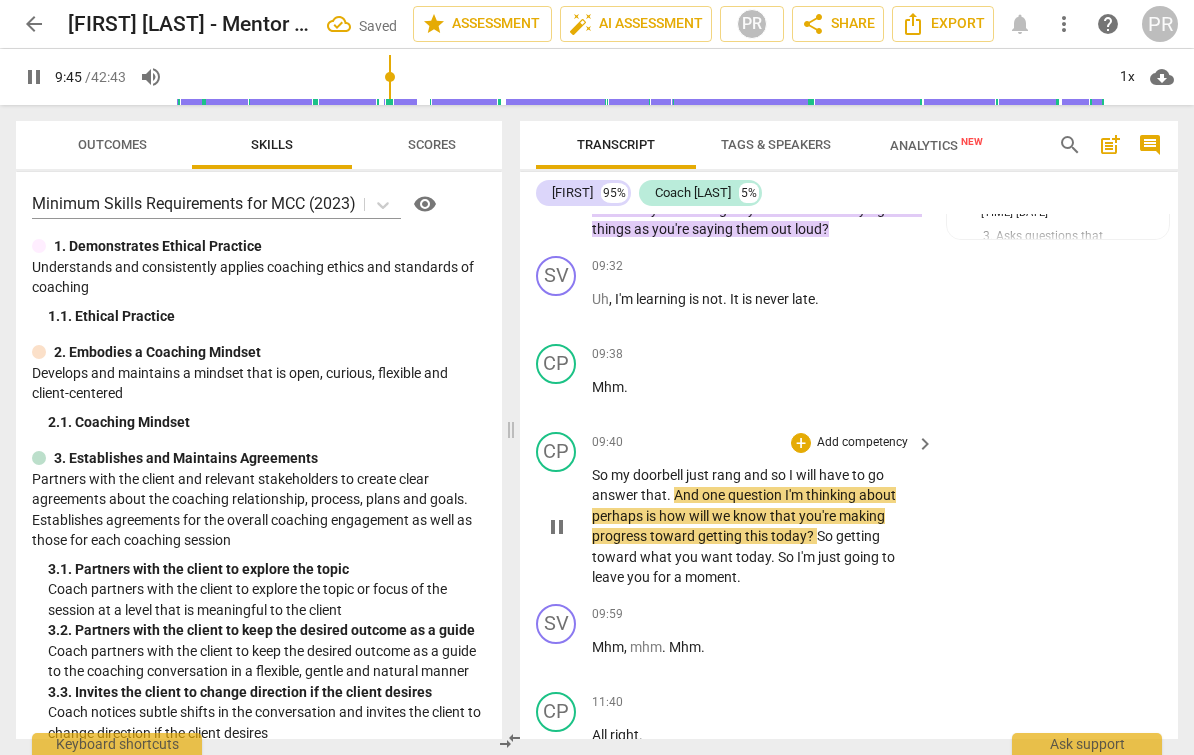 click on "CP play_arrow pause" at bounding box center [564, 510] 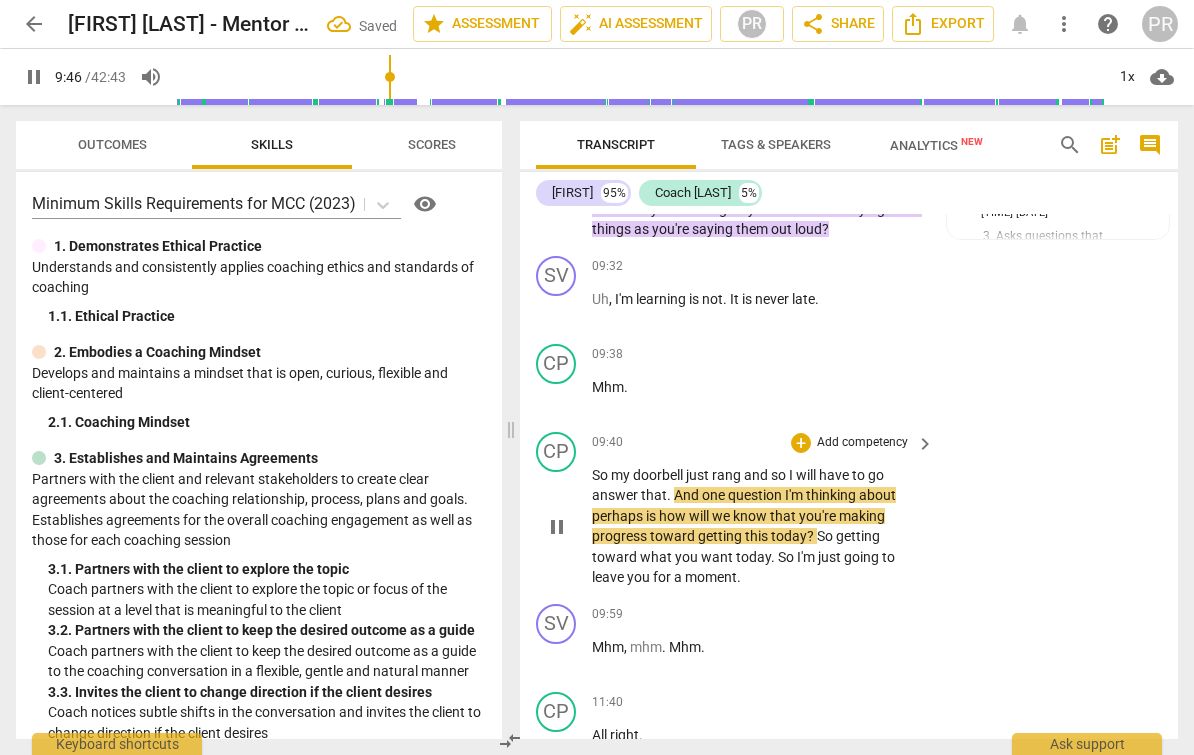 click on "So" at bounding box center (601, 475) 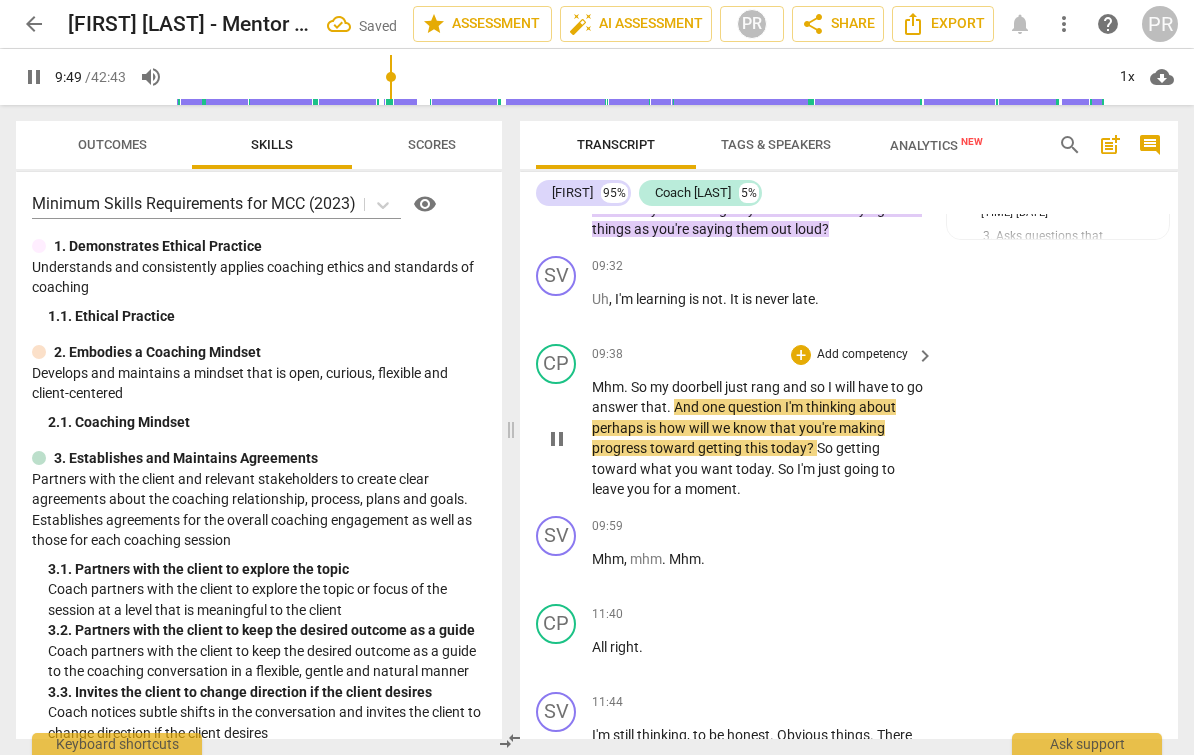 click on "Add competency" at bounding box center (862, 355) 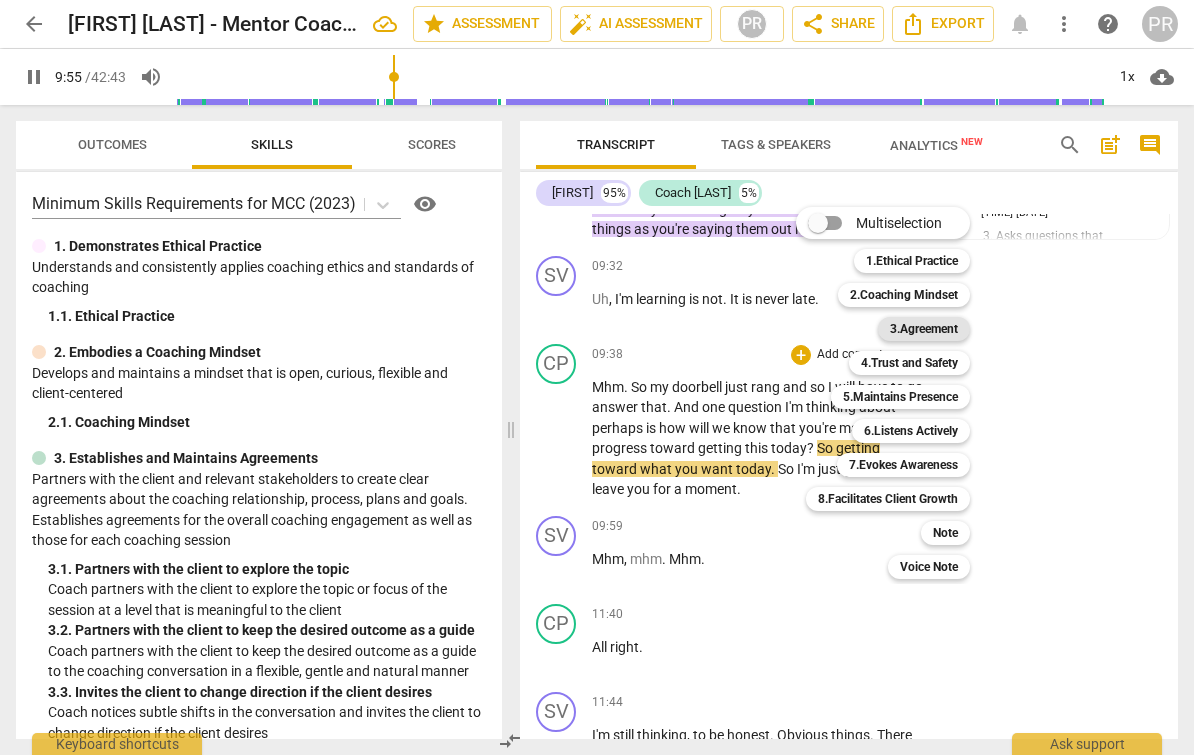 click on "3.Agreement" at bounding box center (924, 329) 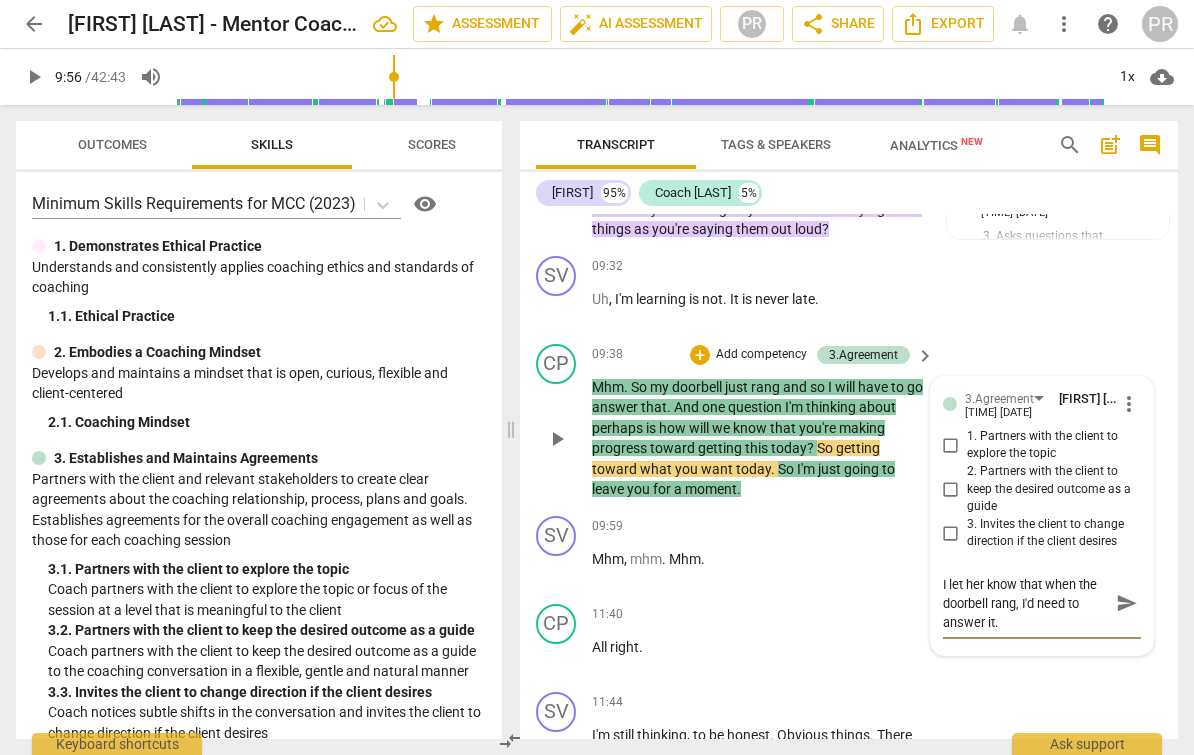scroll, scrollTop: 0, scrollLeft: 0, axis: both 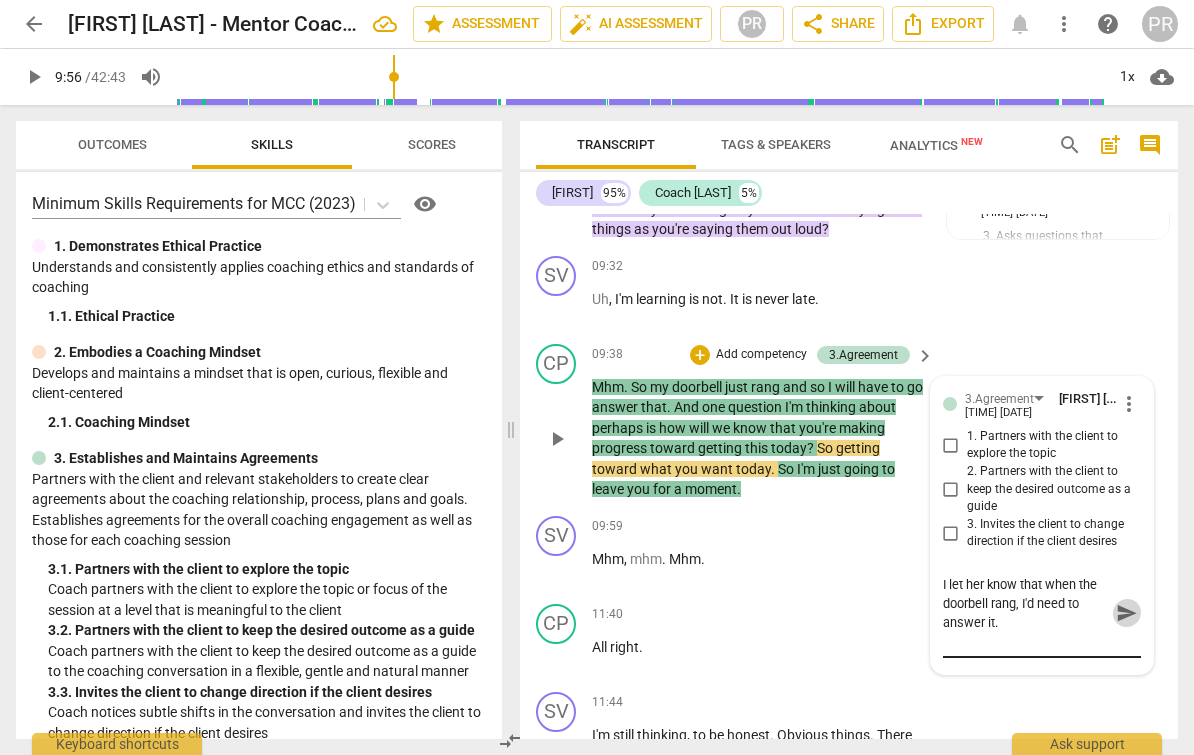 click on "send" at bounding box center [1127, 613] 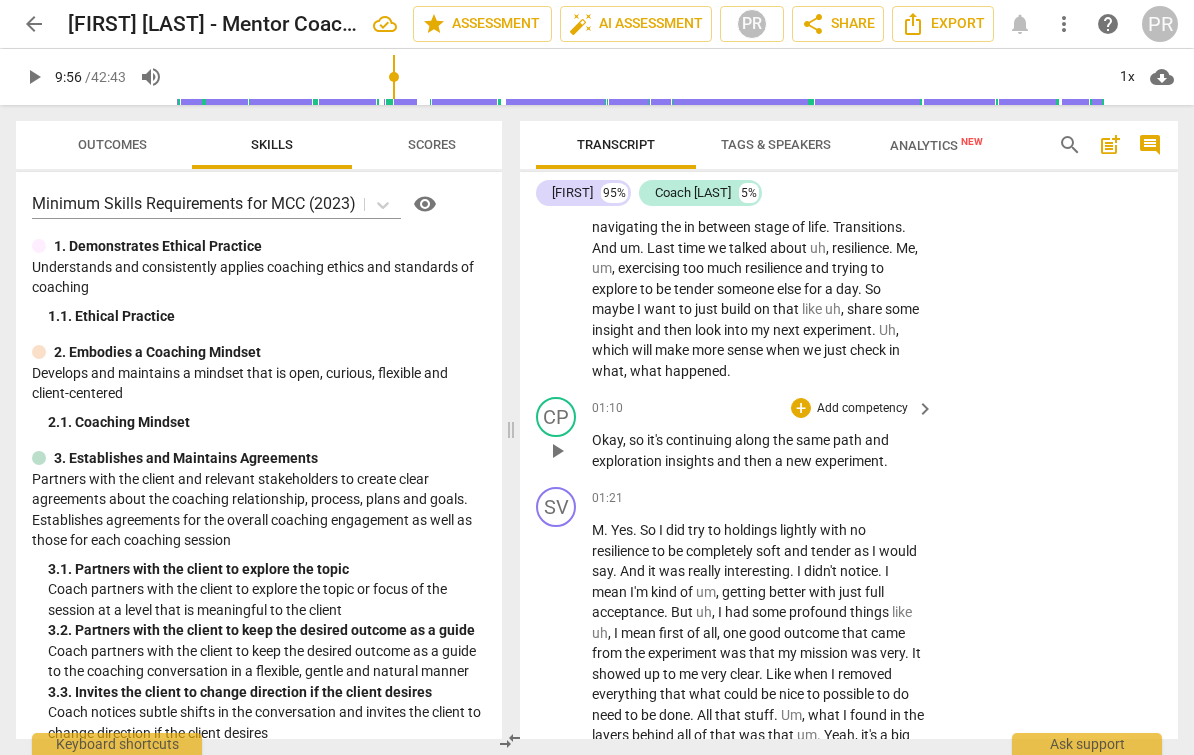 scroll, scrollTop: 254, scrollLeft: 0, axis: vertical 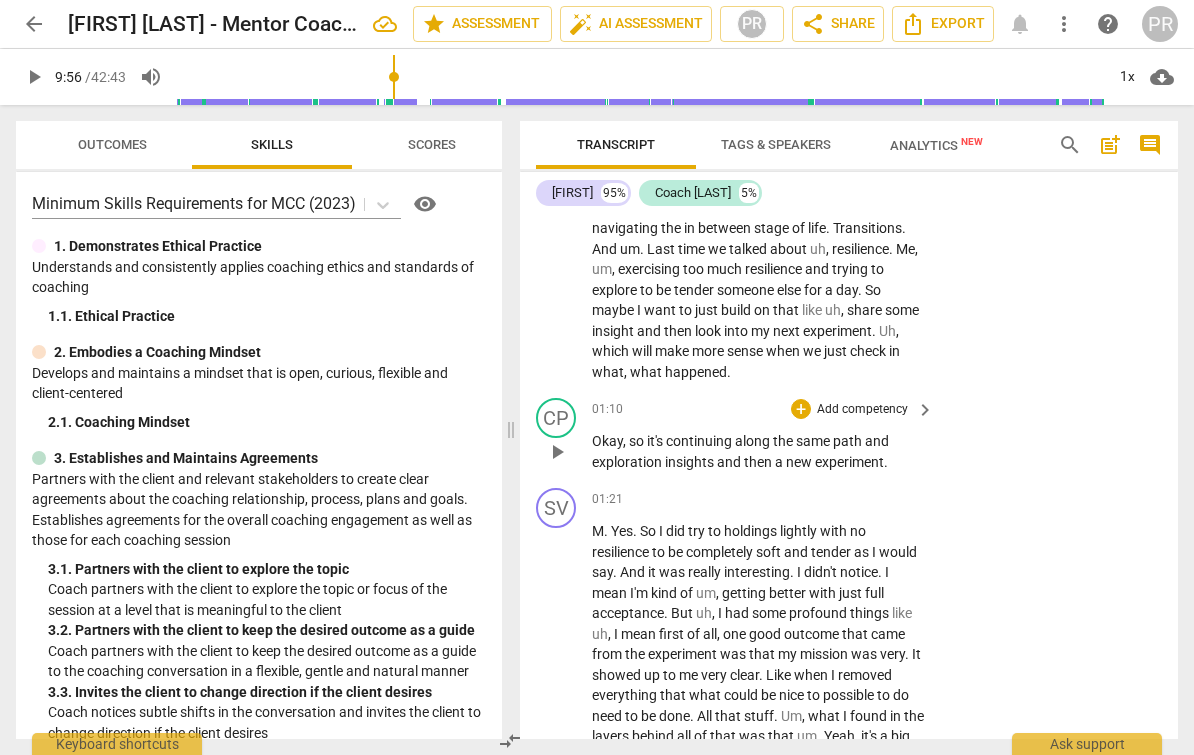 click on "Add competency" at bounding box center (862, 410) 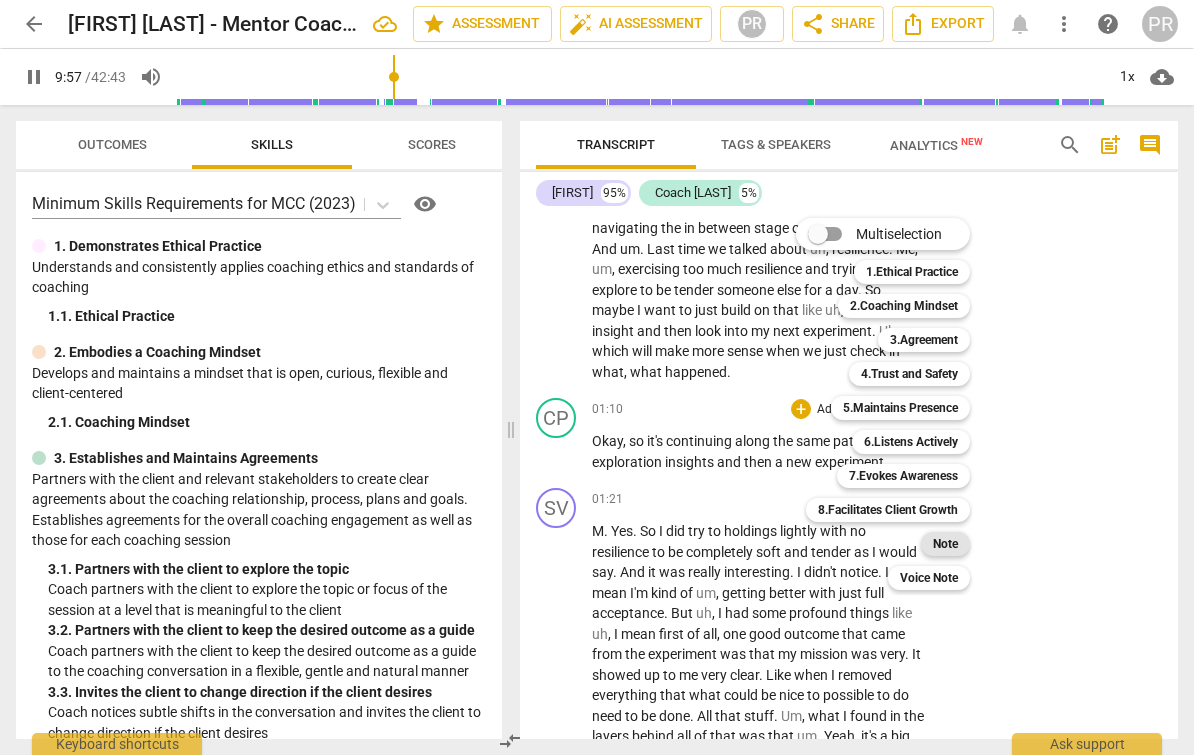 click on "Note" at bounding box center [945, 544] 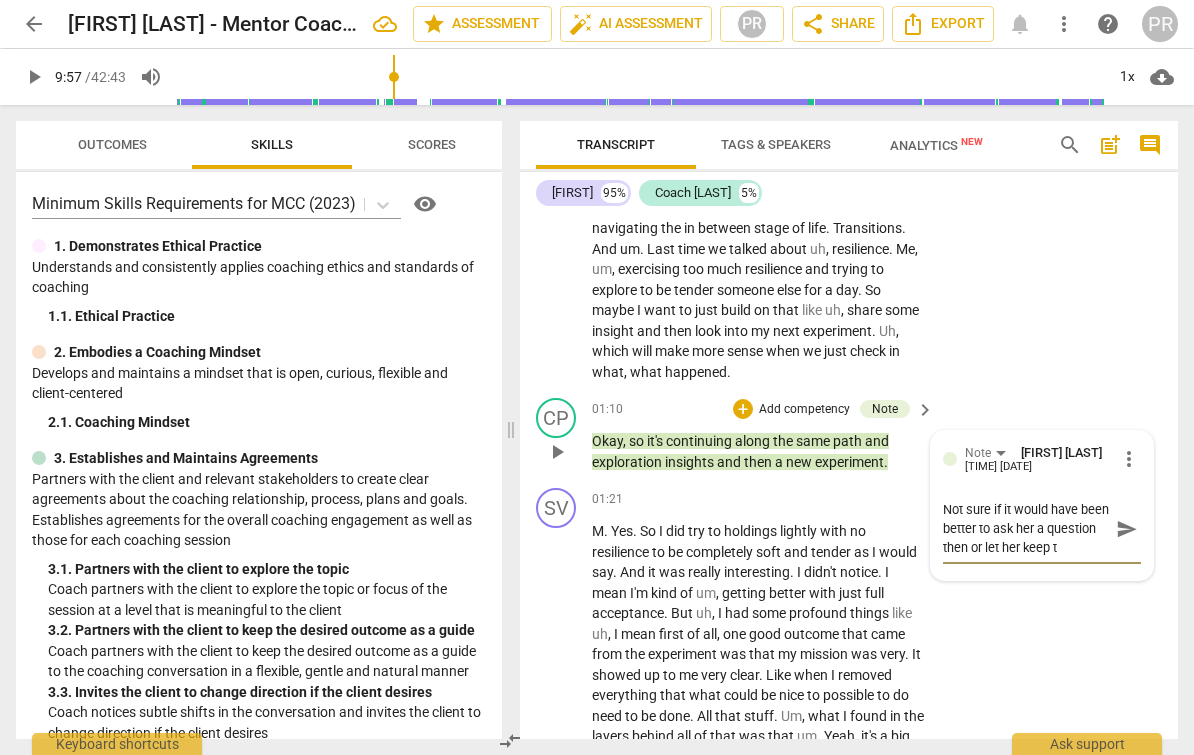 scroll, scrollTop: 17, scrollLeft: 0, axis: vertical 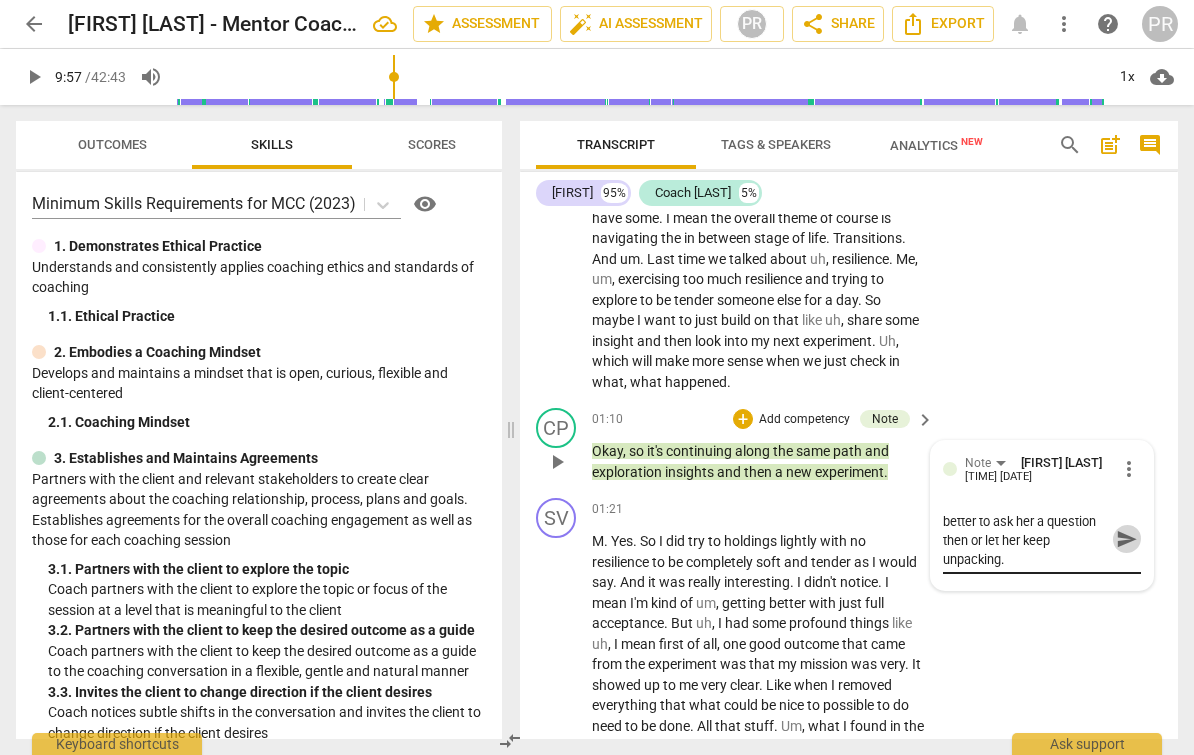 click on "send" at bounding box center [1127, 539] 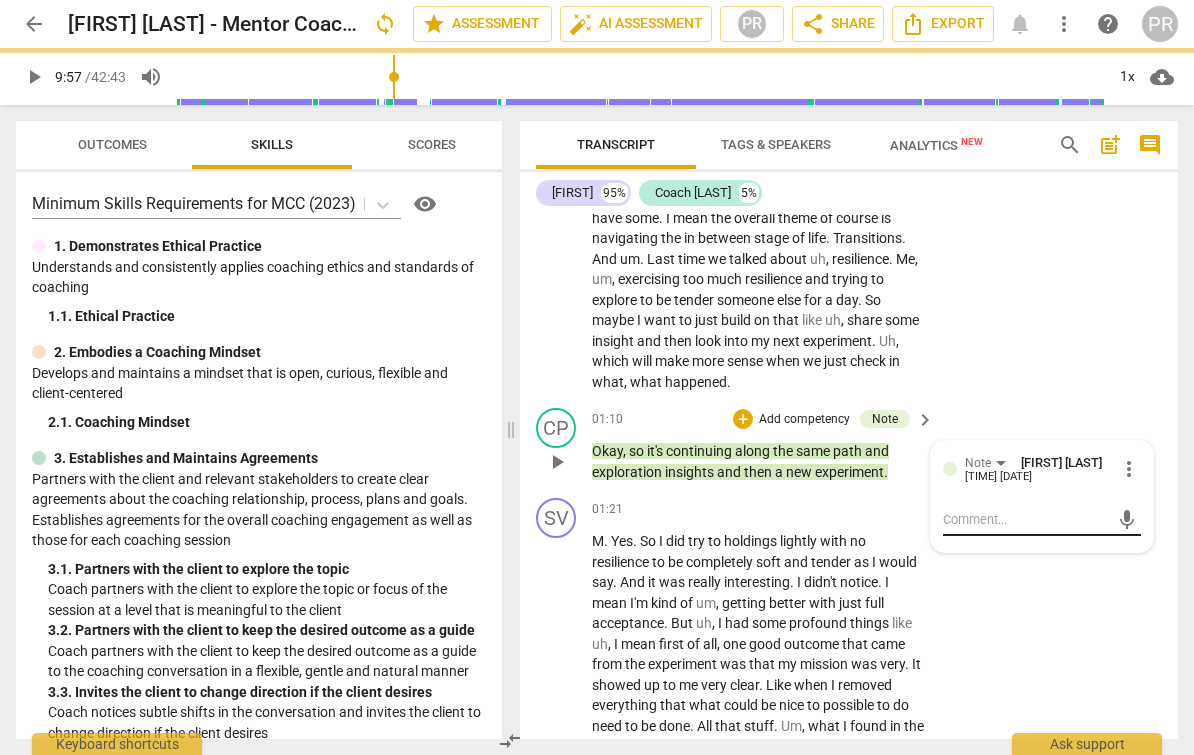 scroll, scrollTop: 0, scrollLeft: 0, axis: both 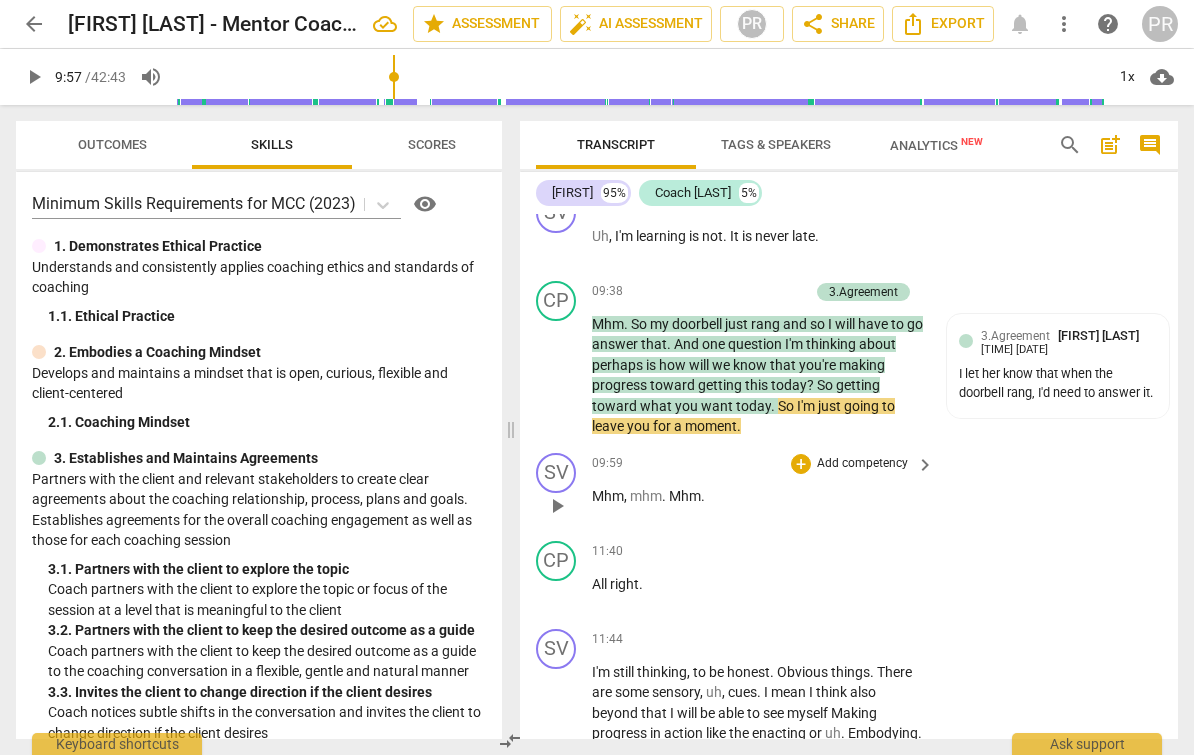 click on "Mhm" at bounding box center (608, 496) 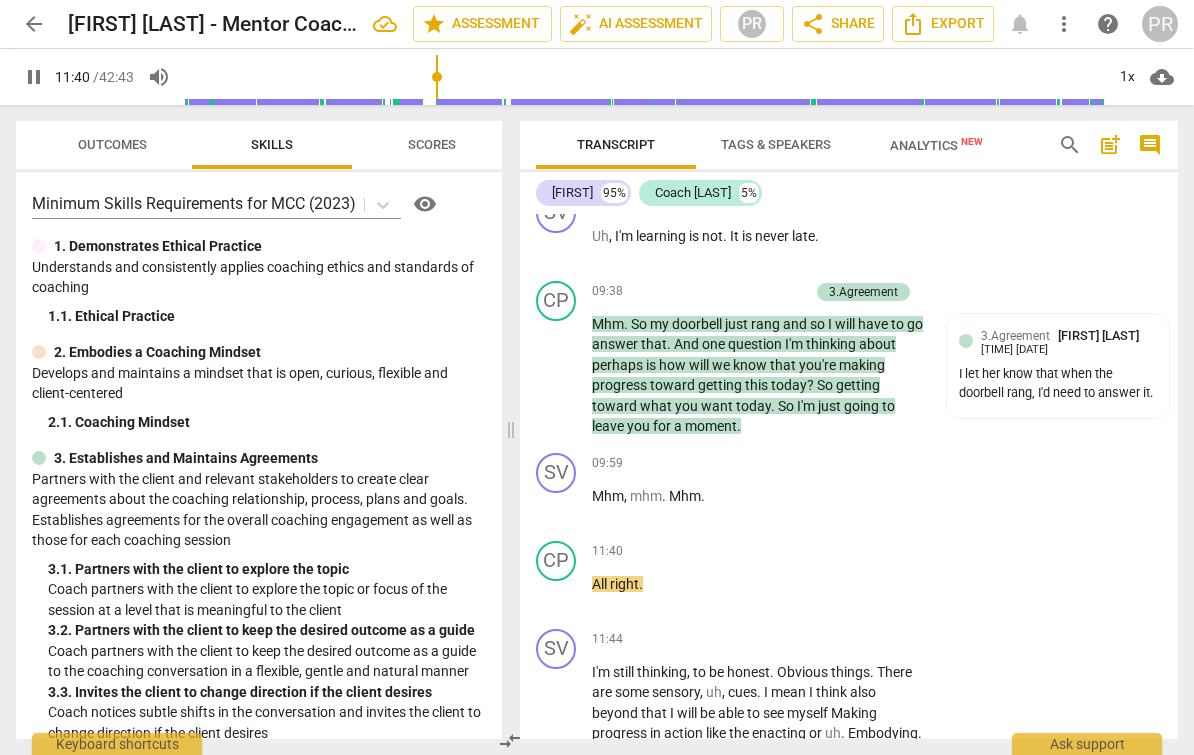 drag, startPoint x: 411, startPoint y: 74, endPoint x: 439, endPoint y: 73, distance: 28.01785 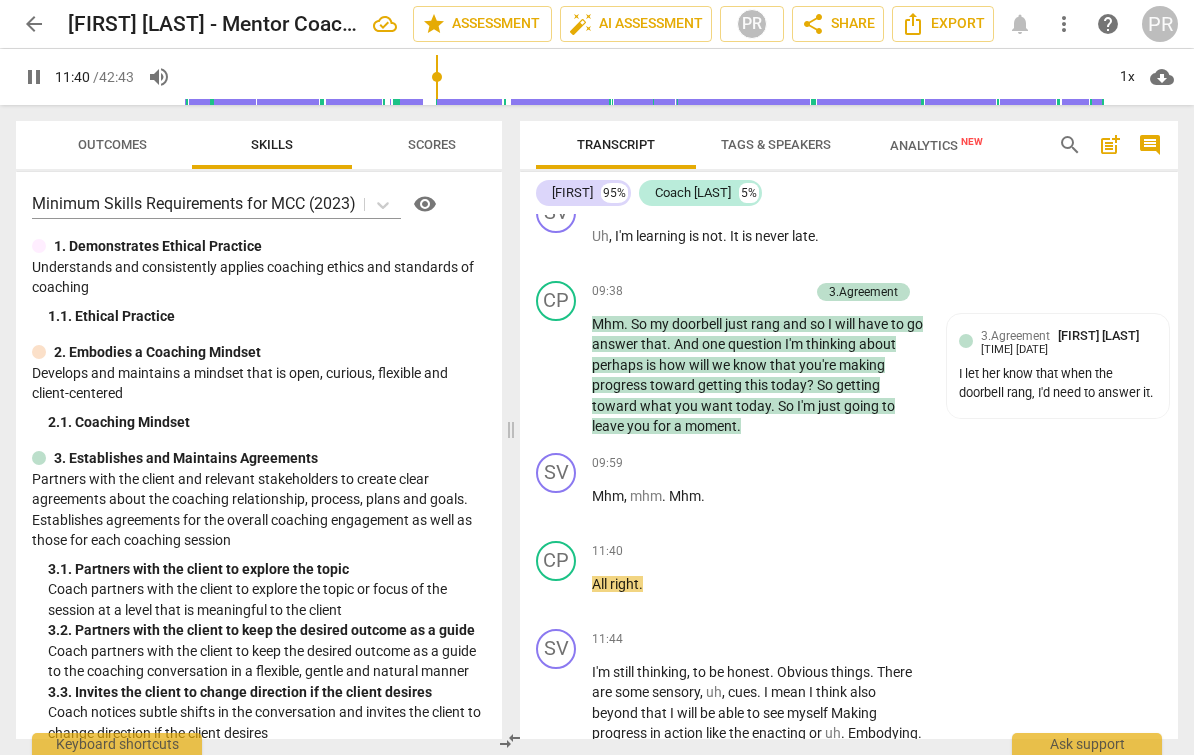 click at bounding box center (644, 77) 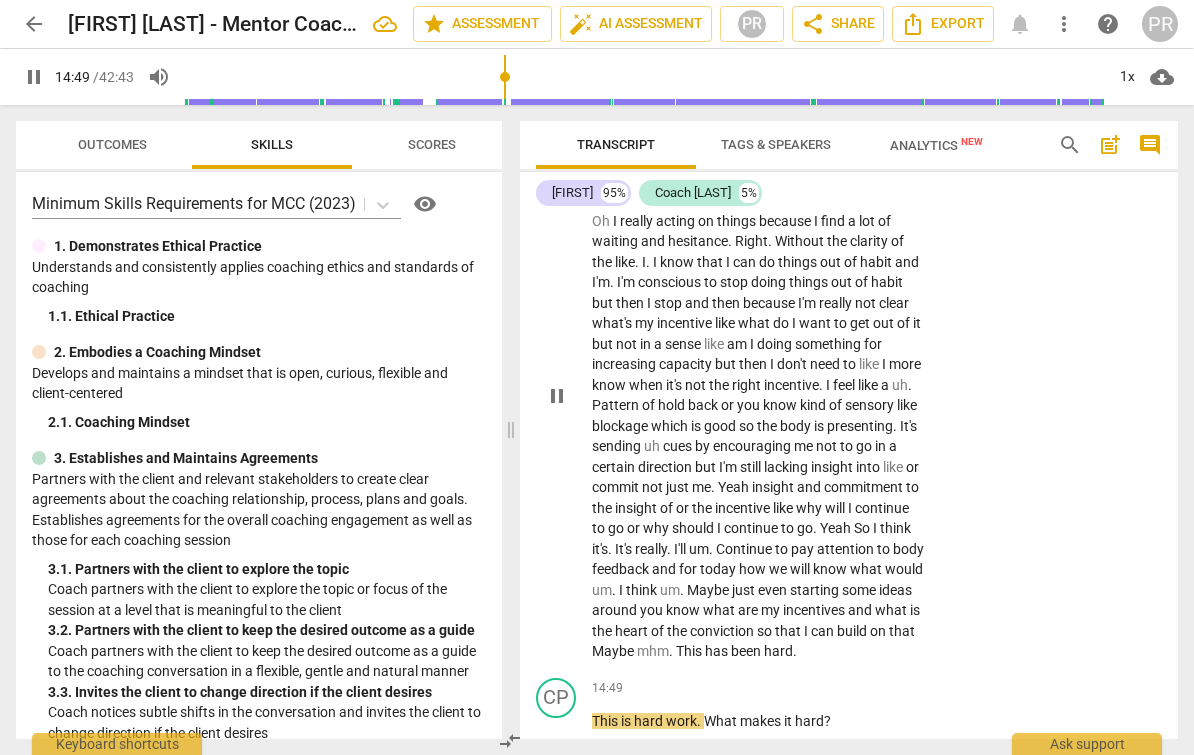 scroll, scrollTop: 3434, scrollLeft: 0, axis: vertical 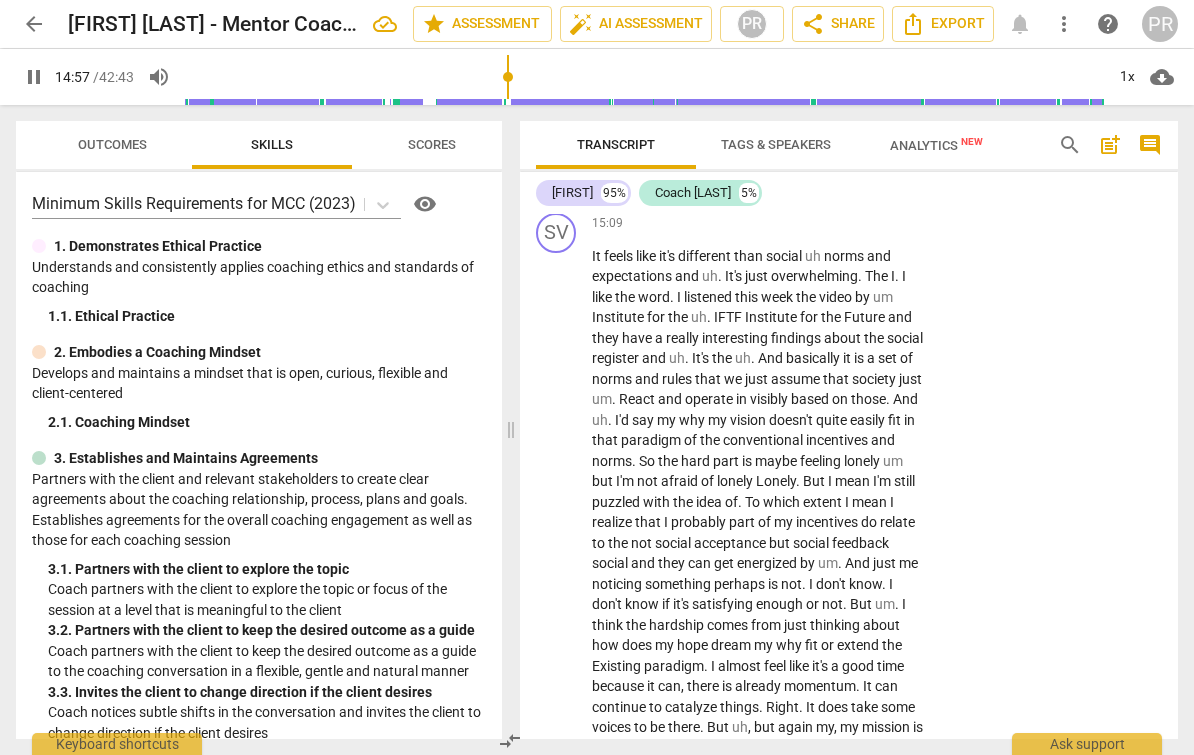 click on "This   is   hard   work .   What   makes   it   hard ?" at bounding box center [758, 168] 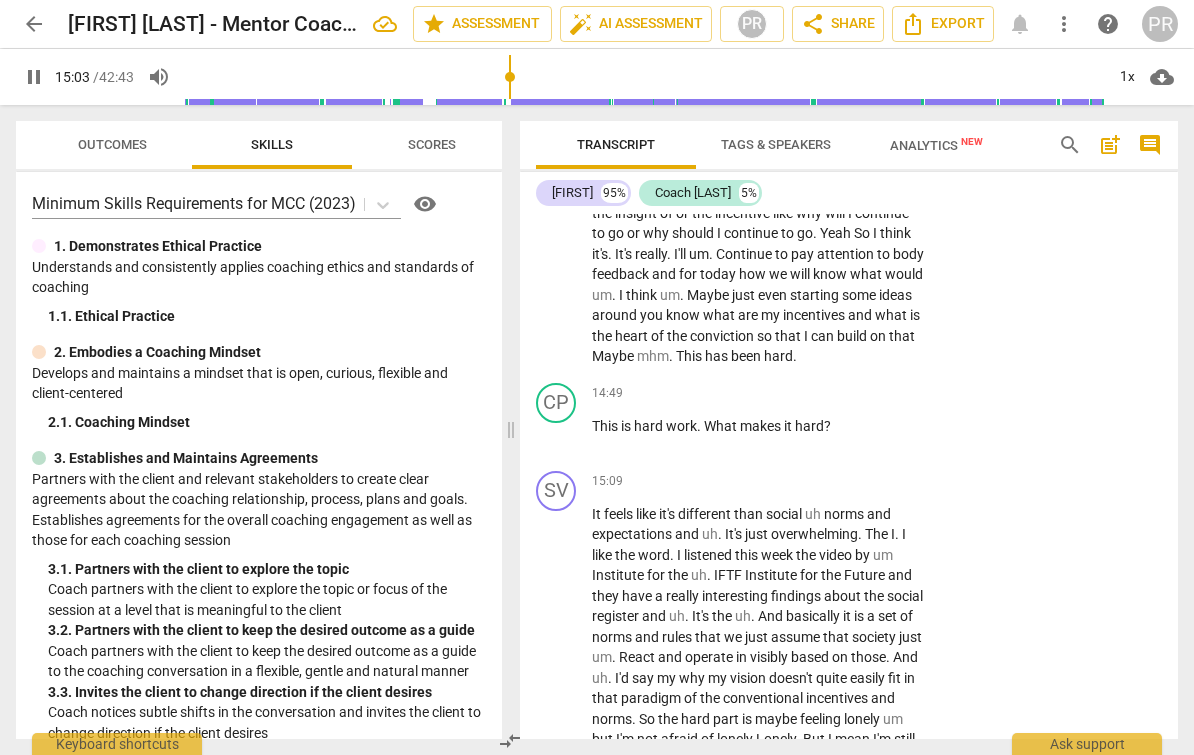 scroll, scrollTop: 3190, scrollLeft: 0, axis: vertical 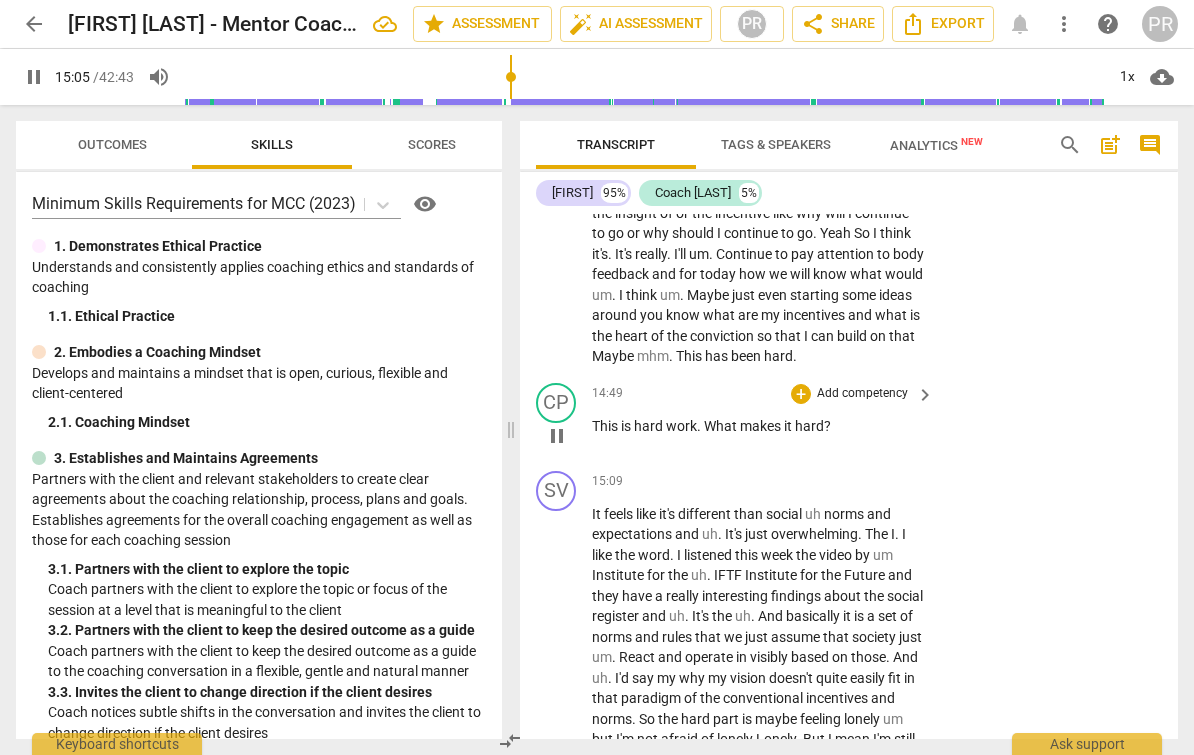 click on "Add competency" at bounding box center [862, 394] 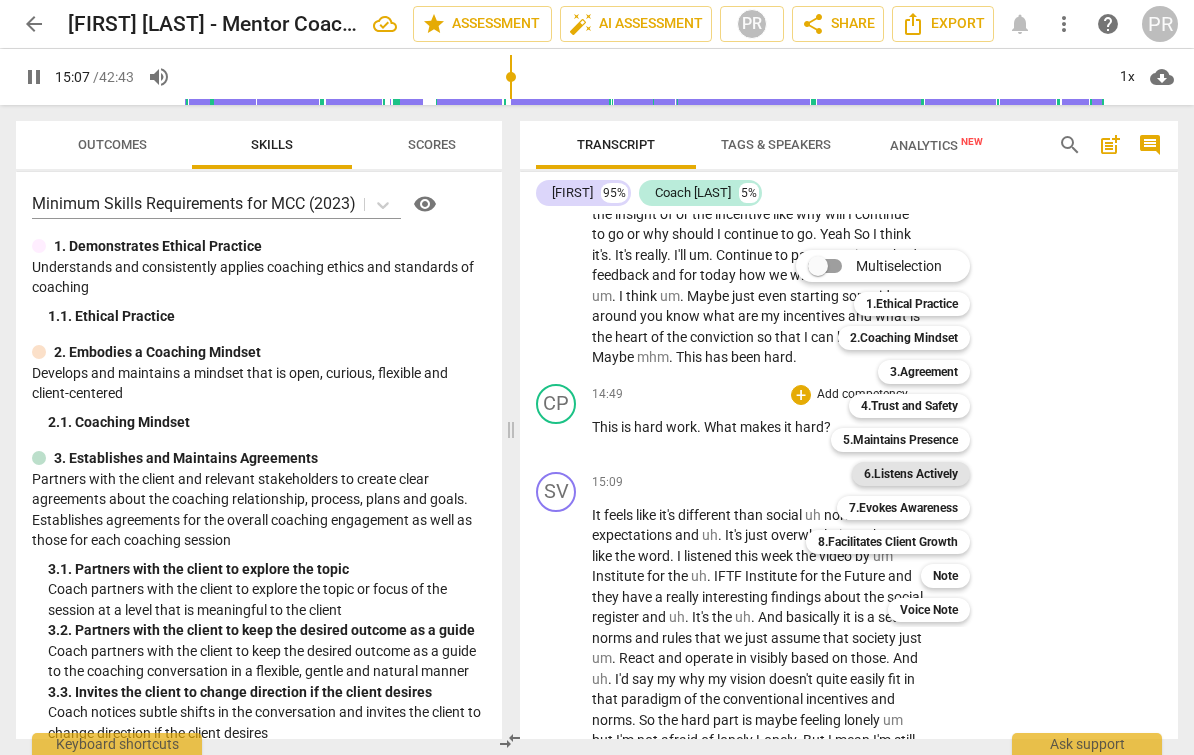 click on "6.Listens Actively" at bounding box center (911, 474) 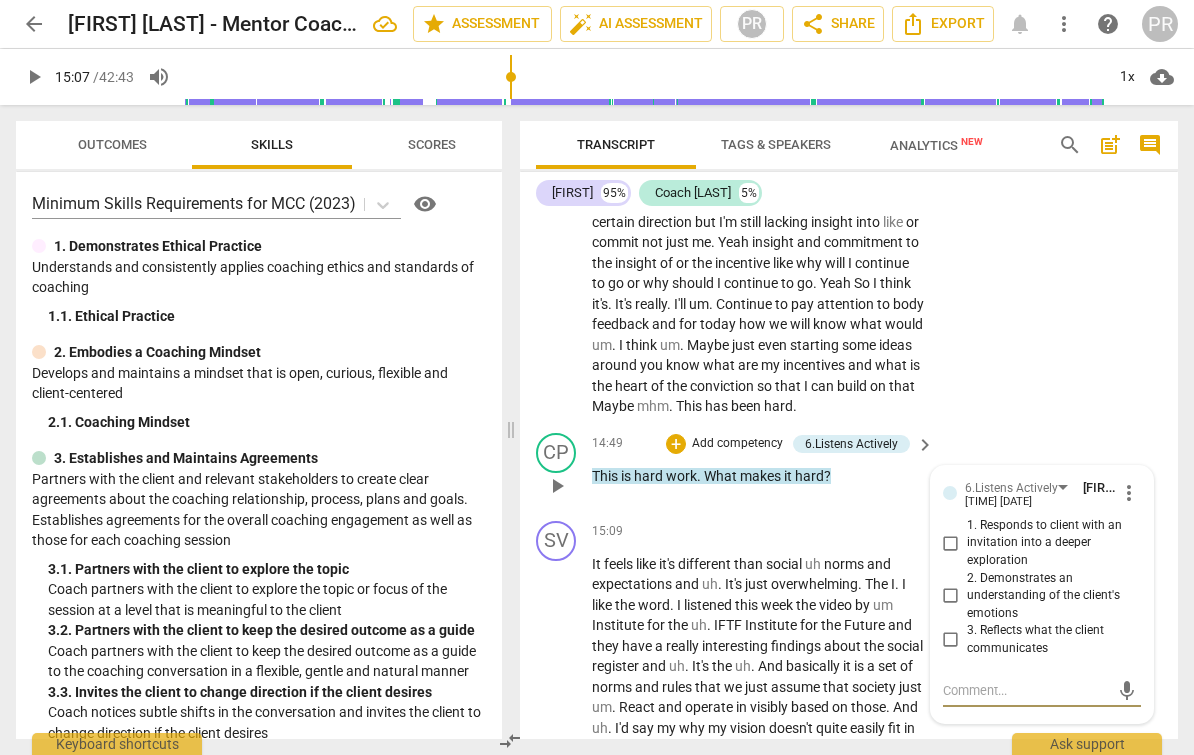 scroll, scrollTop: 3127, scrollLeft: 0, axis: vertical 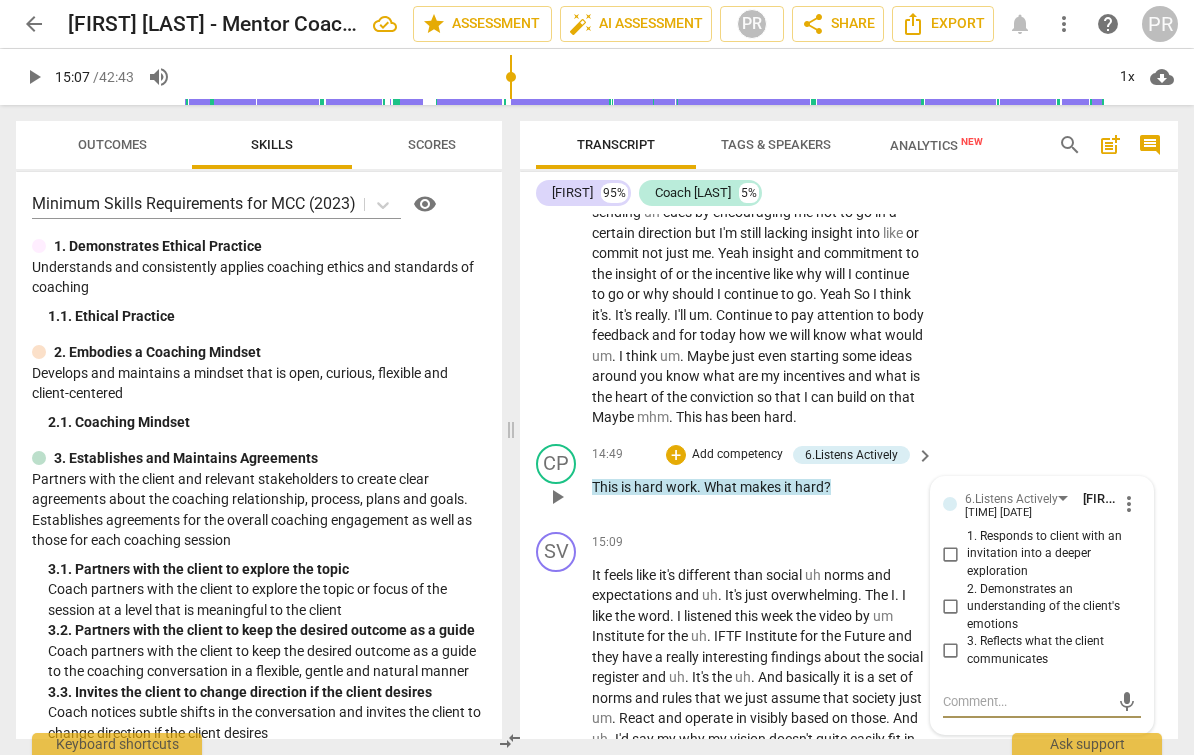 click on "1. Responds to client with an invitation into a deeper exploration" at bounding box center (951, 554) 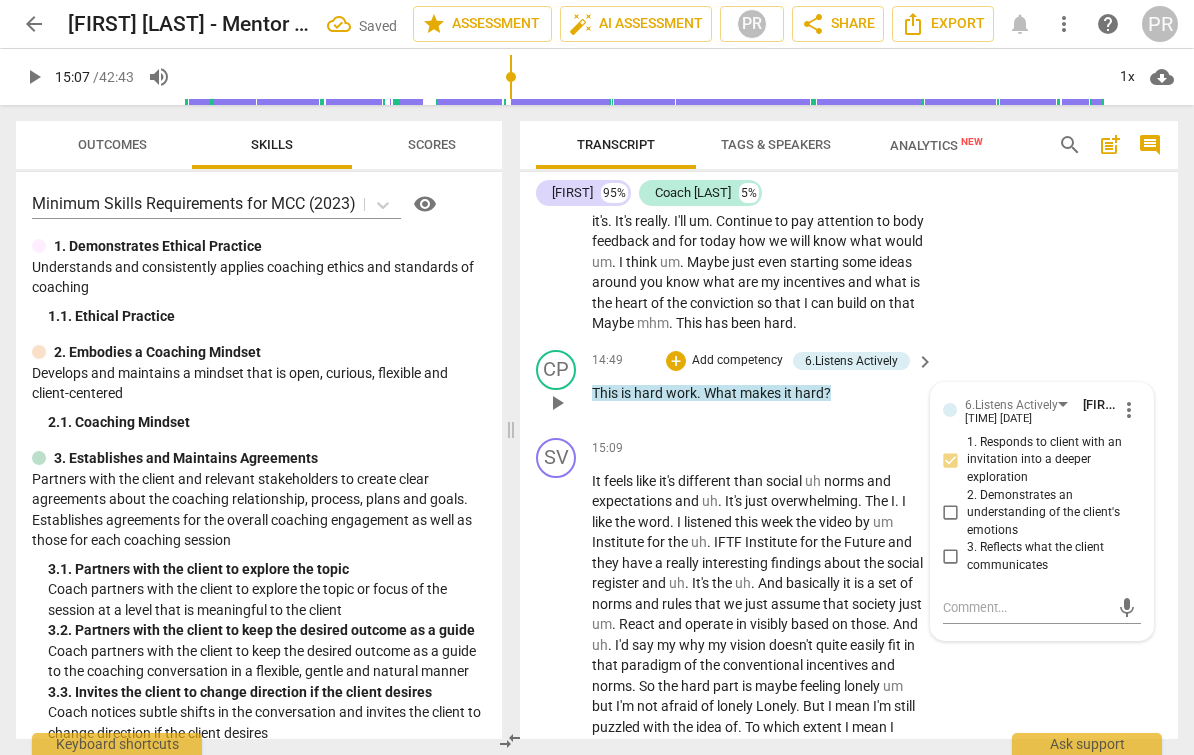 scroll, scrollTop: 3208, scrollLeft: 0, axis: vertical 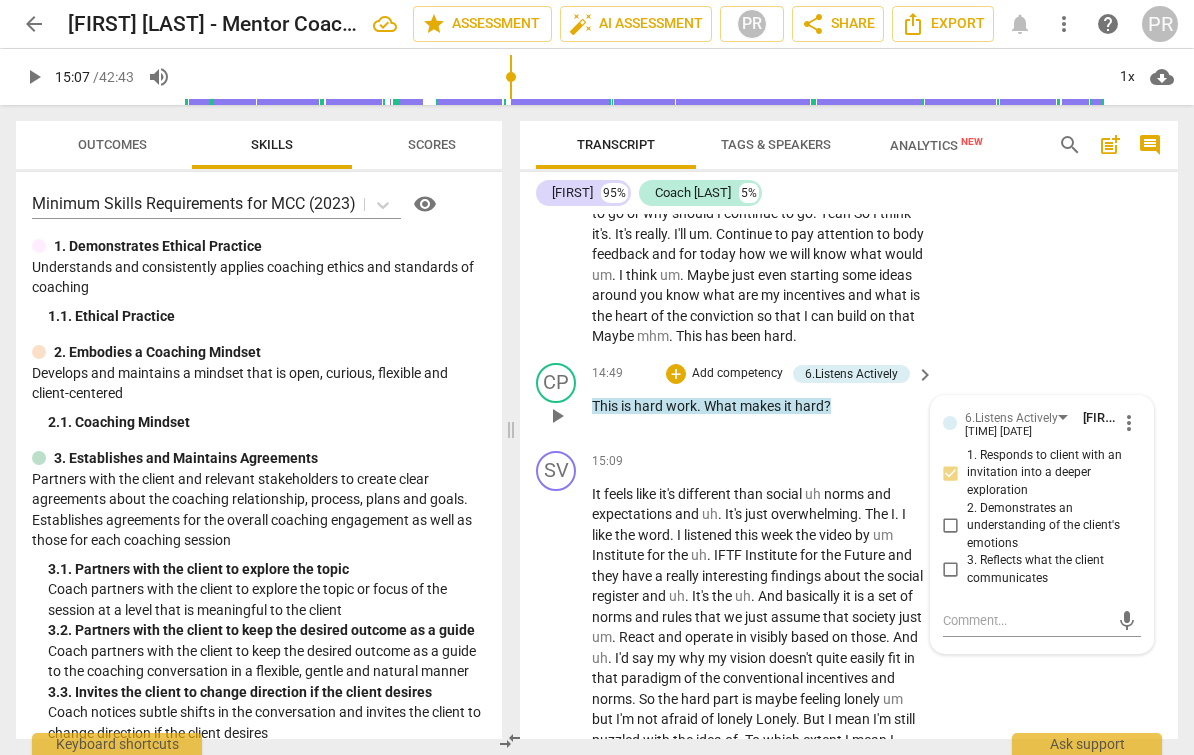 click on "Add competency" at bounding box center (737, 374) 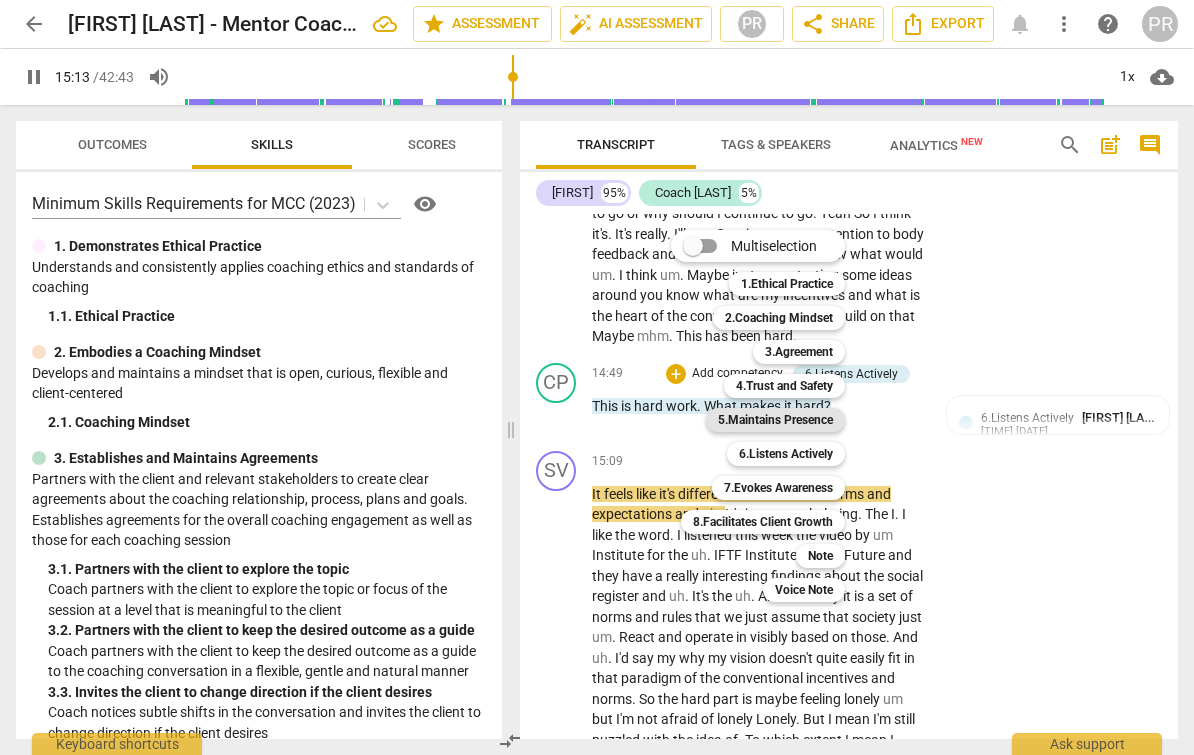 click on "5.Maintains Presence" at bounding box center [775, 420] 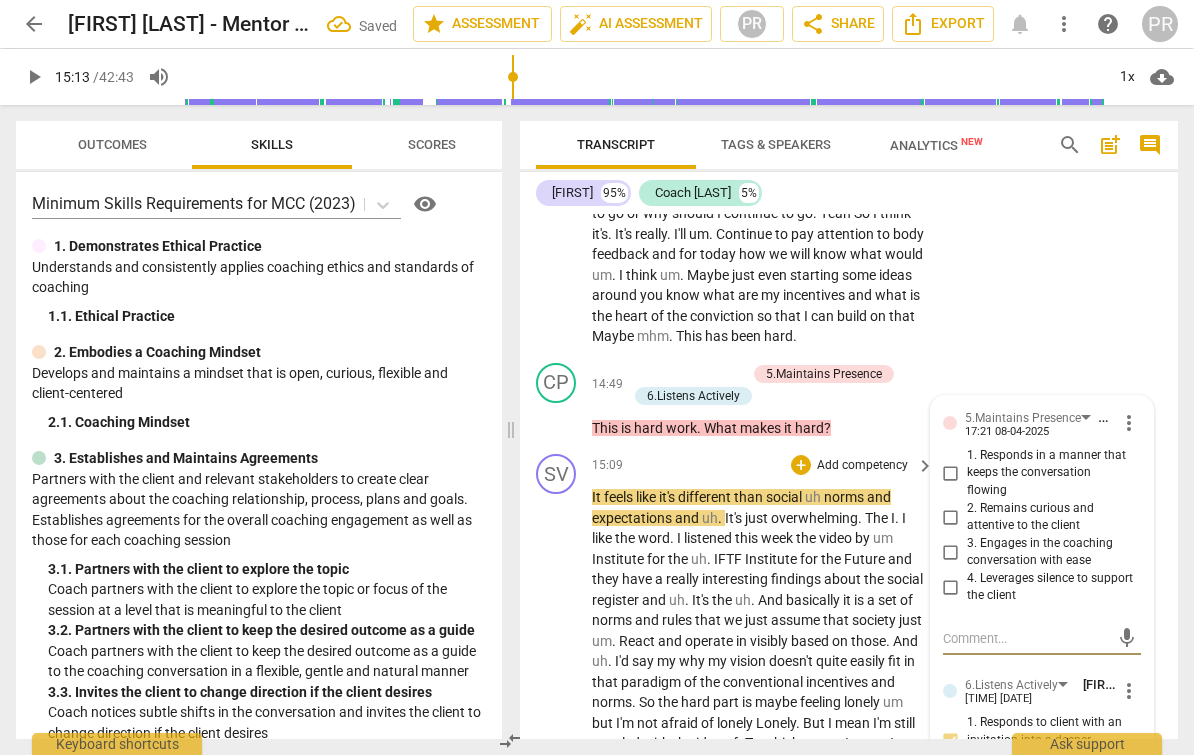scroll, scrollTop: 3201, scrollLeft: 0, axis: vertical 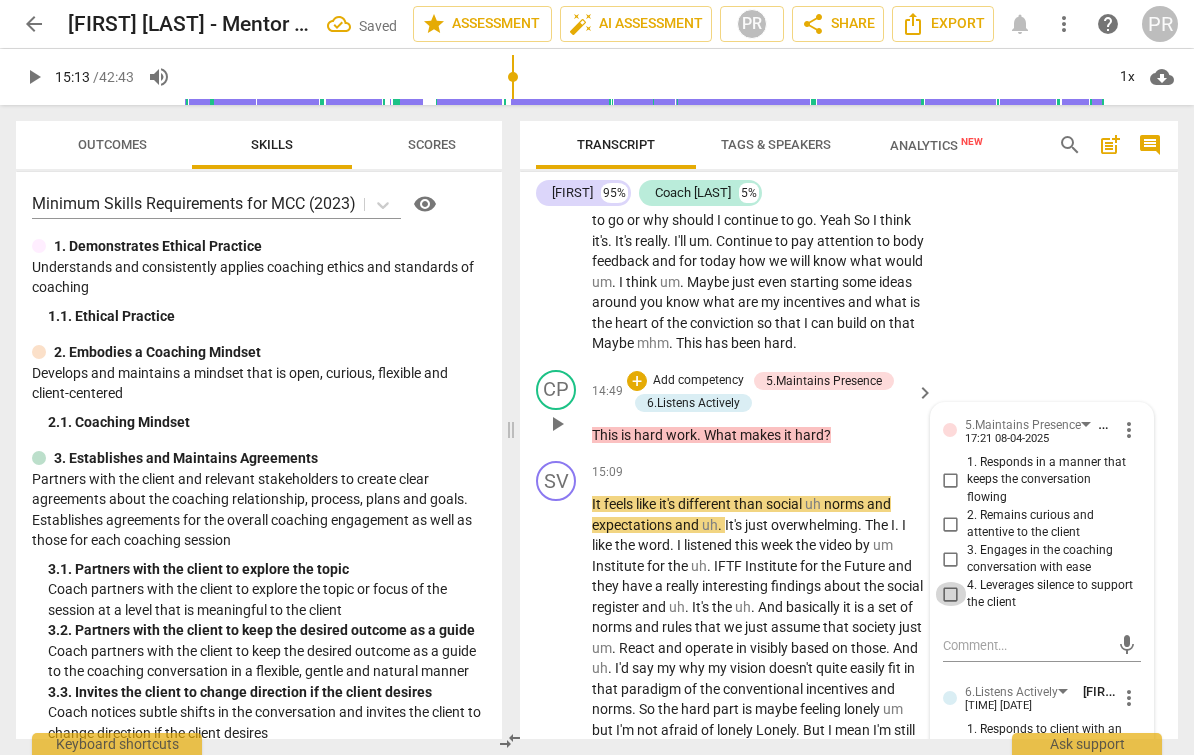 click on "4. Leverages silence to support the client" at bounding box center [951, 594] 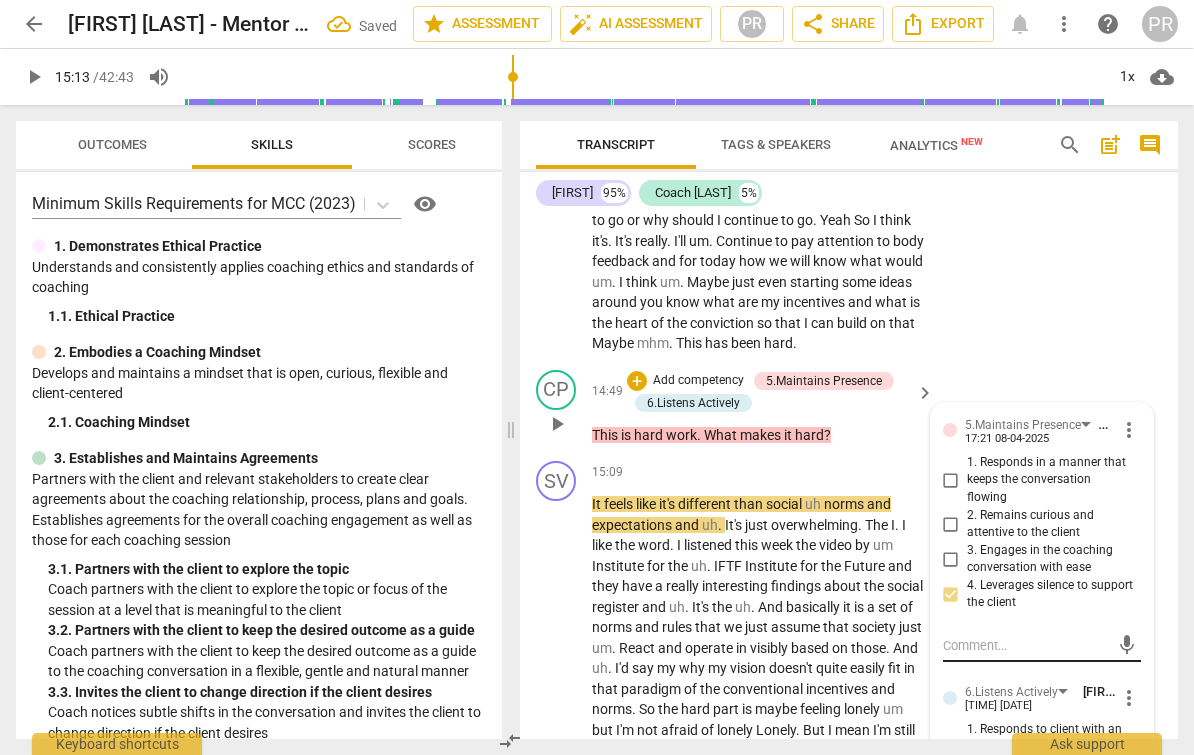 click on "mic" at bounding box center (1042, 646) 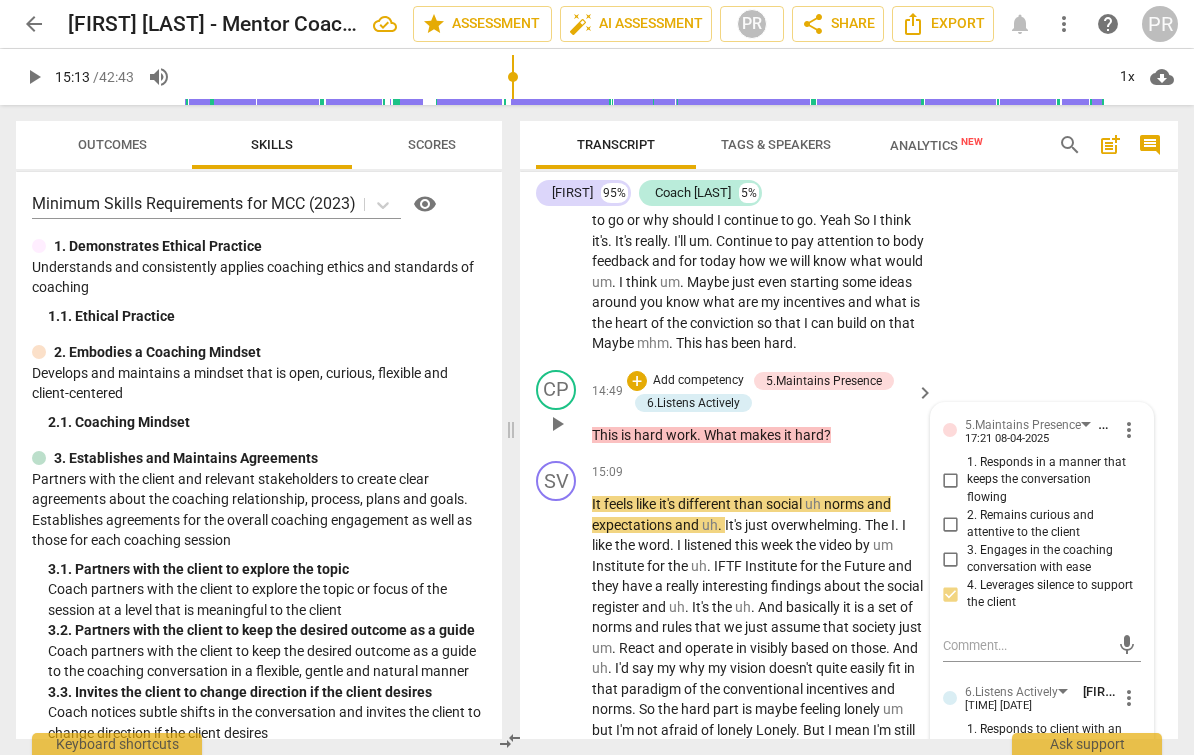 click on "Add competency" at bounding box center [698, 381] 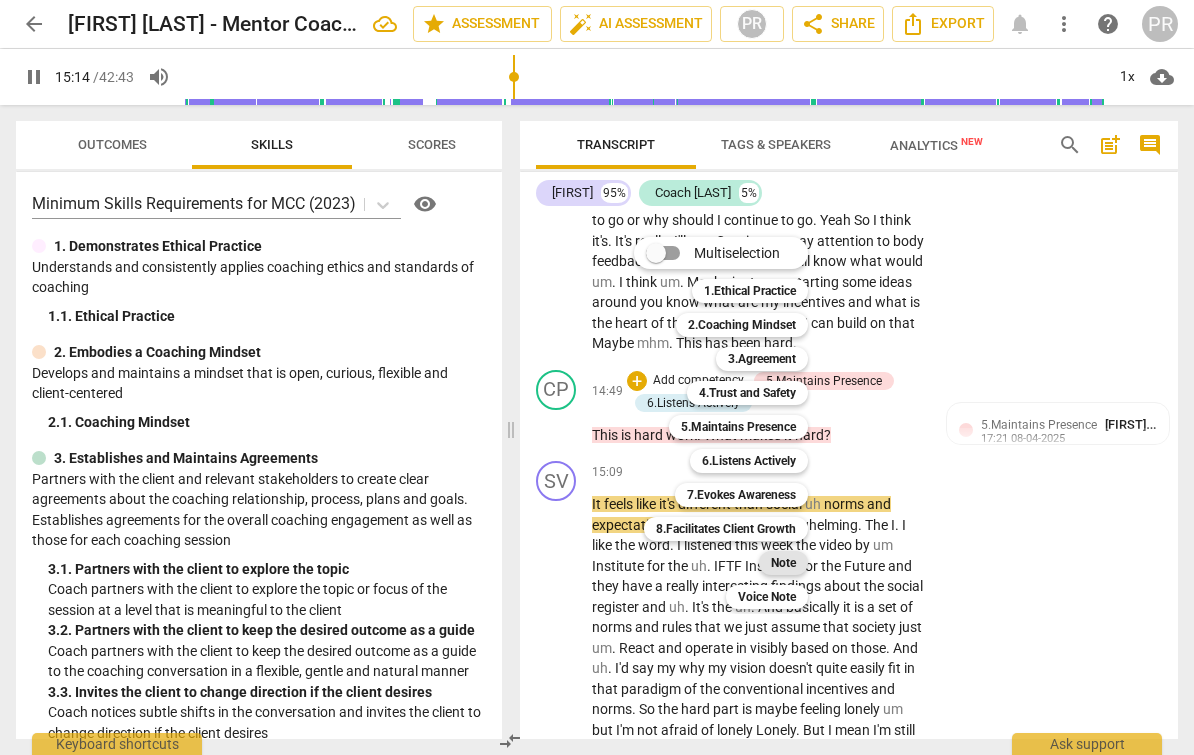 click on "Note" at bounding box center [783, 563] 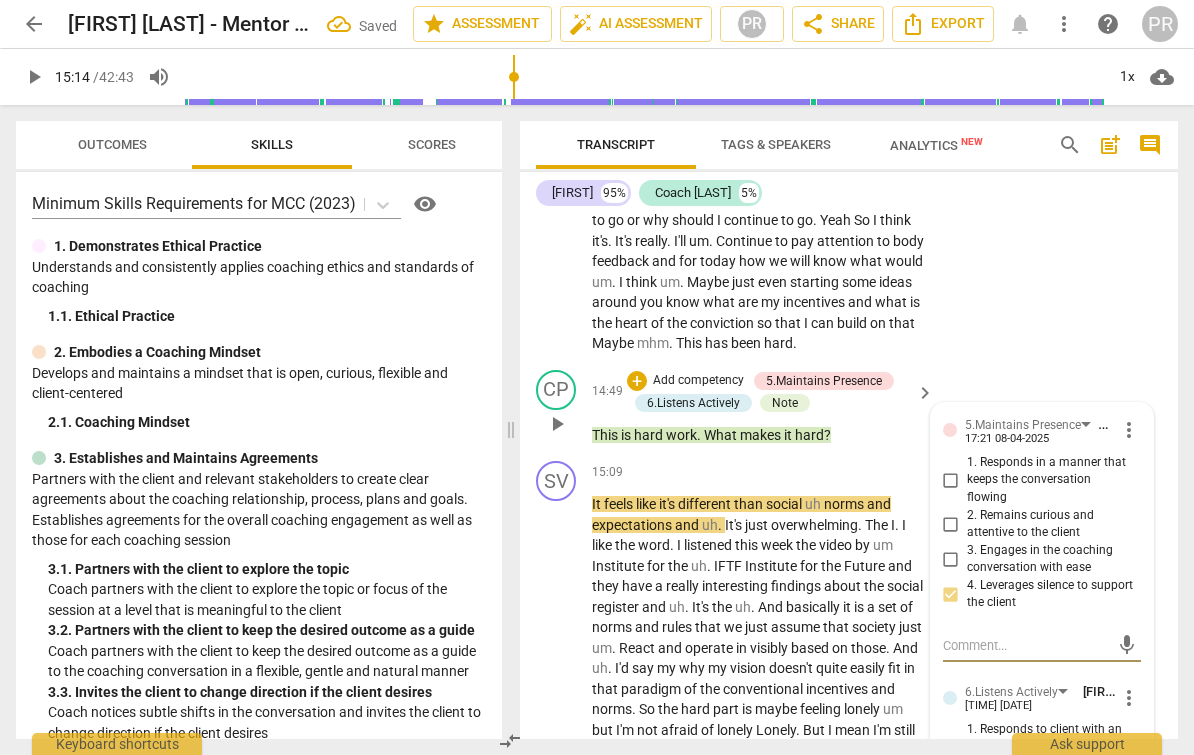 scroll, scrollTop: 3212, scrollLeft: 0, axis: vertical 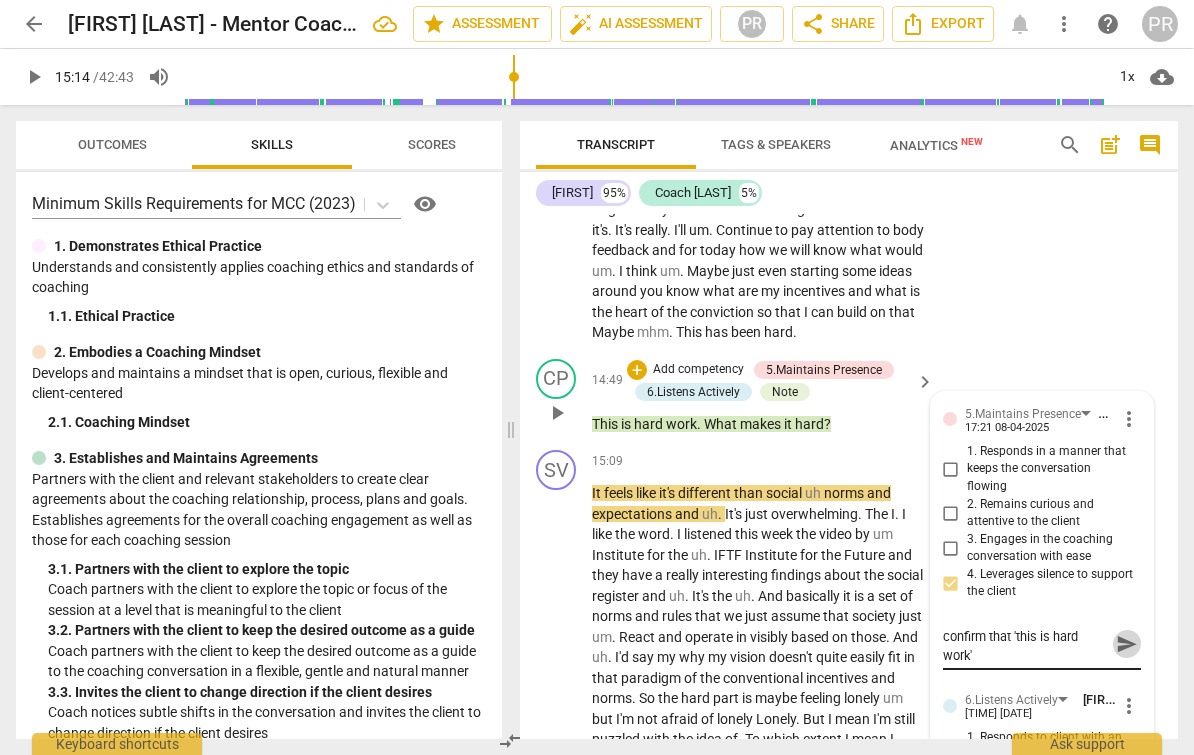 click on "send" at bounding box center (1127, 644) 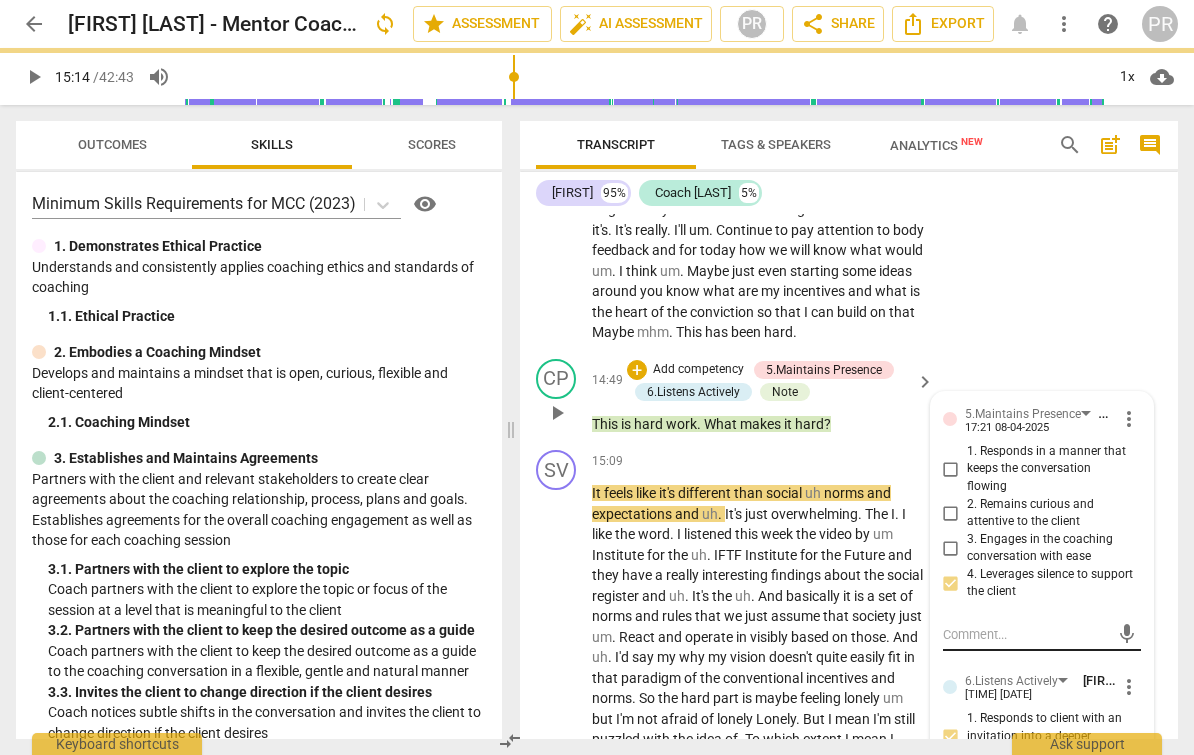 scroll, scrollTop: 0, scrollLeft: 0, axis: both 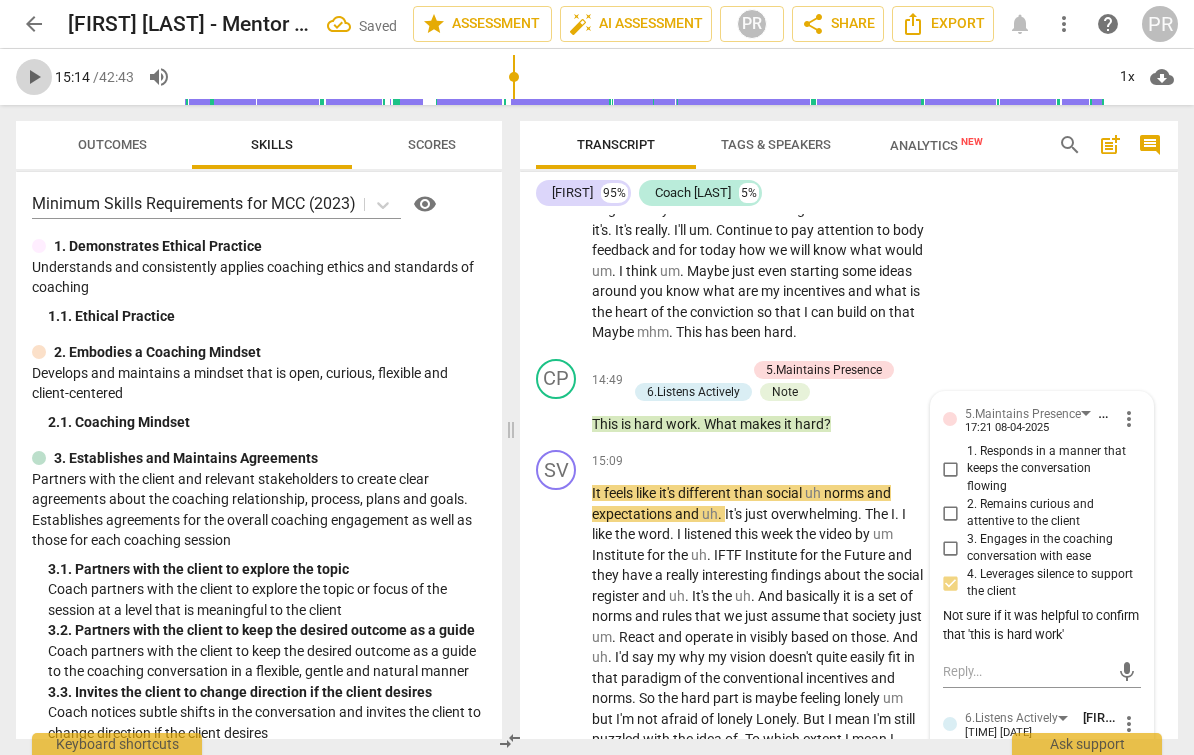 click on "play_arrow" at bounding box center [34, 77] 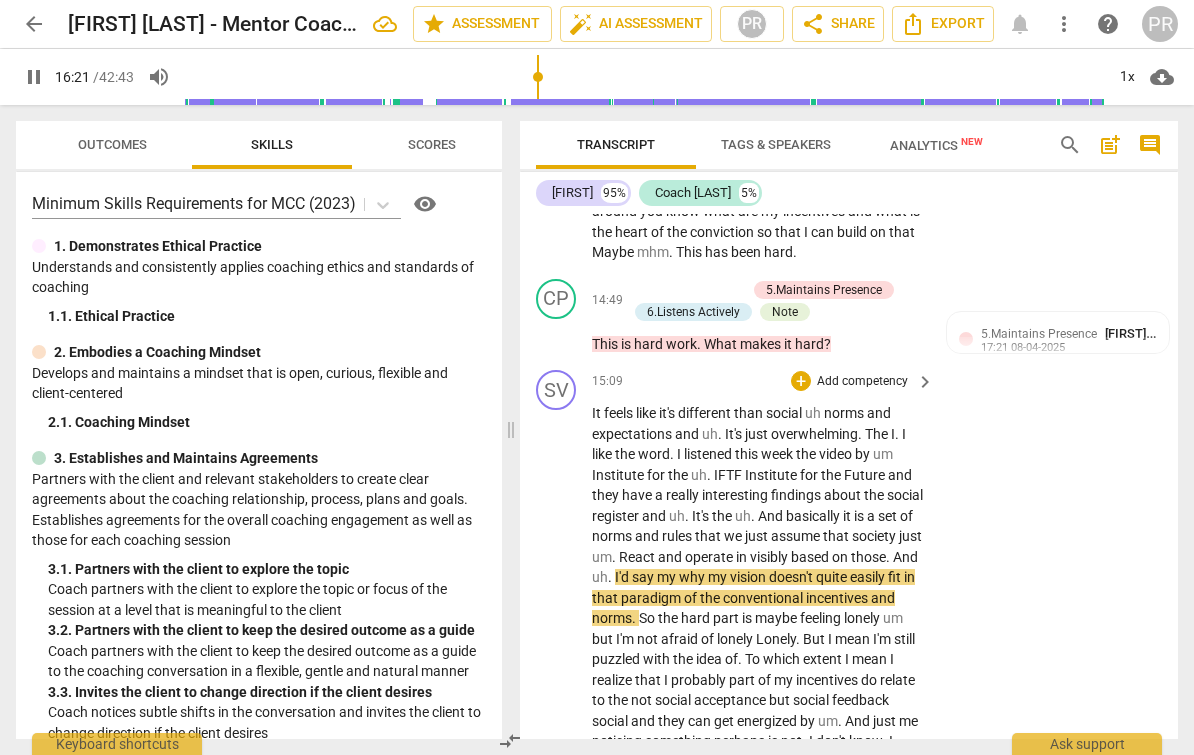 scroll, scrollTop: 3467, scrollLeft: 0, axis: vertical 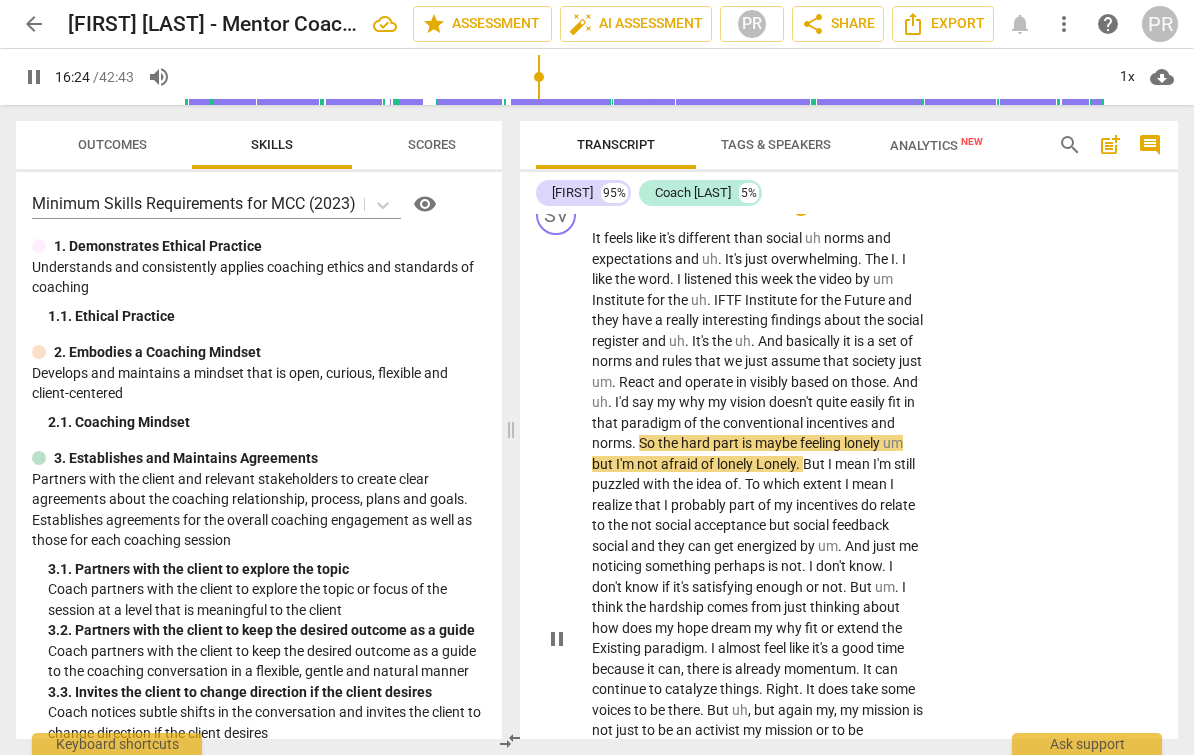 click on "visibly" at bounding box center (770, 382) 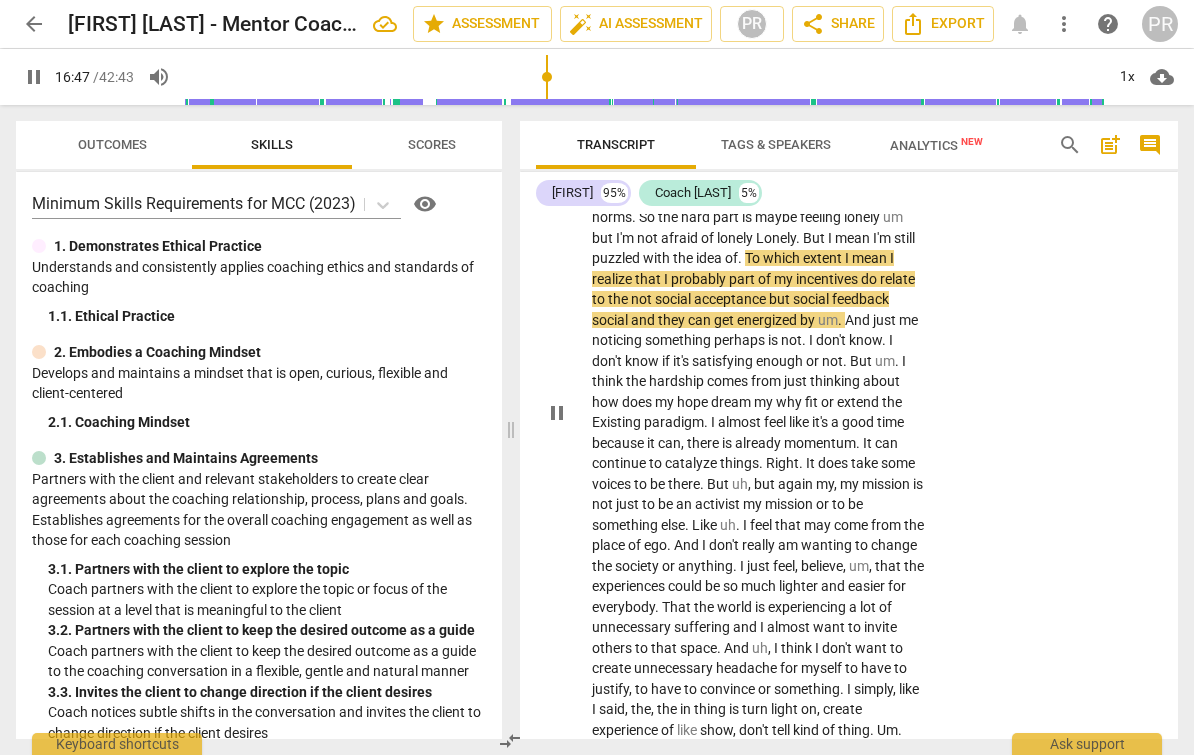 scroll, scrollTop: 3699, scrollLeft: 0, axis: vertical 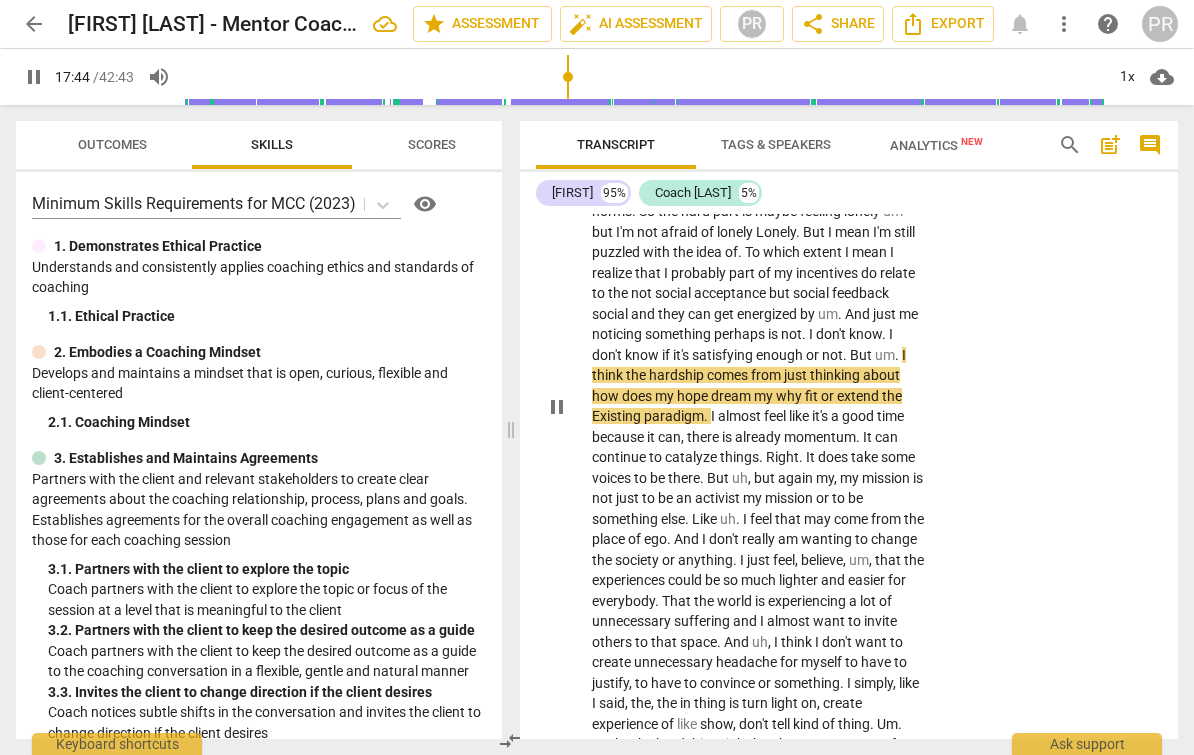 click on "hope" at bounding box center (694, 396) 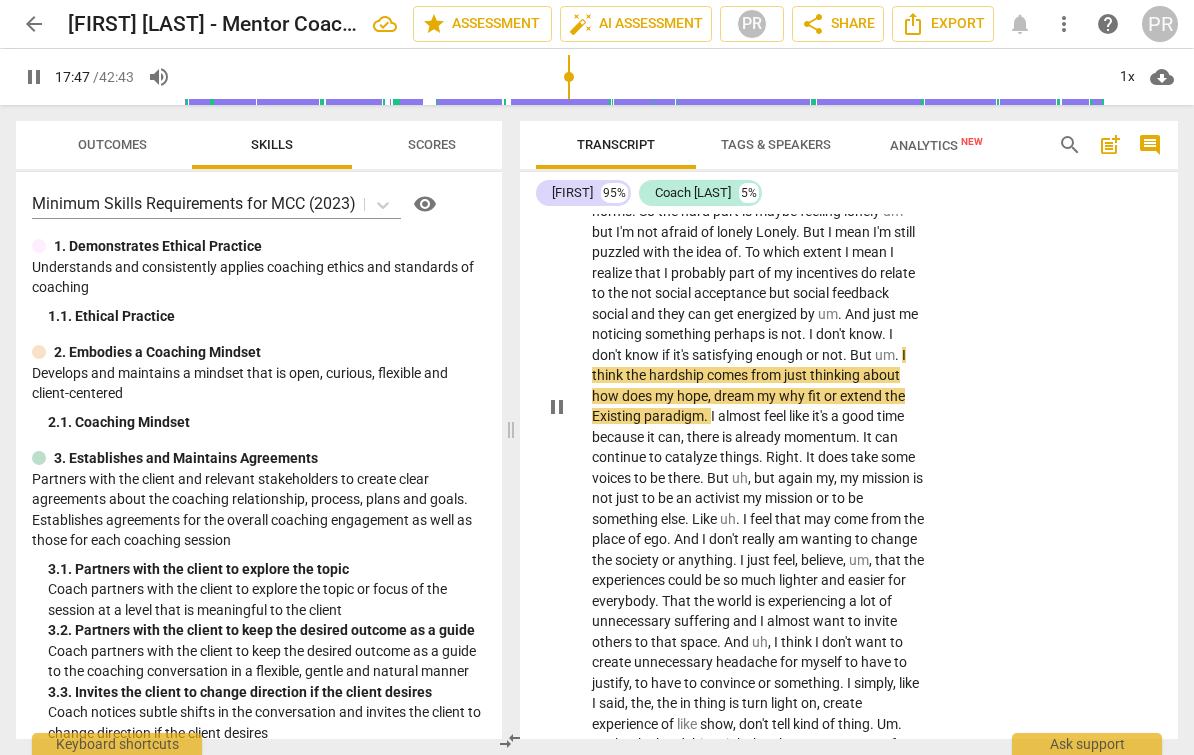 click on "my" at bounding box center (768, 396) 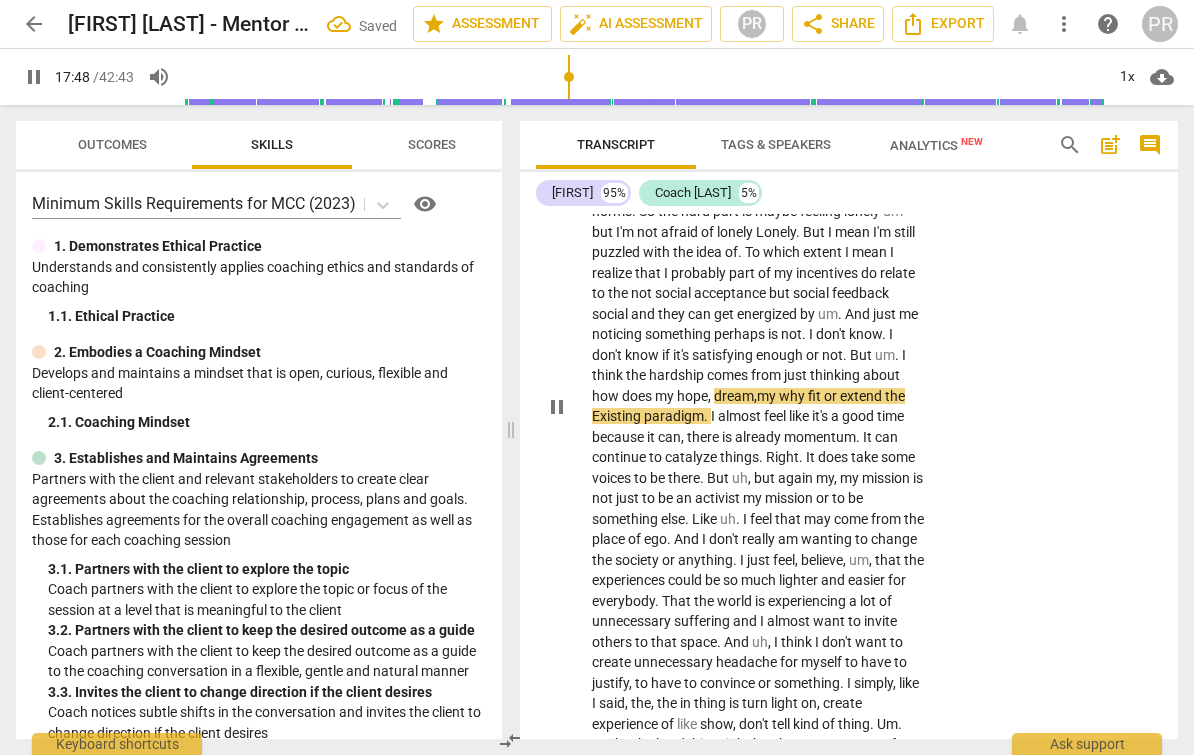 click on "why" at bounding box center (793, 396) 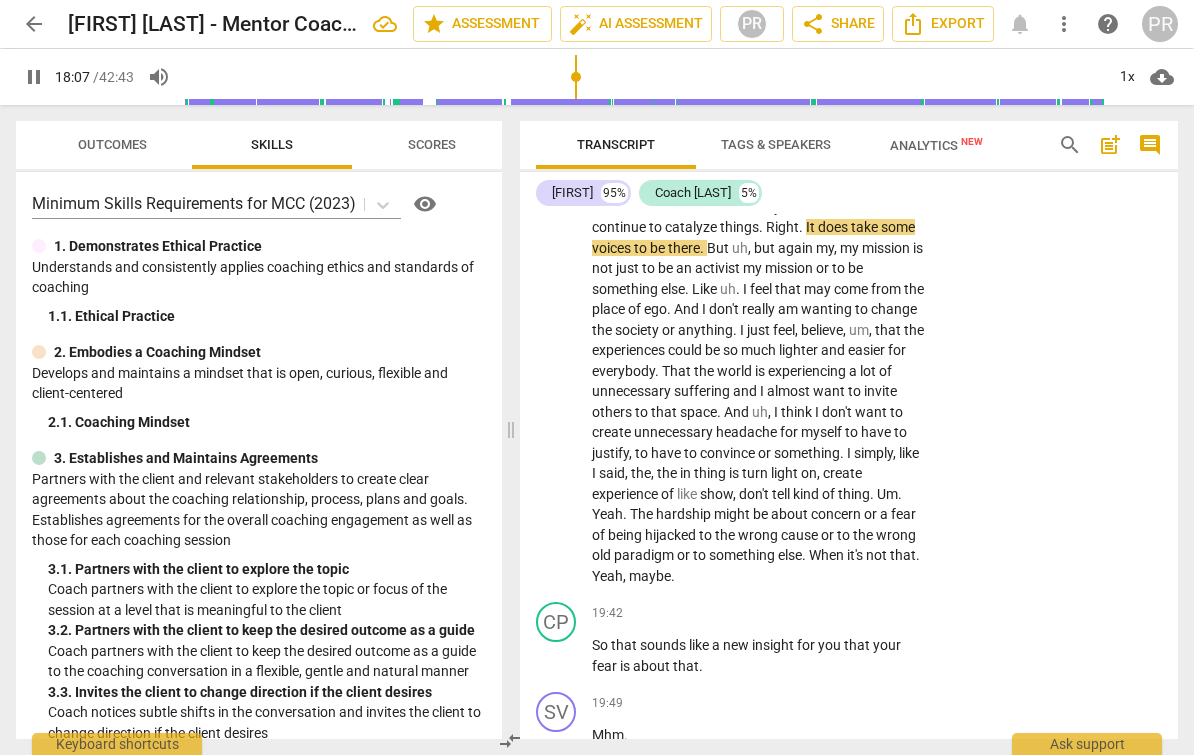 scroll, scrollTop: 3928, scrollLeft: 0, axis: vertical 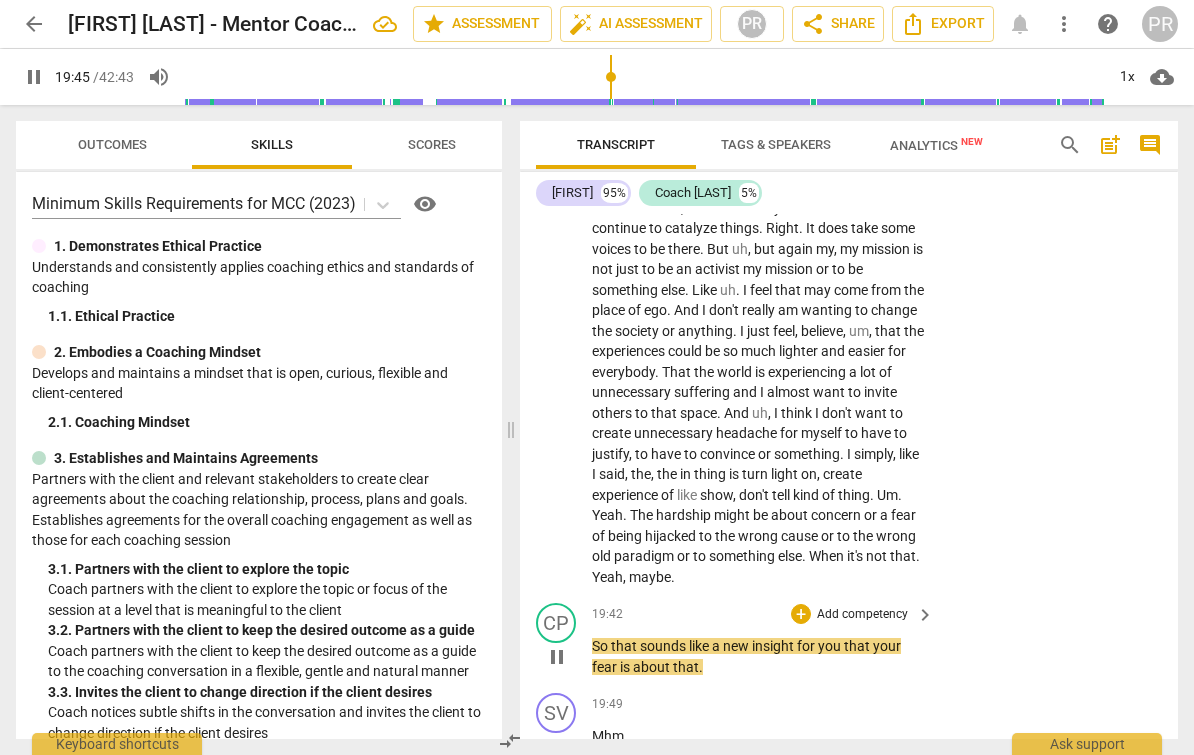 click on "Add competency" at bounding box center (862, 615) 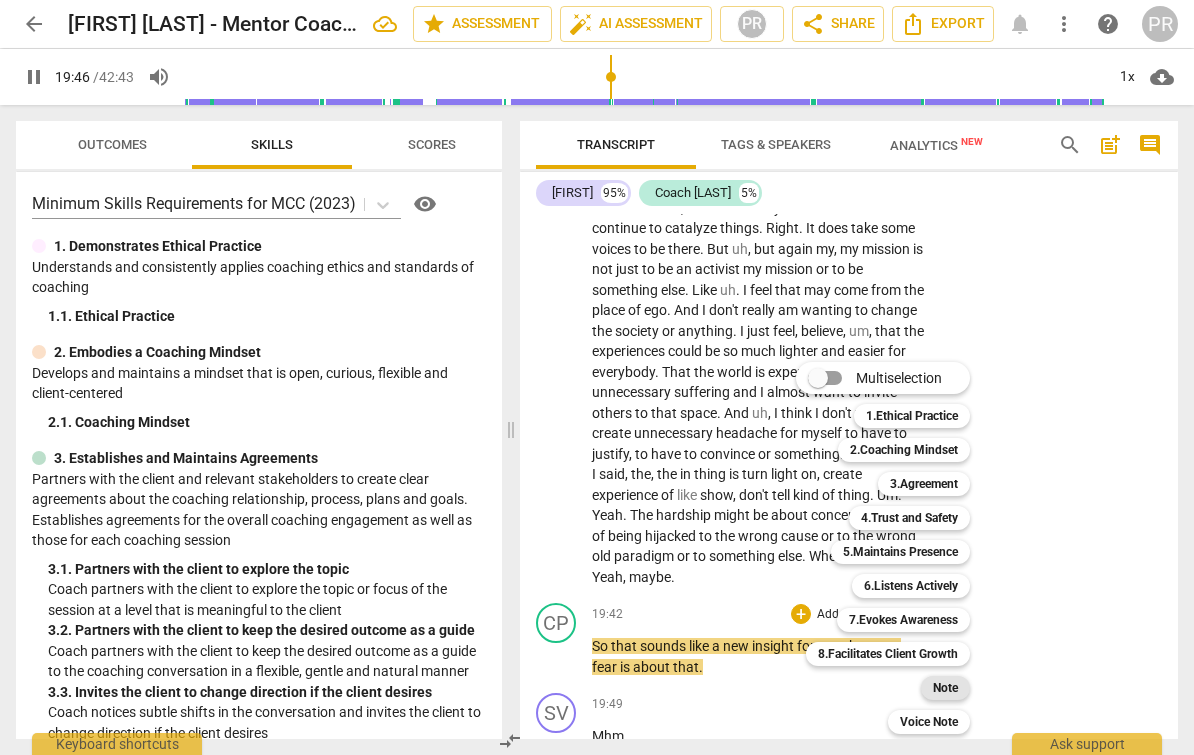 click on "Note" at bounding box center (945, 688) 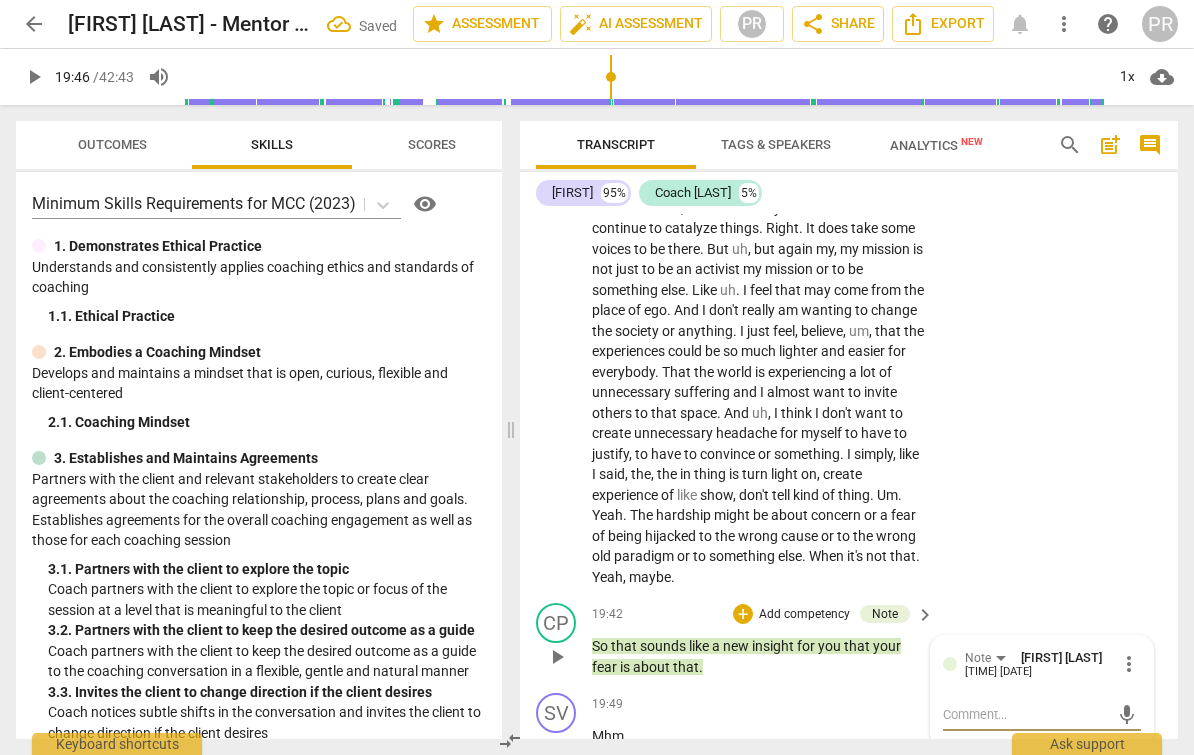 scroll, scrollTop: 3932, scrollLeft: 0, axis: vertical 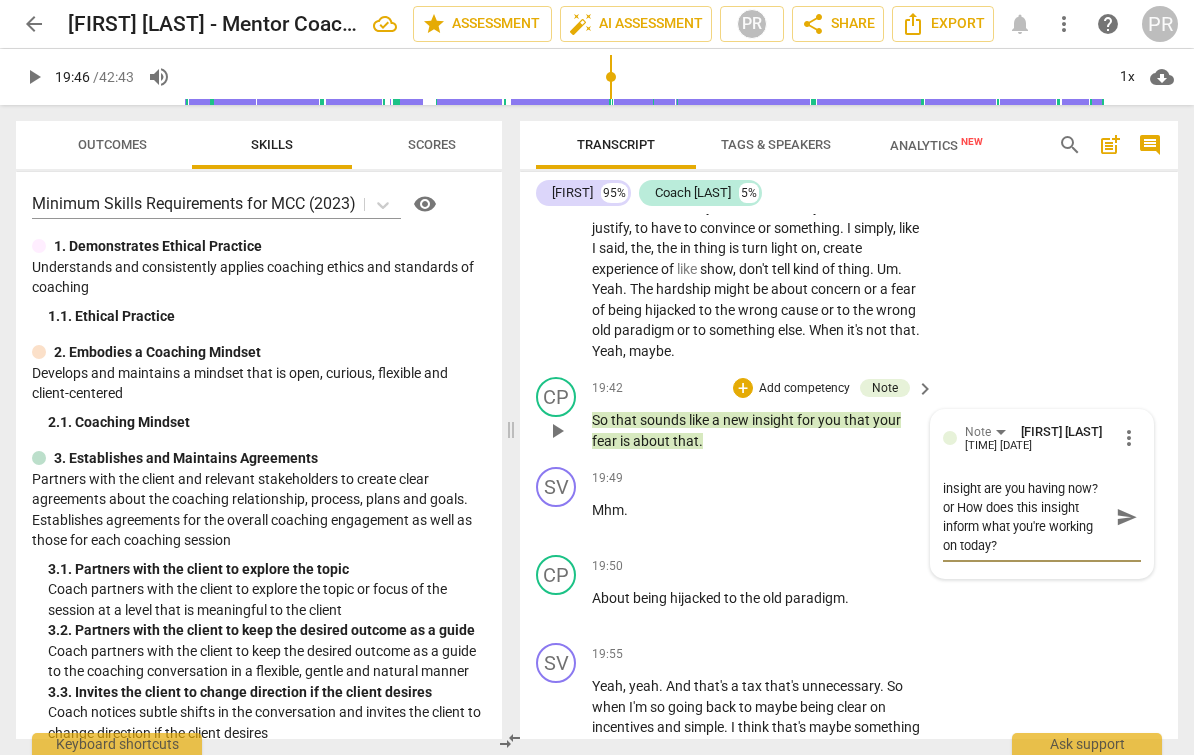 drag, startPoint x: 992, startPoint y: 531, endPoint x: 1052, endPoint y: 560, distance: 66.64083 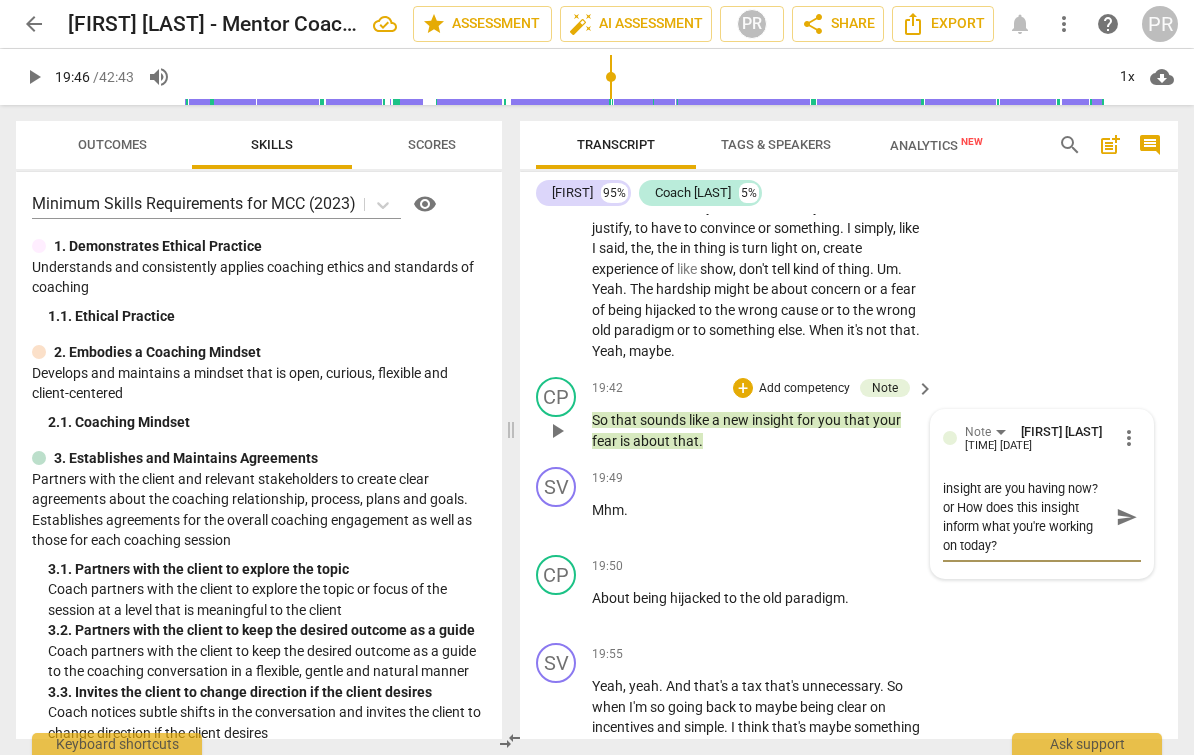 click on "Could have asked:  What insight are you having now?  or How does this insight inform what you're working on today?" at bounding box center (1026, 517) 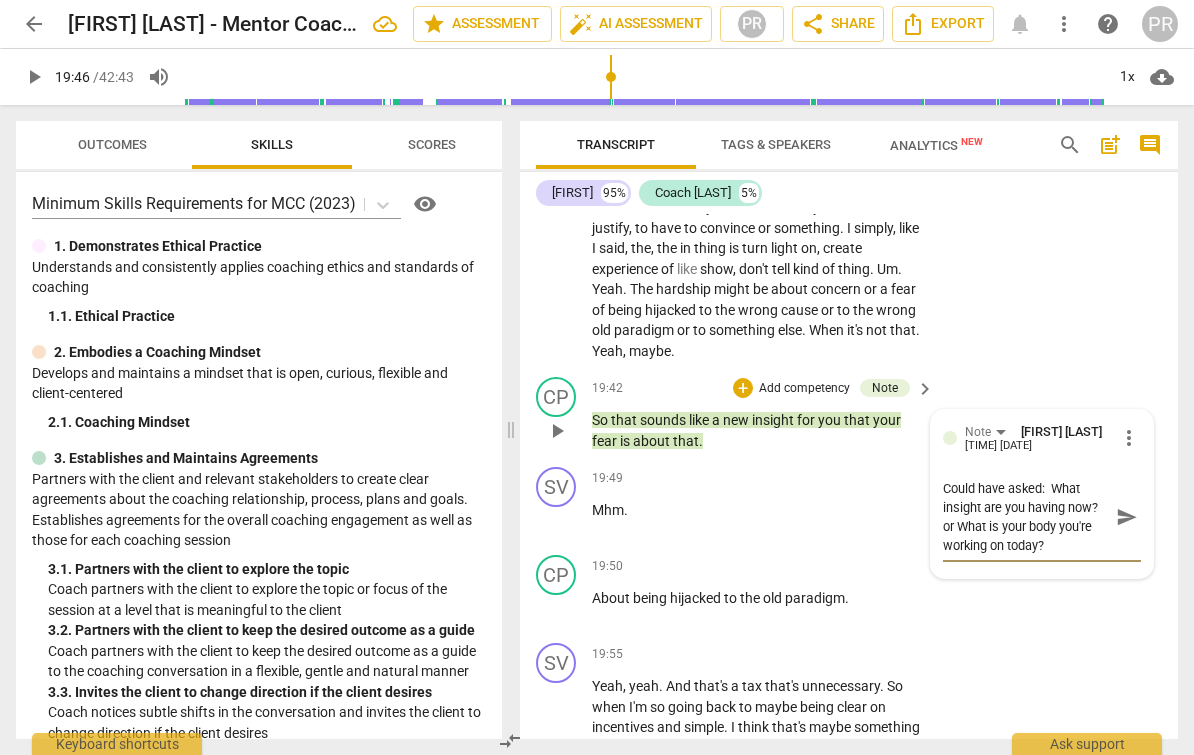 scroll, scrollTop: 0, scrollLeft: 0, axis: both 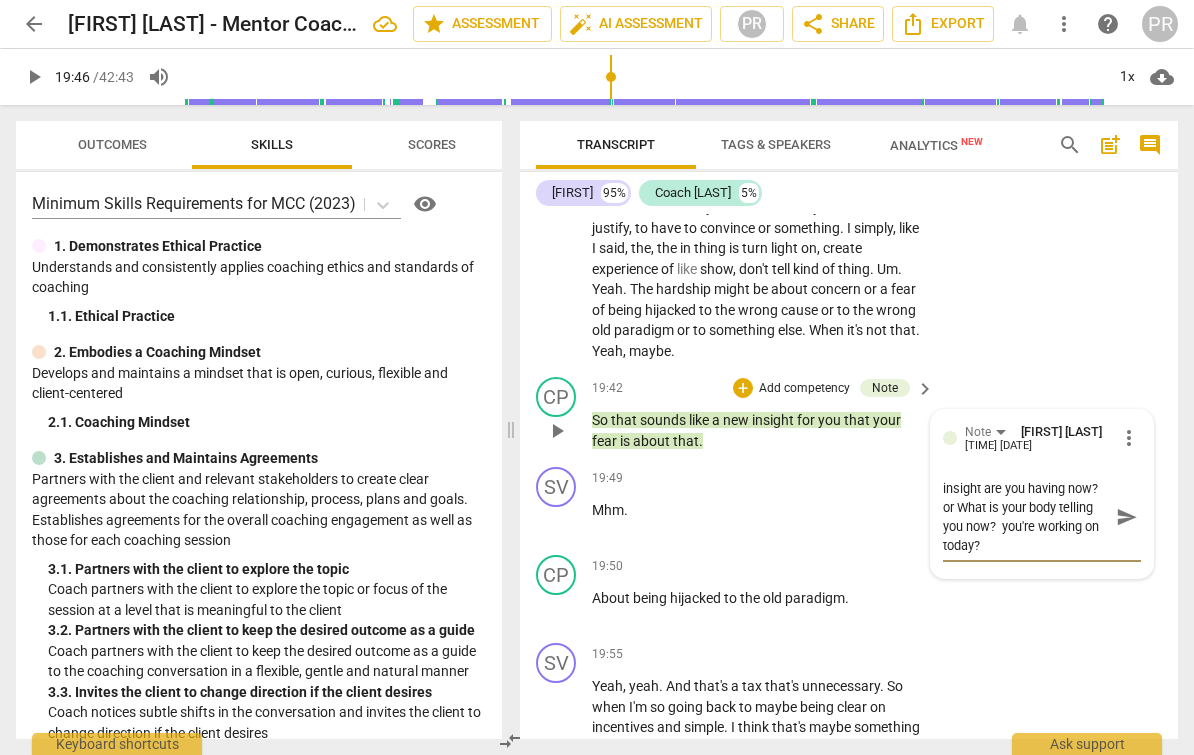 drag, startPoint x: 1039, startPoint y: 565, endPoint x: 1062, endPoint y: 581, distance: 28.01785 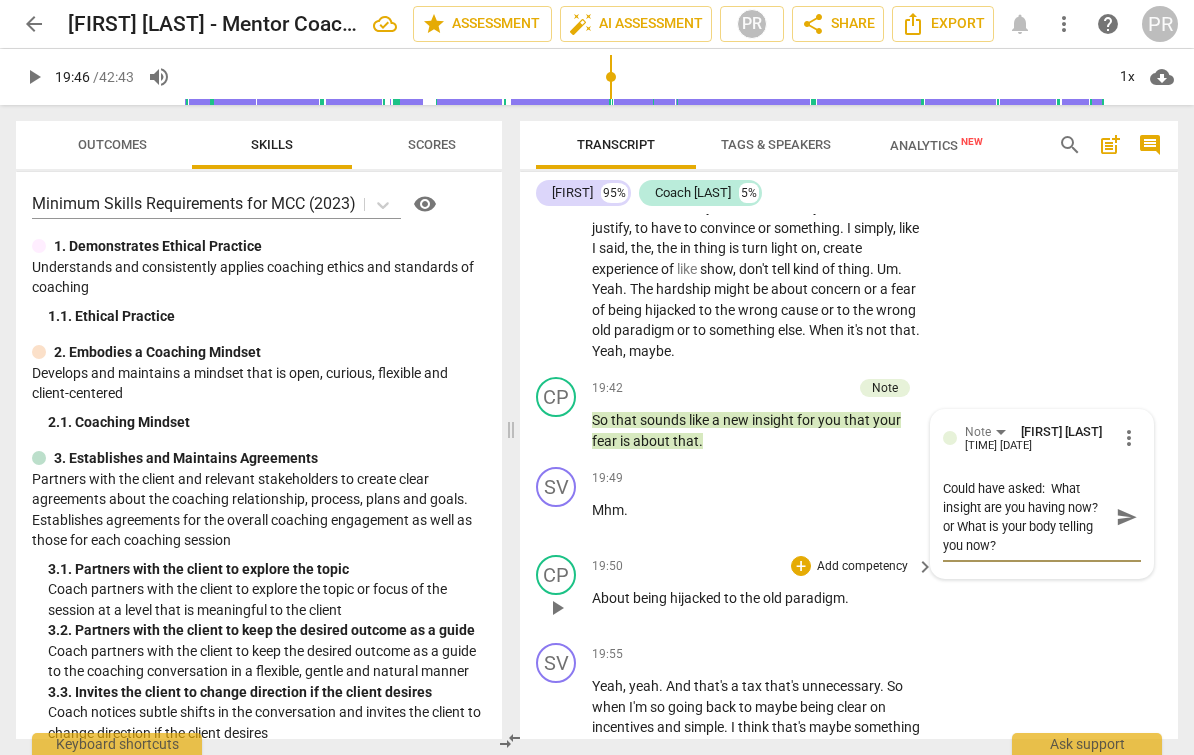 scroll, scrollTop: 17, scrollLeft: 0, axis: vertical 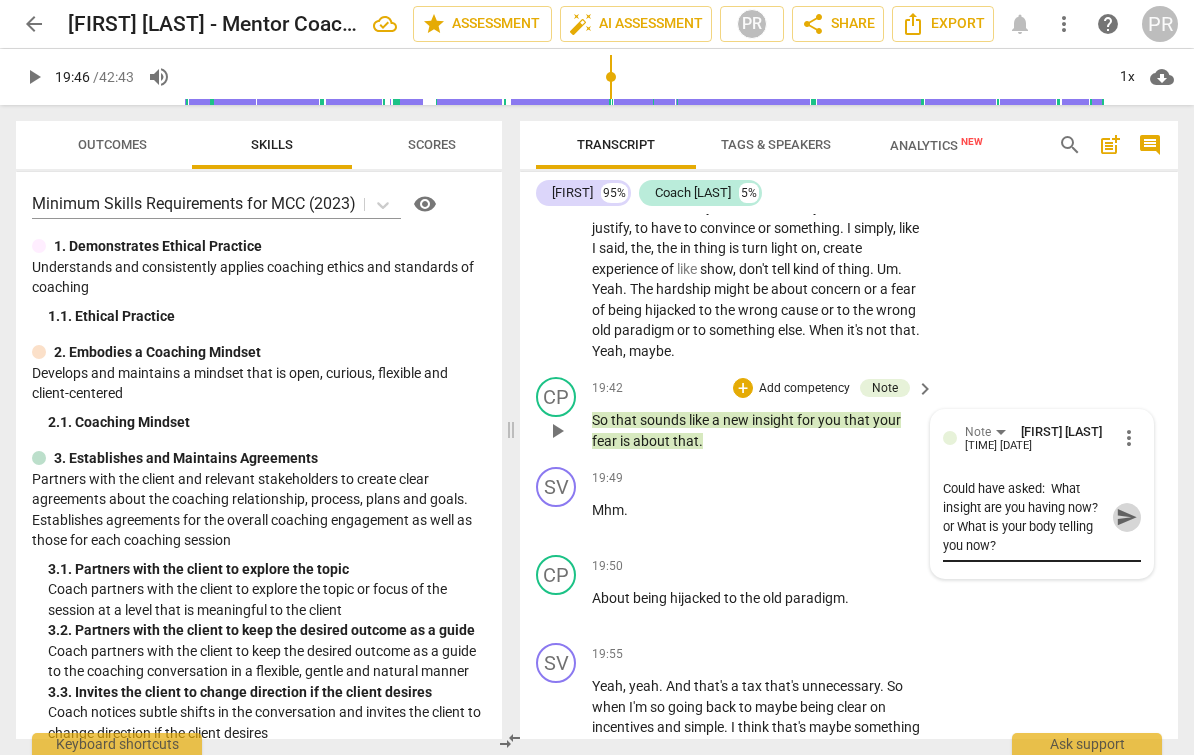click on "send" at bounding box center [1127, 517] 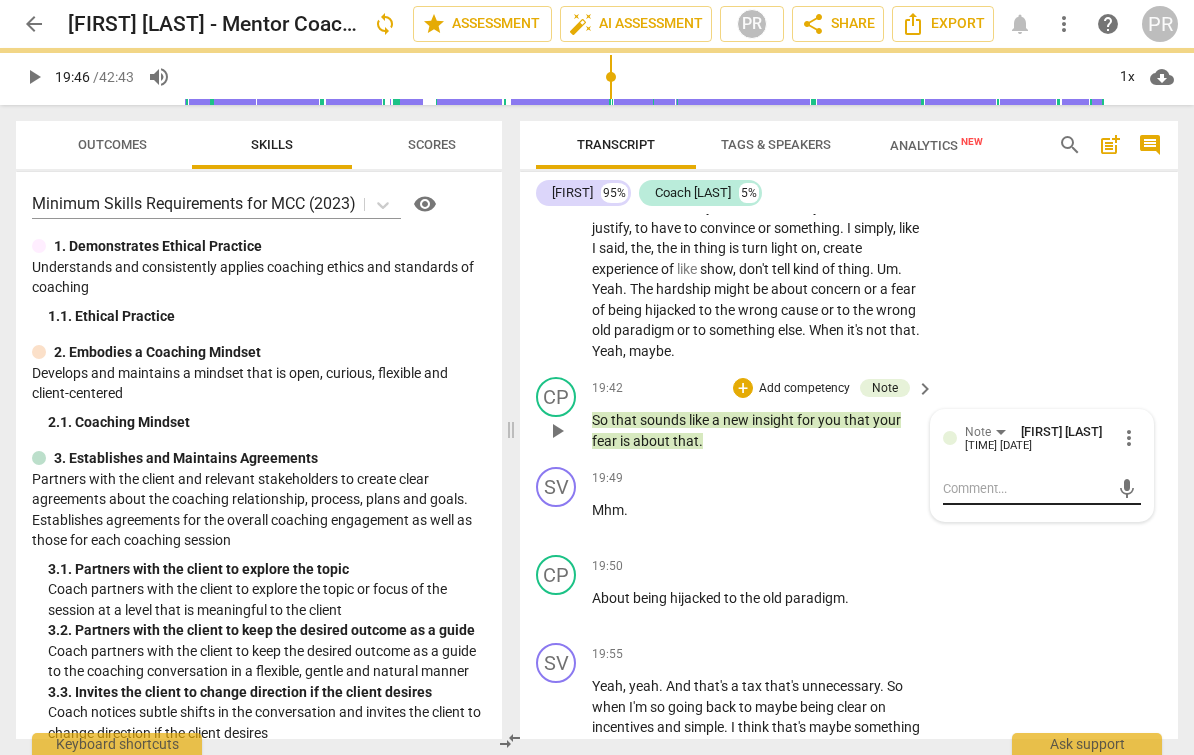 scroll, scrollTop: 0, scrollLeft: 0, axis: both 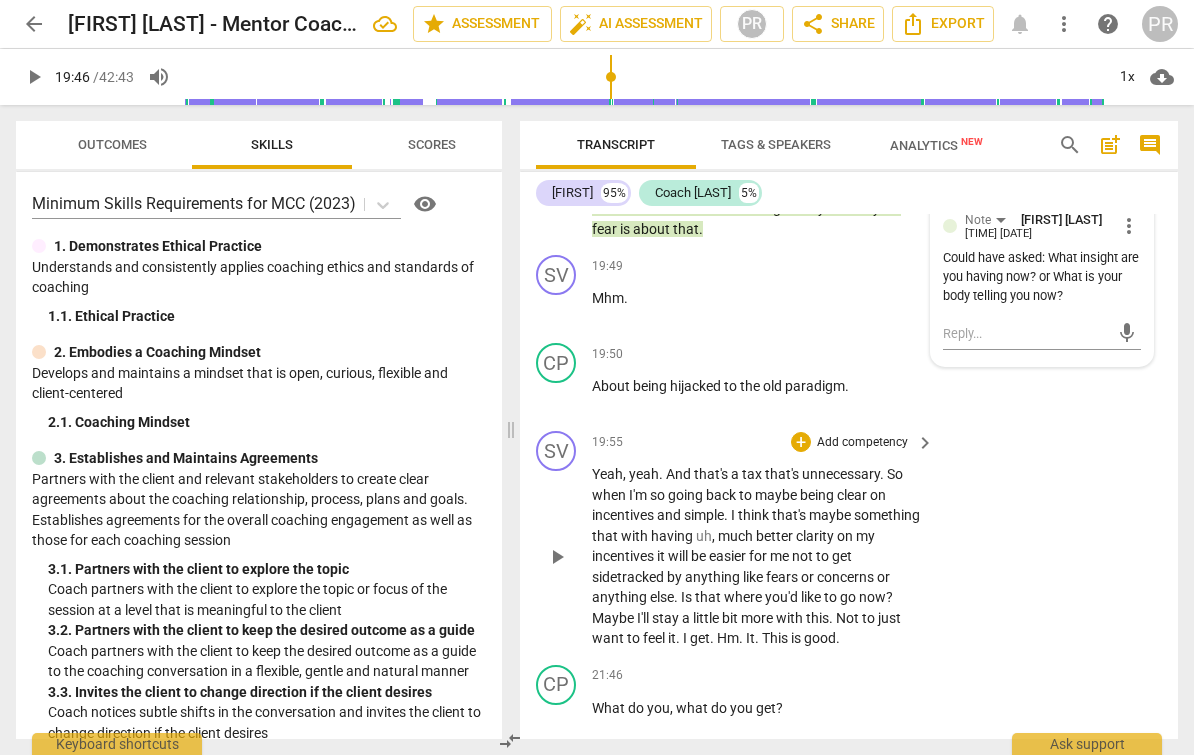 click on "SV play_arrow pause" at bounding box center (564, 540) 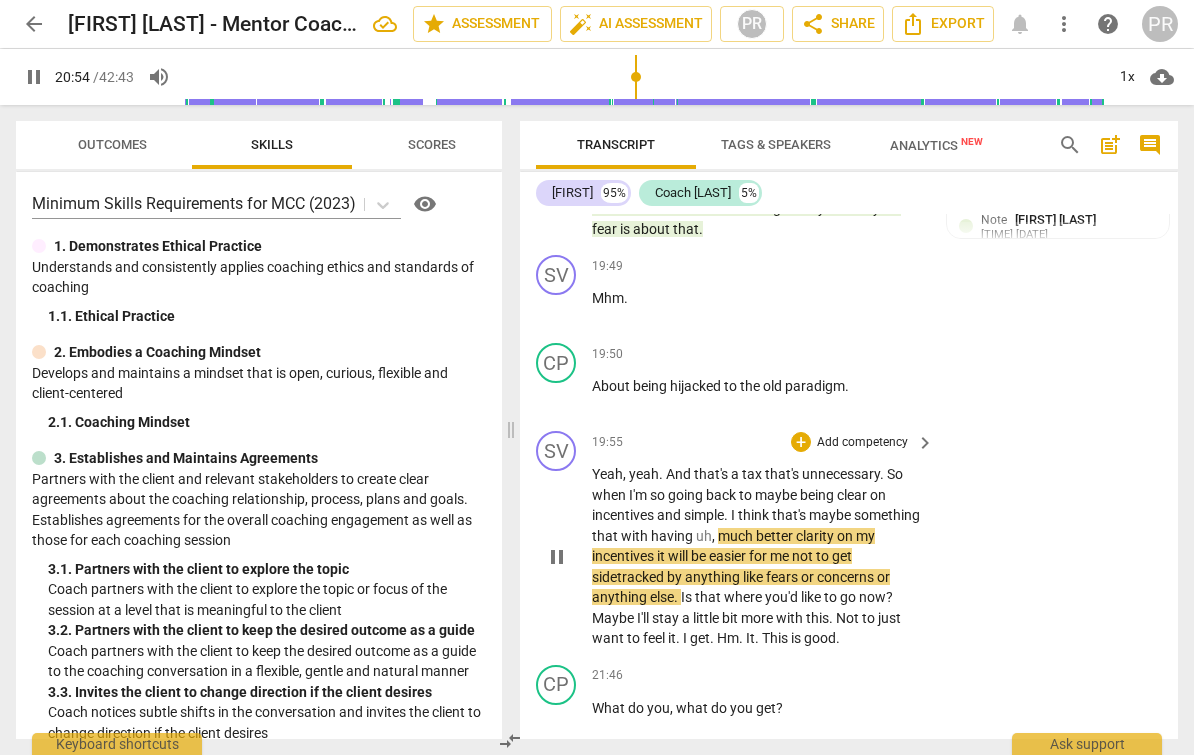 click on "Is" at bounding box center [688, 597] 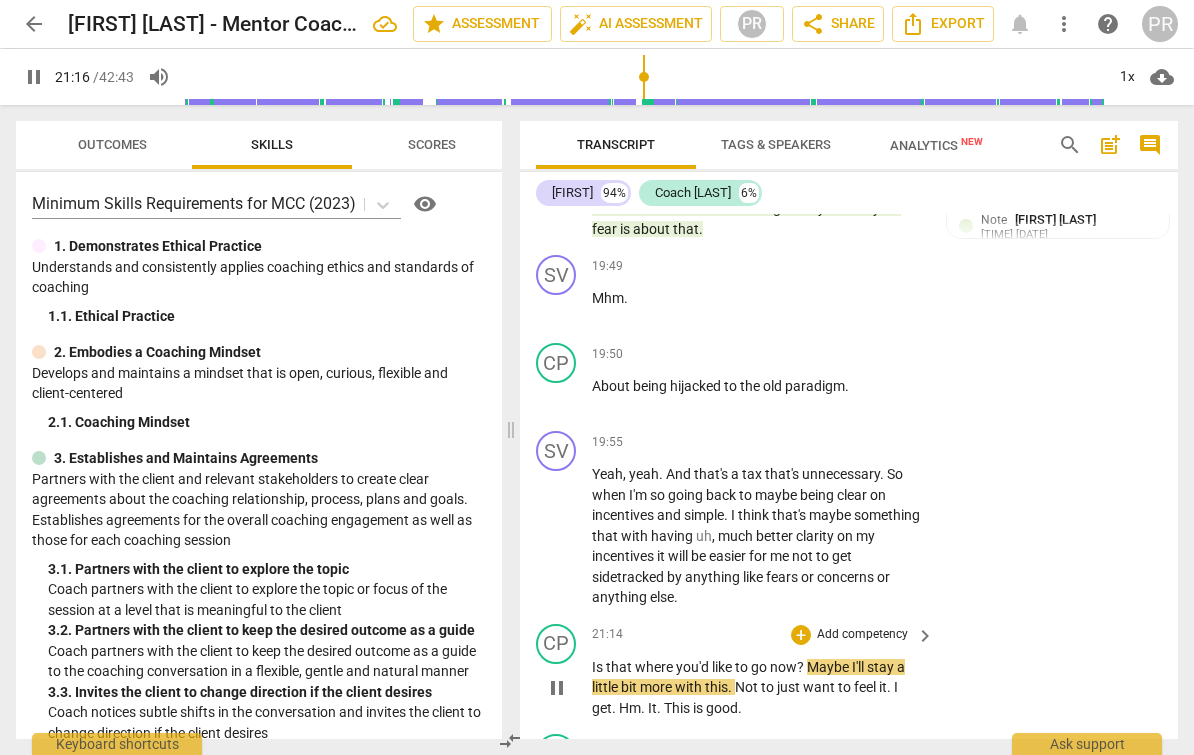 click on "Maybe" at bounding box center [829, 667] 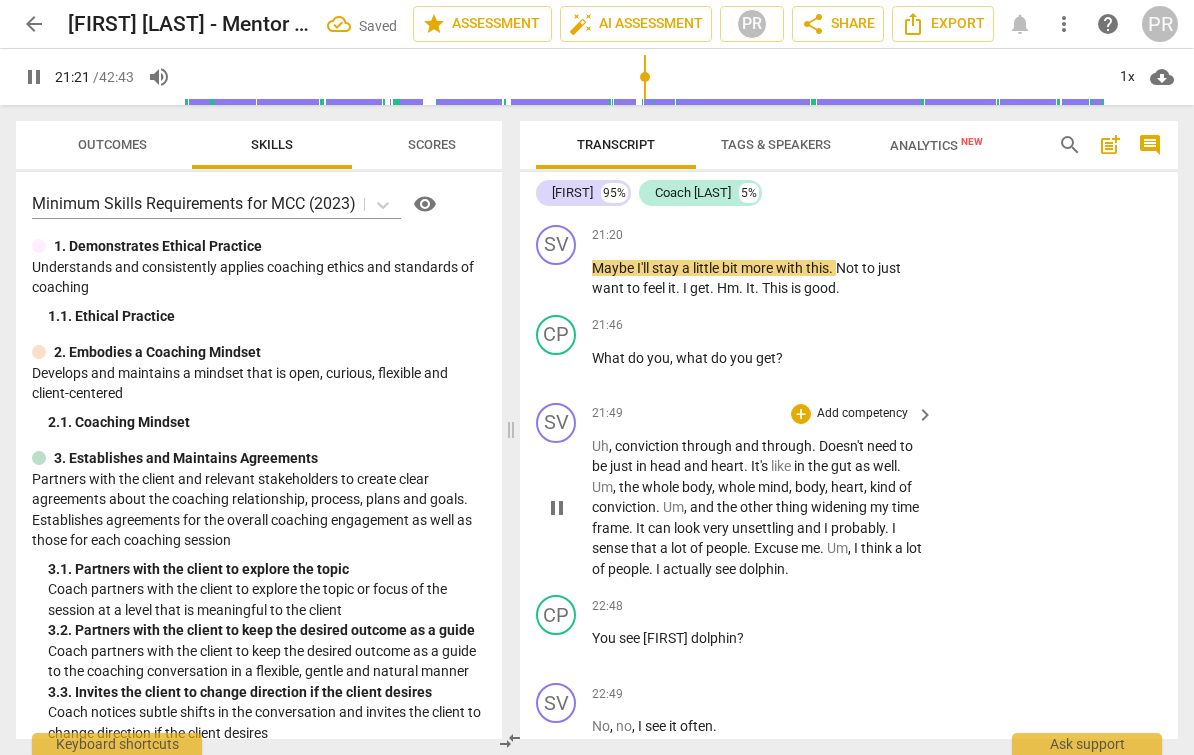 scroll, scrollTop: 4867, scrollLeft: 0, axis: vertical 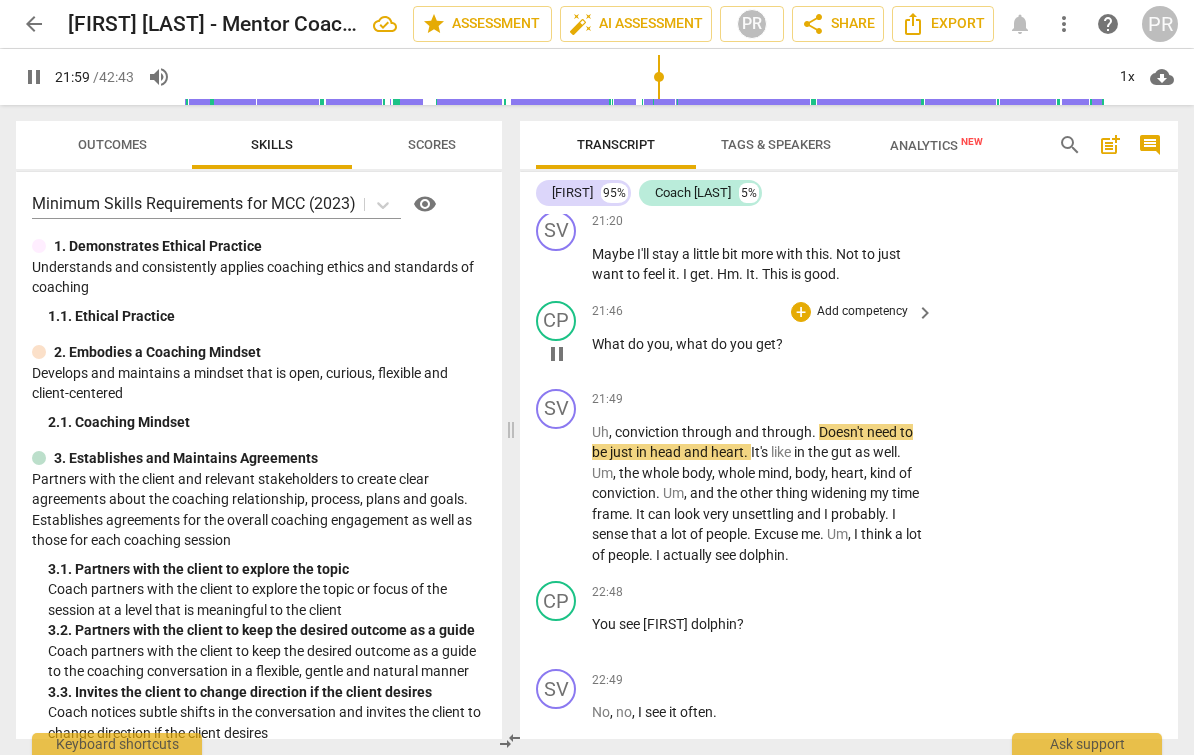 click on "Add competency" at bounding box center [862, 312] 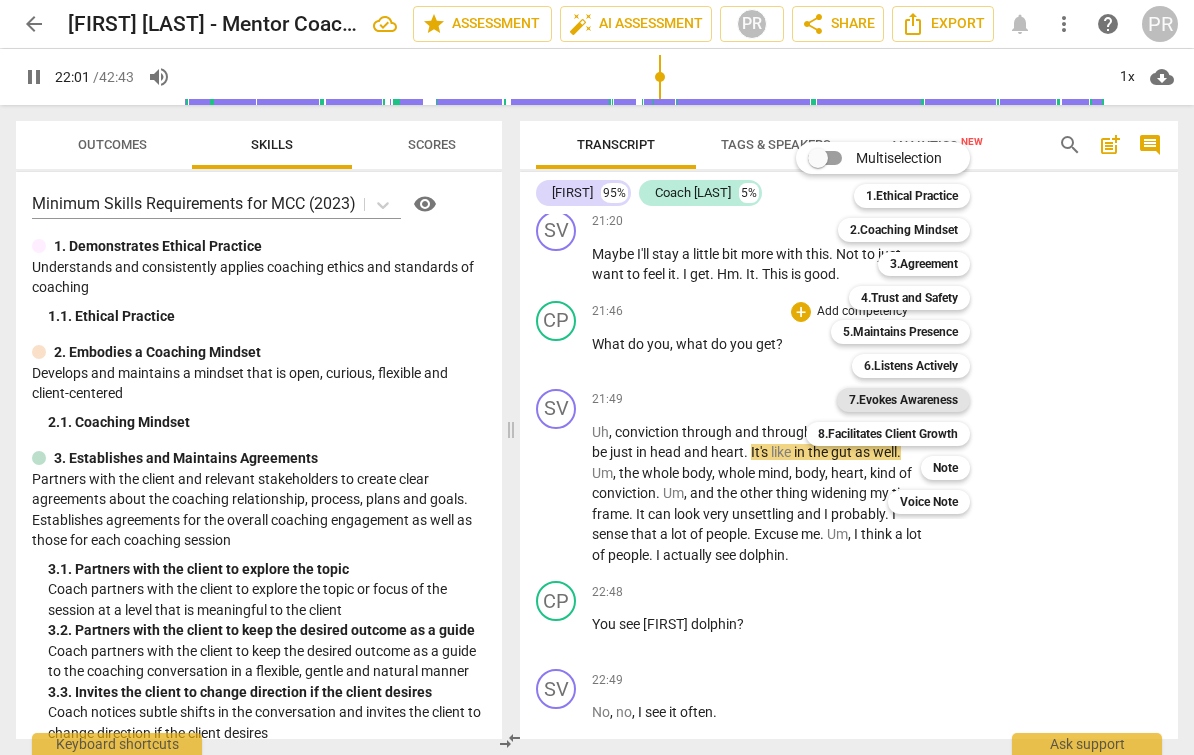 click on "7.Evokes Awareness" at bounding box center [903, 400] 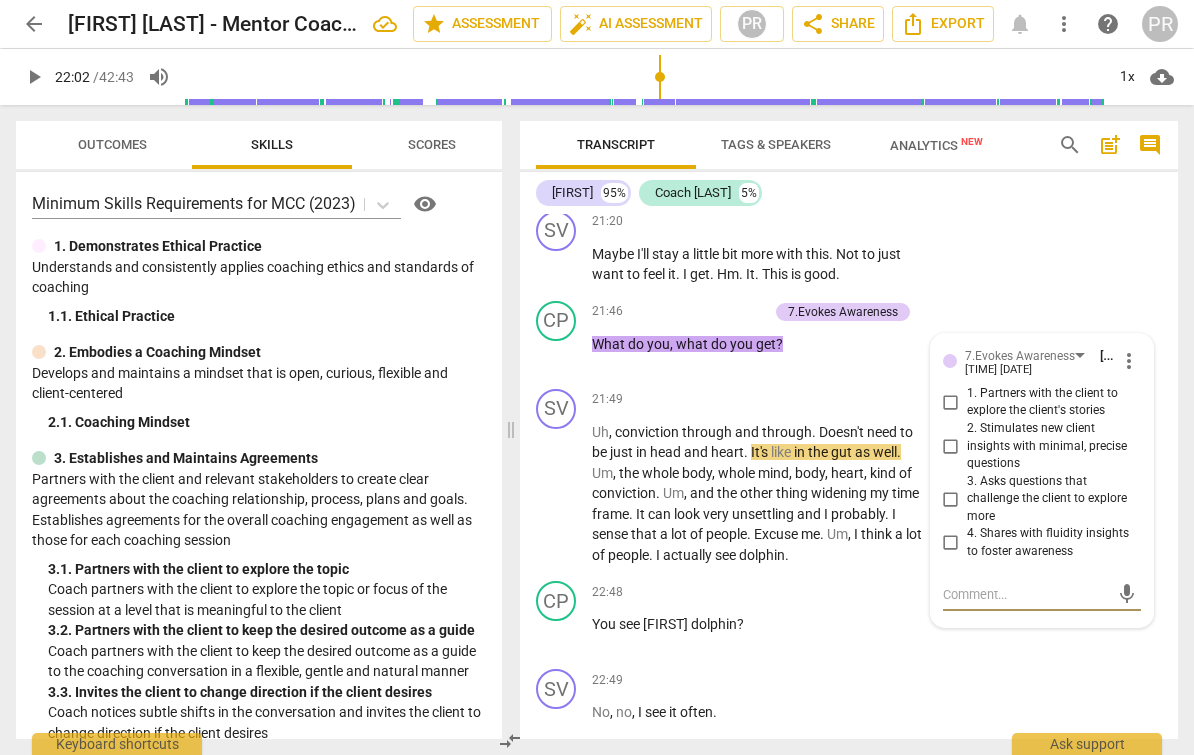 click on "play_arrow" at bounding box center [34, 77] 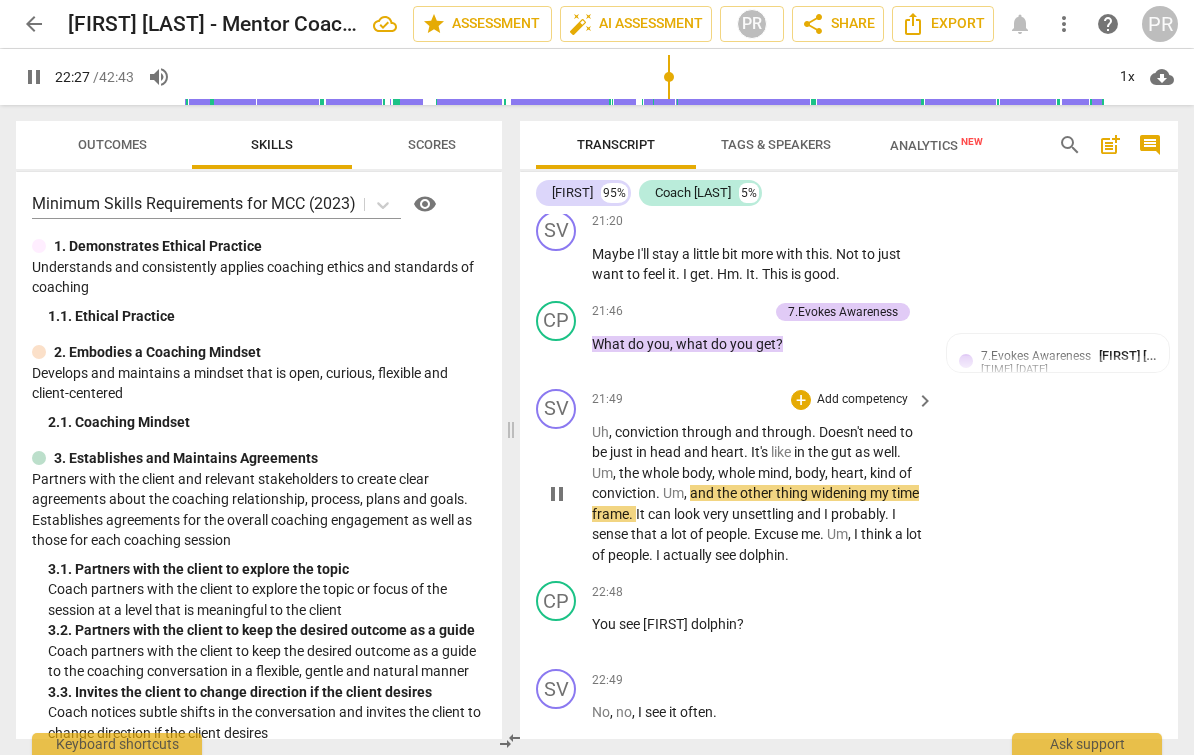 scroll, scrollTop: 0, scrollLeft: 0, axis: both 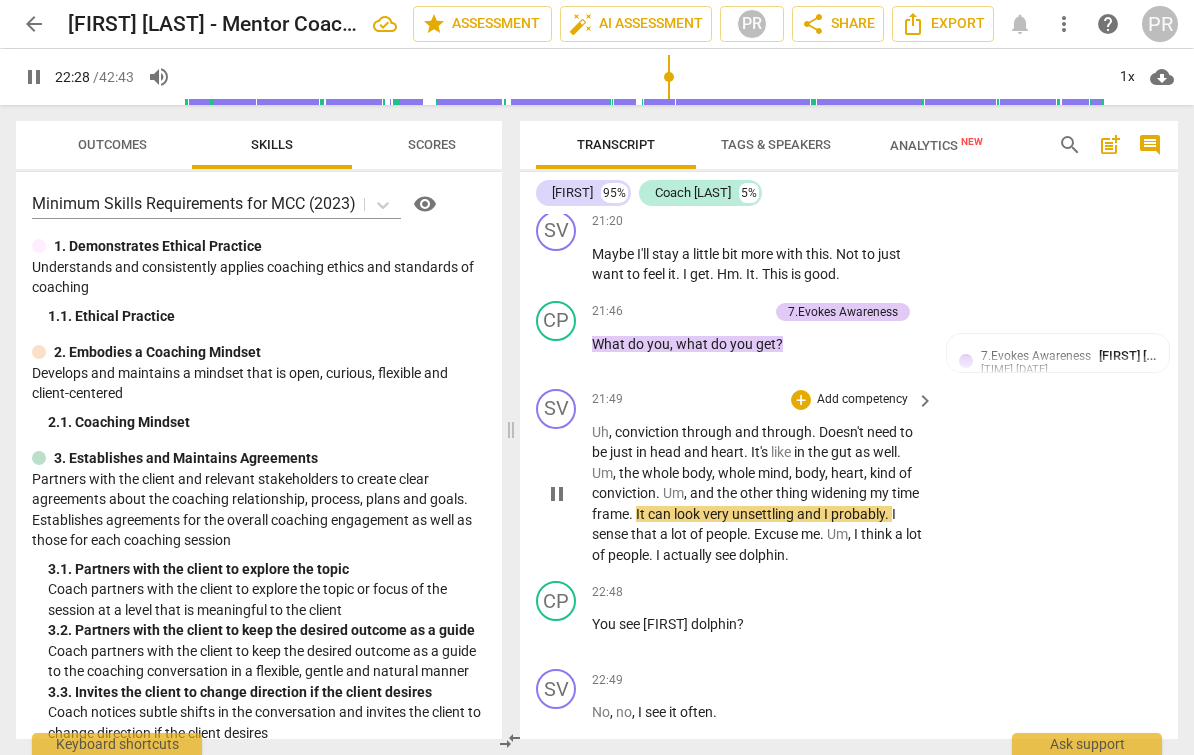 click on "thing" at bounding box center [793, 493] 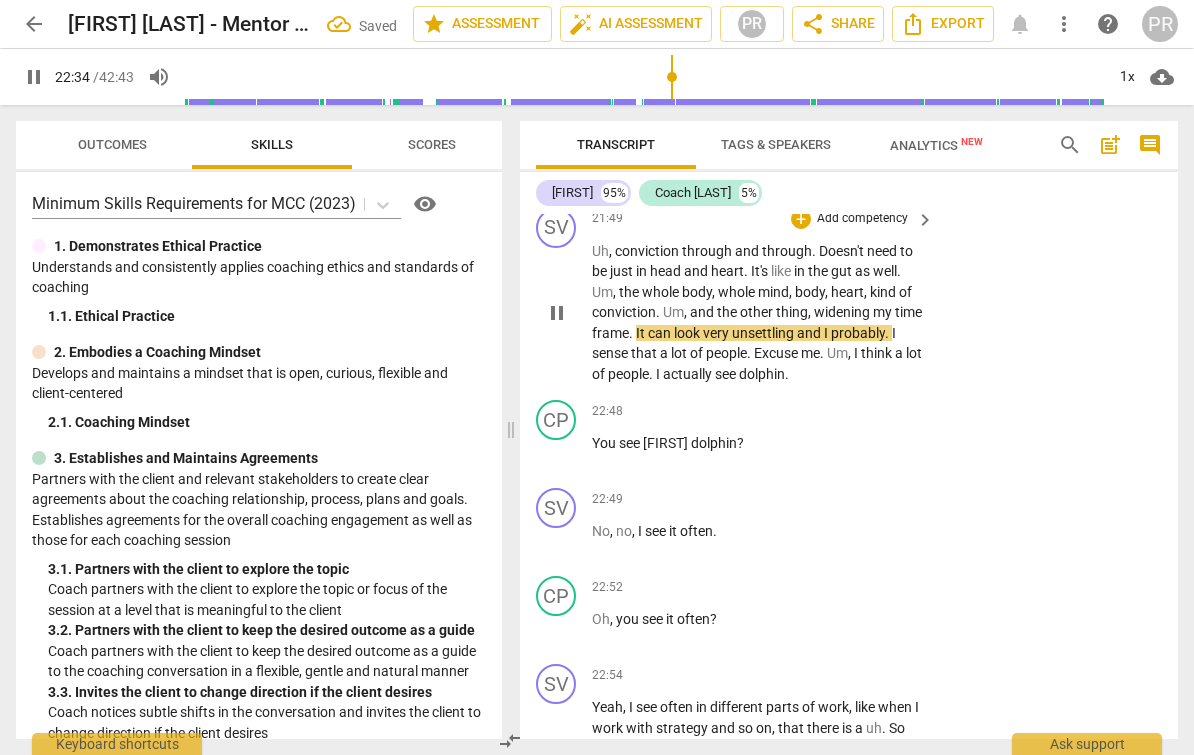 scroll, scrollTop: 5050, scrollLeft: 0, axis: vertical 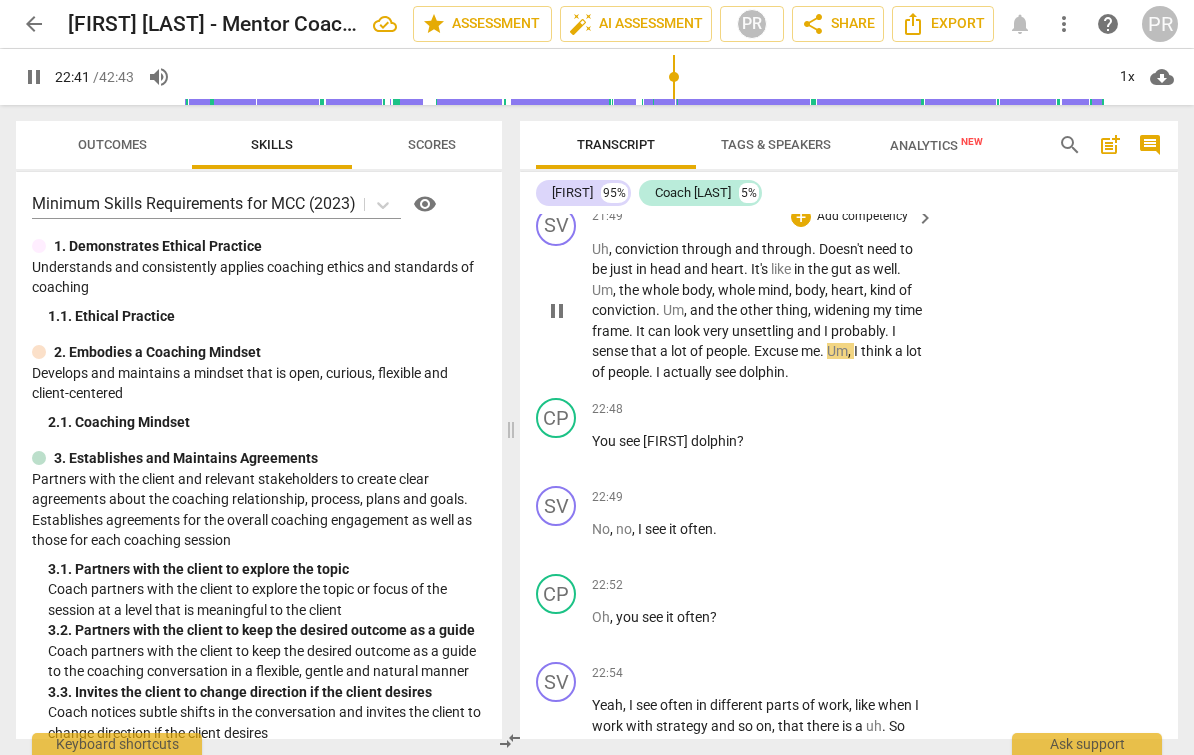 click on "Excuse" at bounding box center (777, 351) 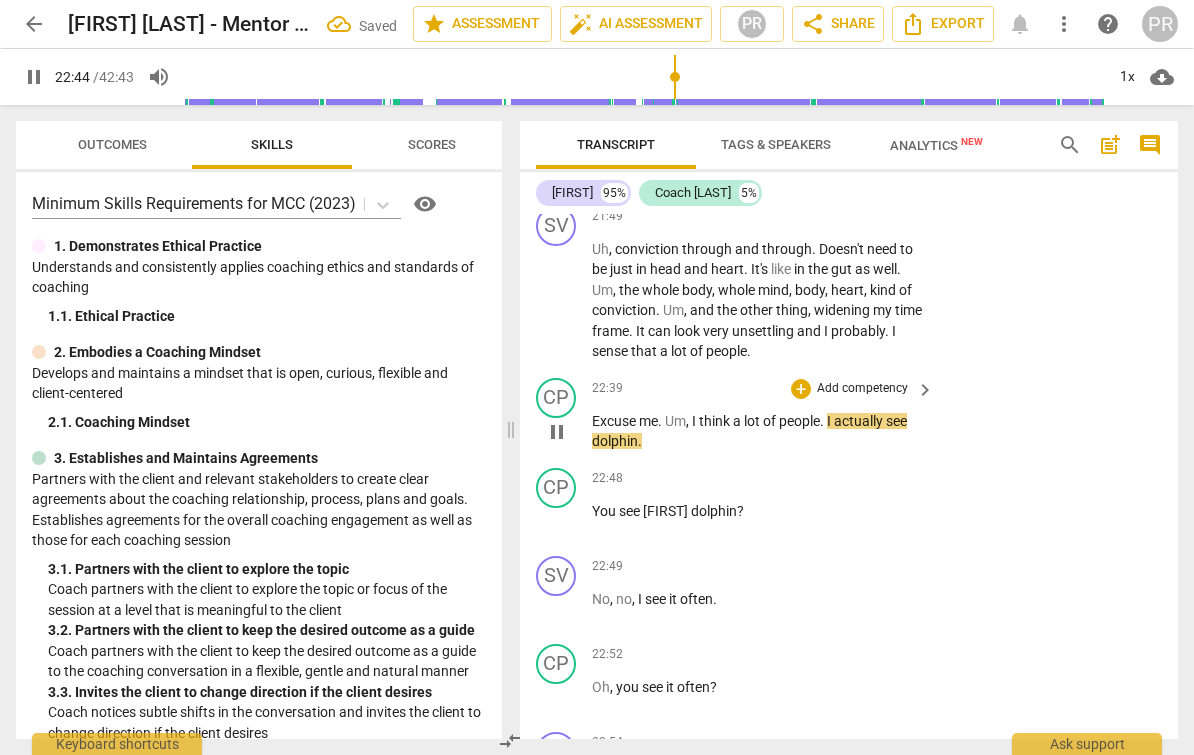 click on "Um" at bounding box center [675, 421] 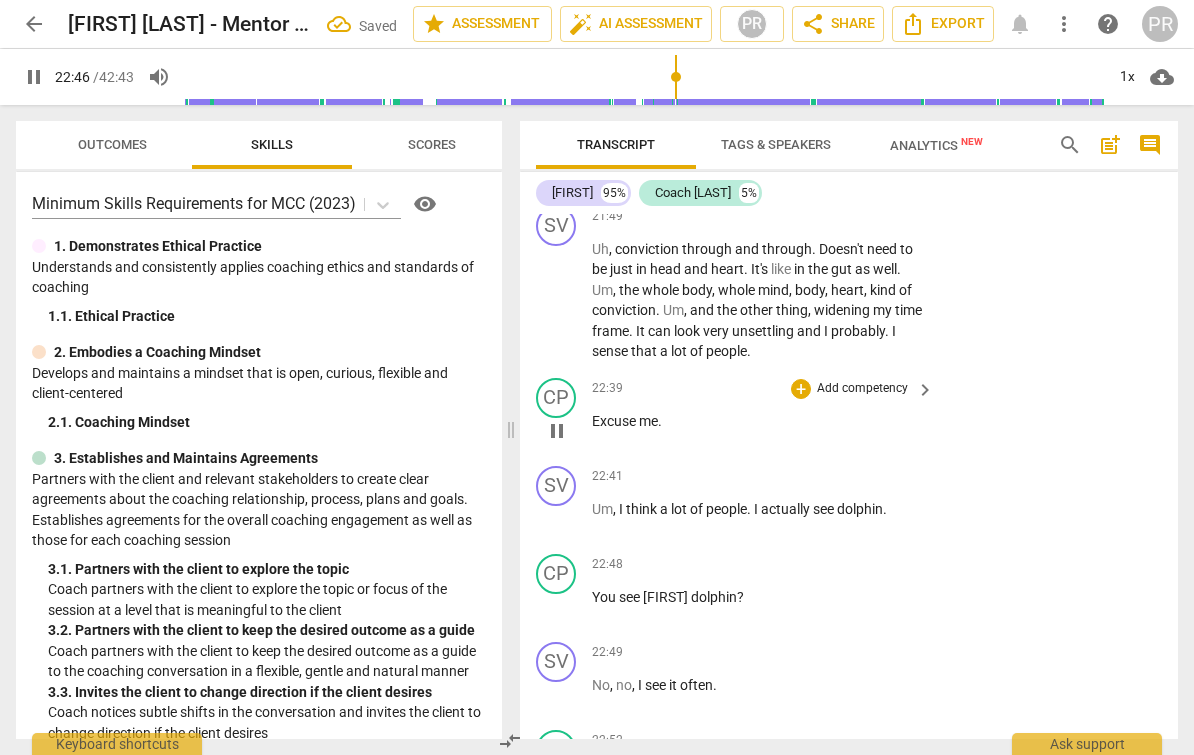 click on "Excuse   me ." at bounding box center (758, 421) 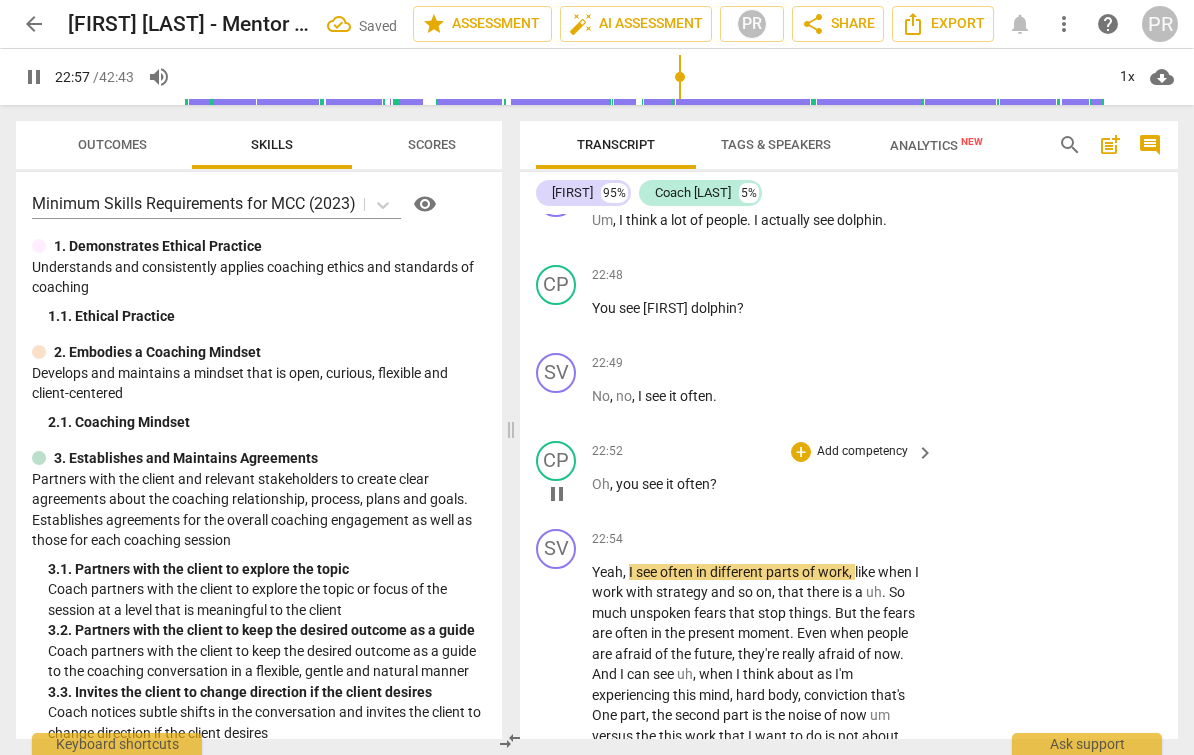 scroll, scrollTop: 5340, scrollLeft: 0, axis: vertical 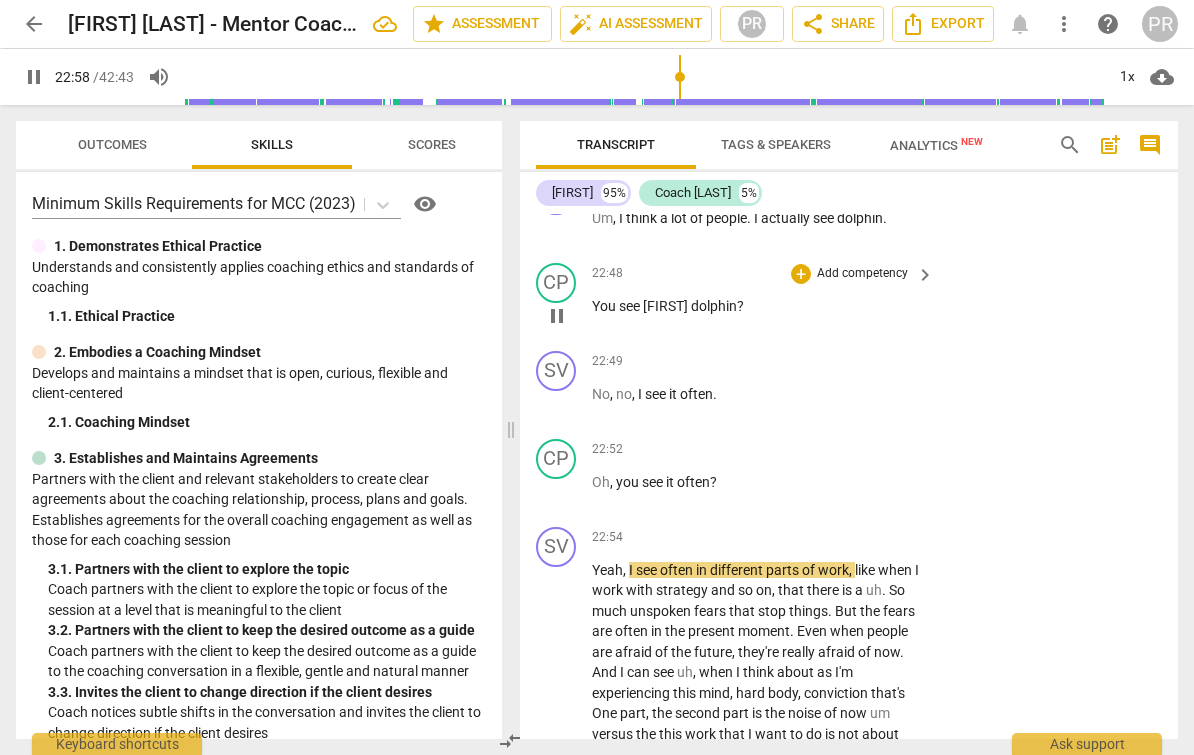 click on "[FIRST]" at bounding box center [667, 306] 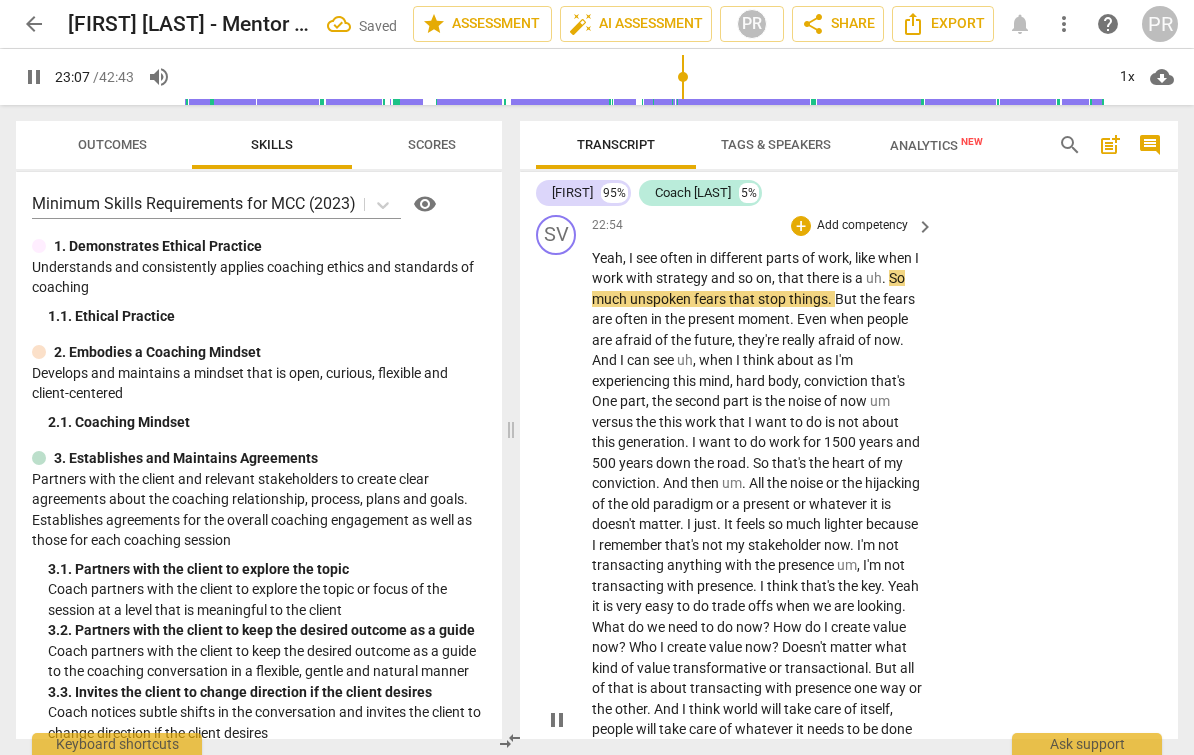 scroll, scrollTop: 5657, scrollLeft: 0, axis: vertical 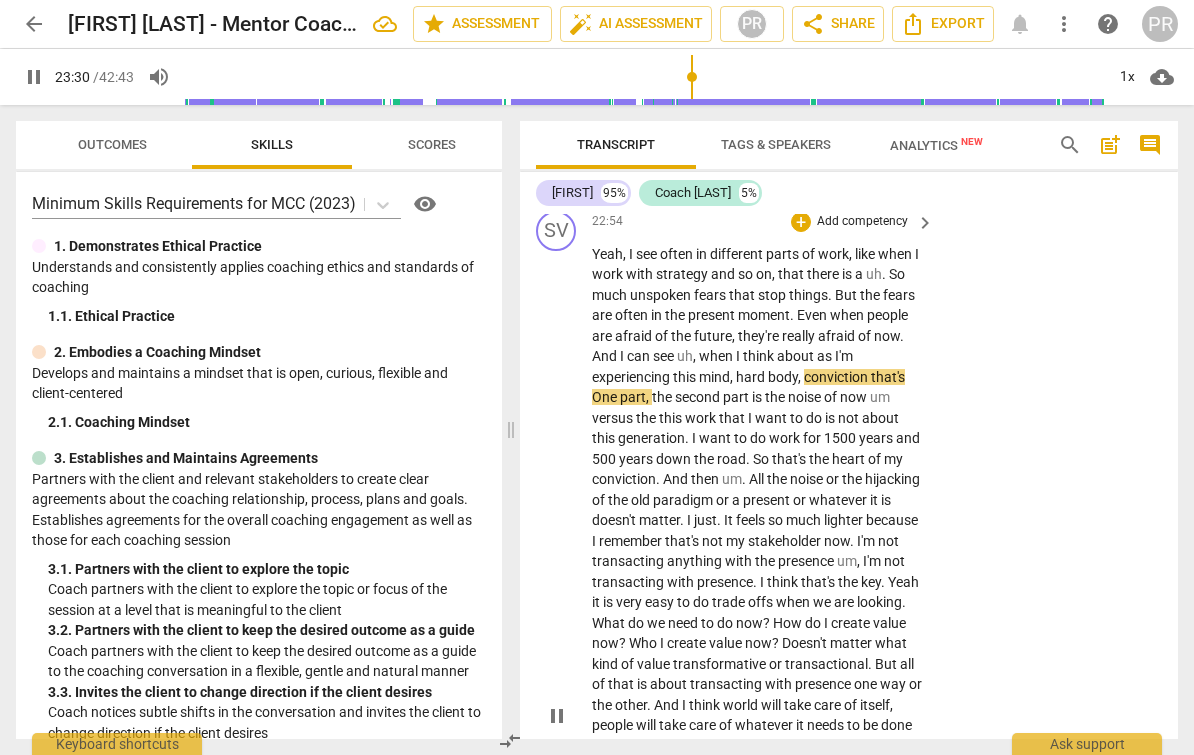 click on "hard" at bounding box center (752, 377) 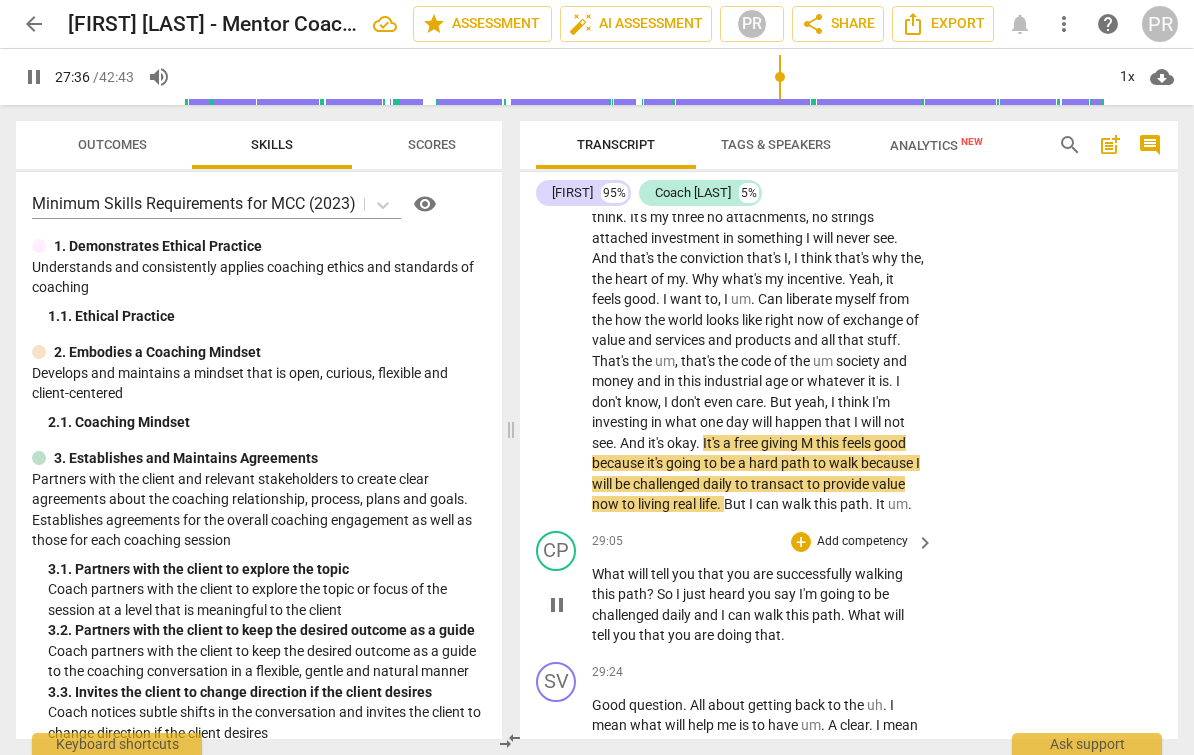 scroll, scrollTop: 6341, scrollLeft: 0, axis: vertical 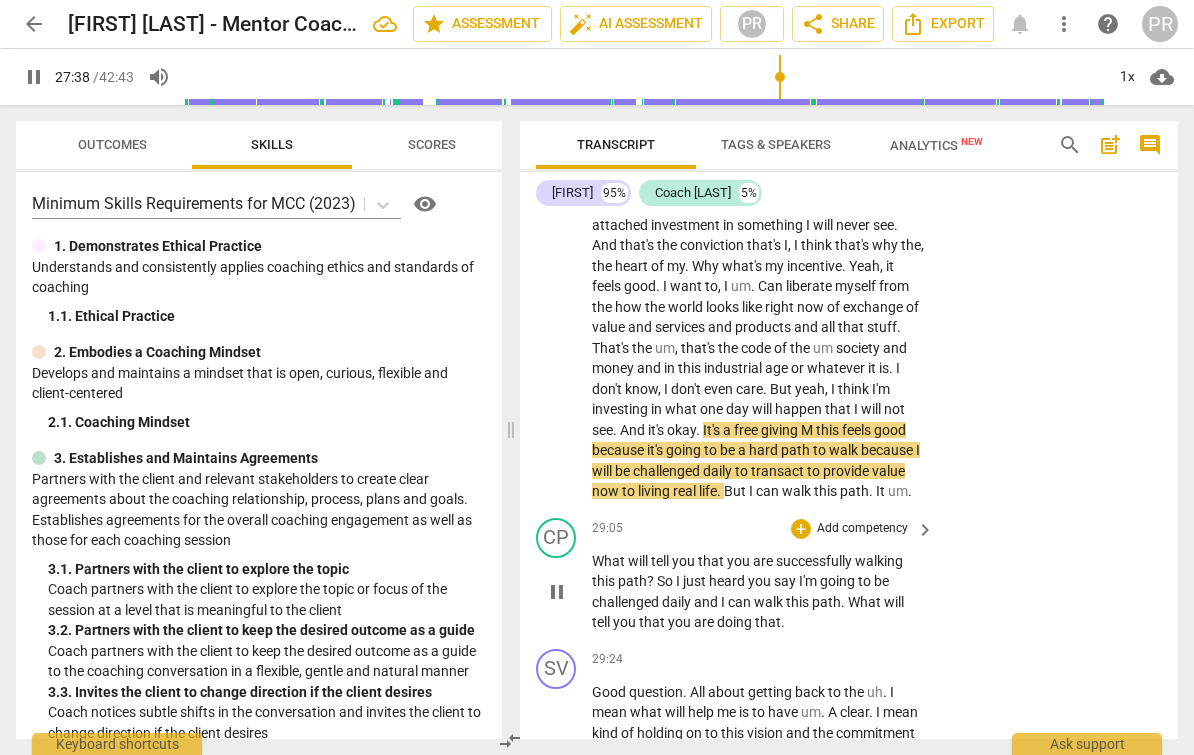click on "Add competency" at bounding box center [862, 529] 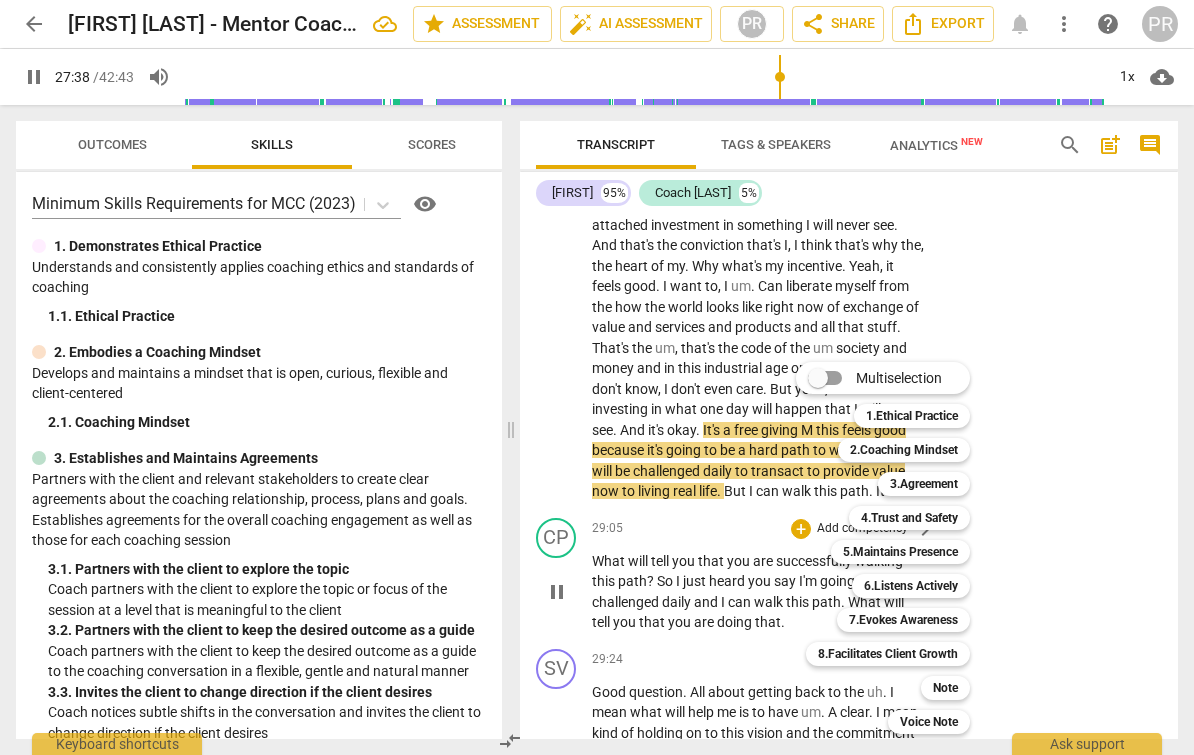 scroll, scrollTop: 6332, scrollLeft: 0, axis: vertical 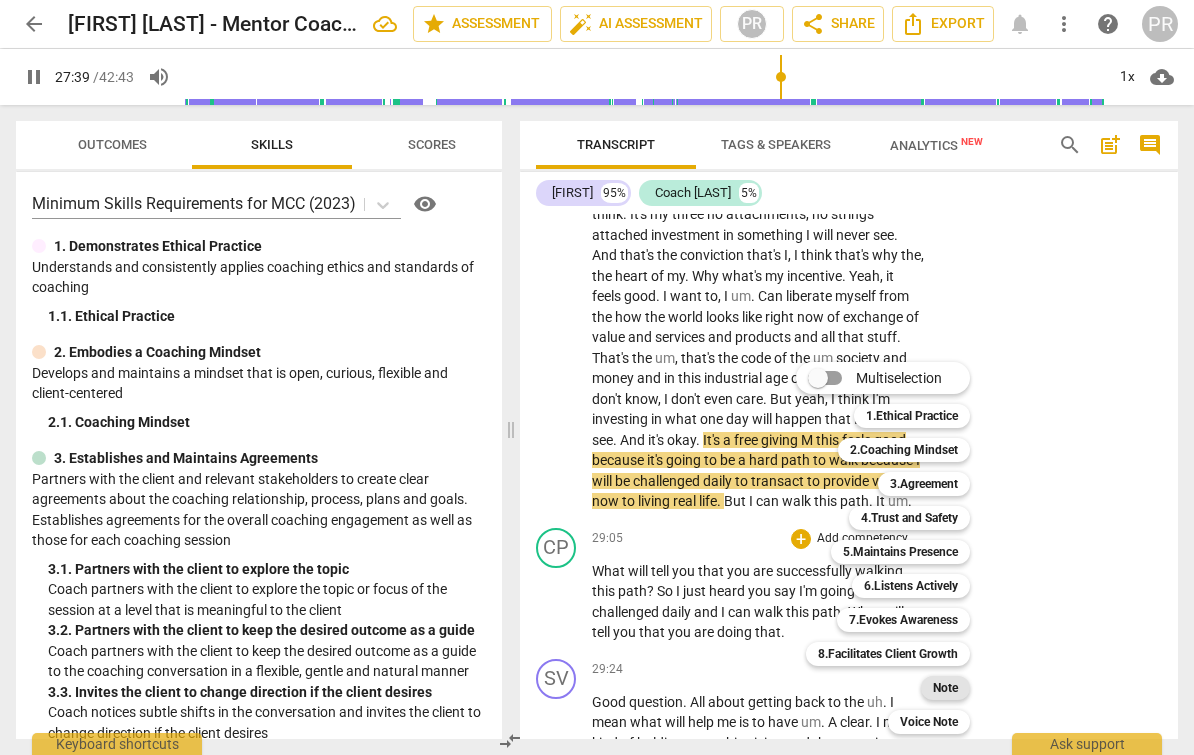 click on "Note" at bounding box center (945, 688) 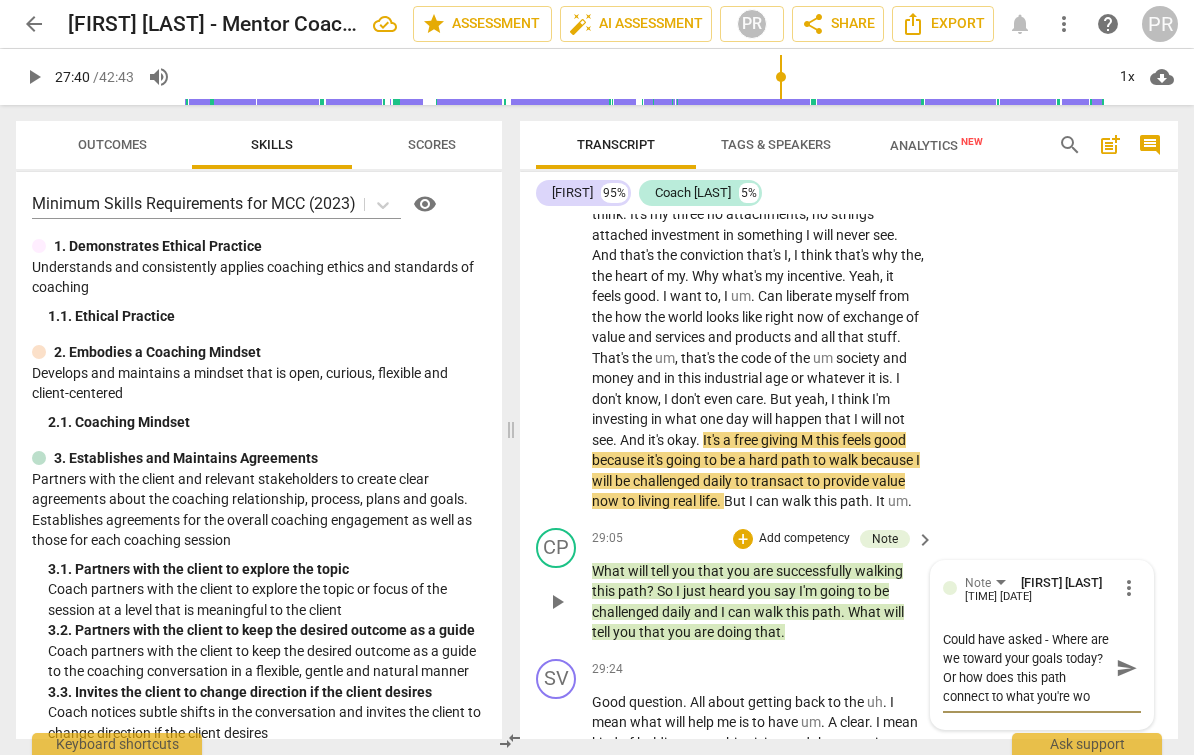scroll, scrollTop: 17, scrollLeft: 0, axis: vertical 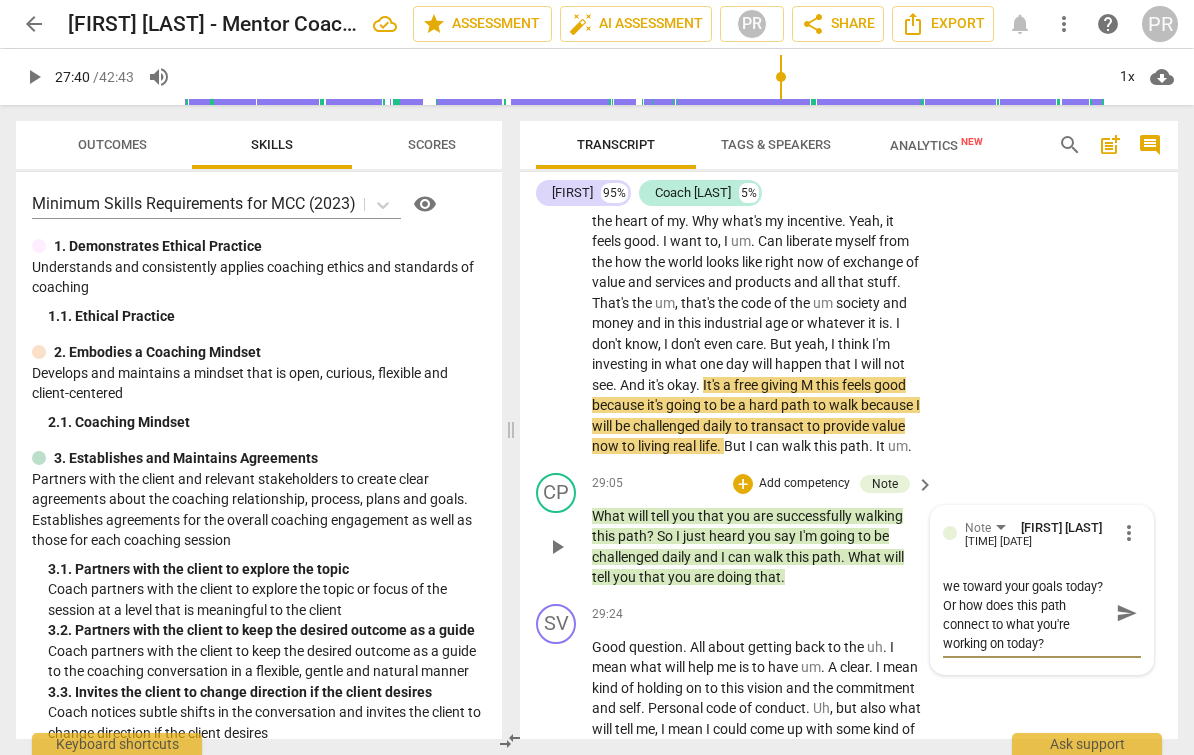click on "send" at bounding box center [1127, 613] 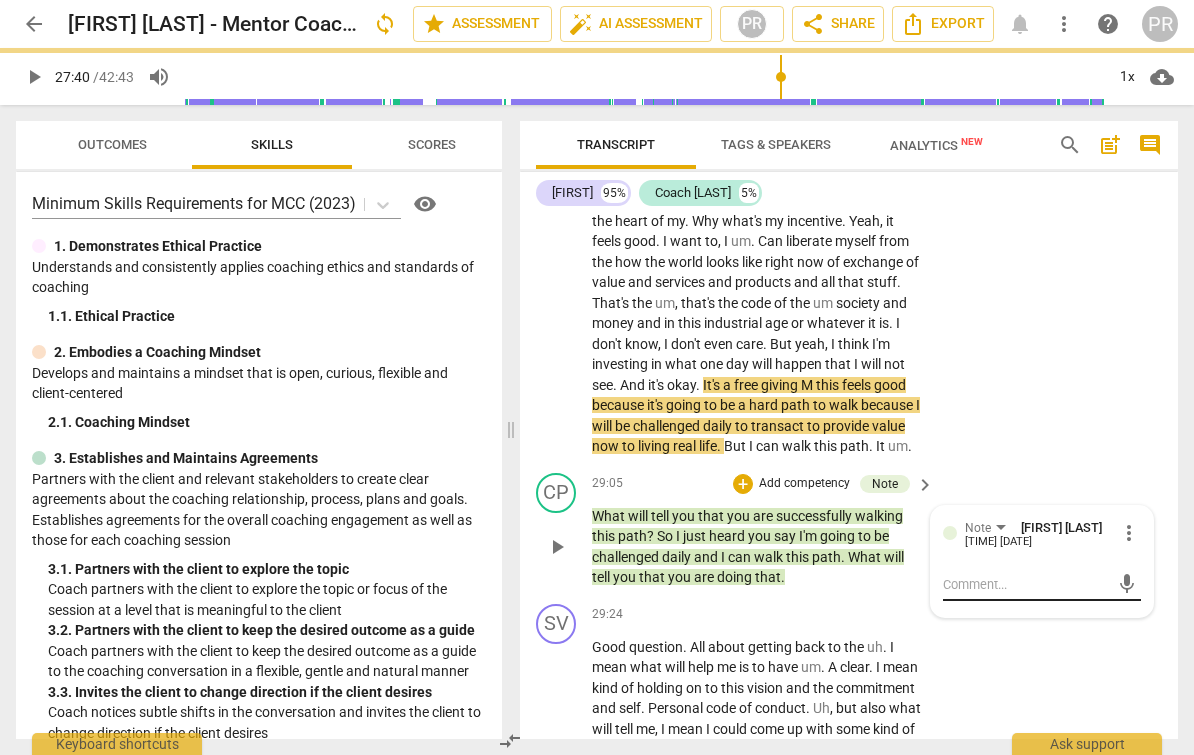 scroll, scrollTop: 0, scrollLeft: 0, axis: both 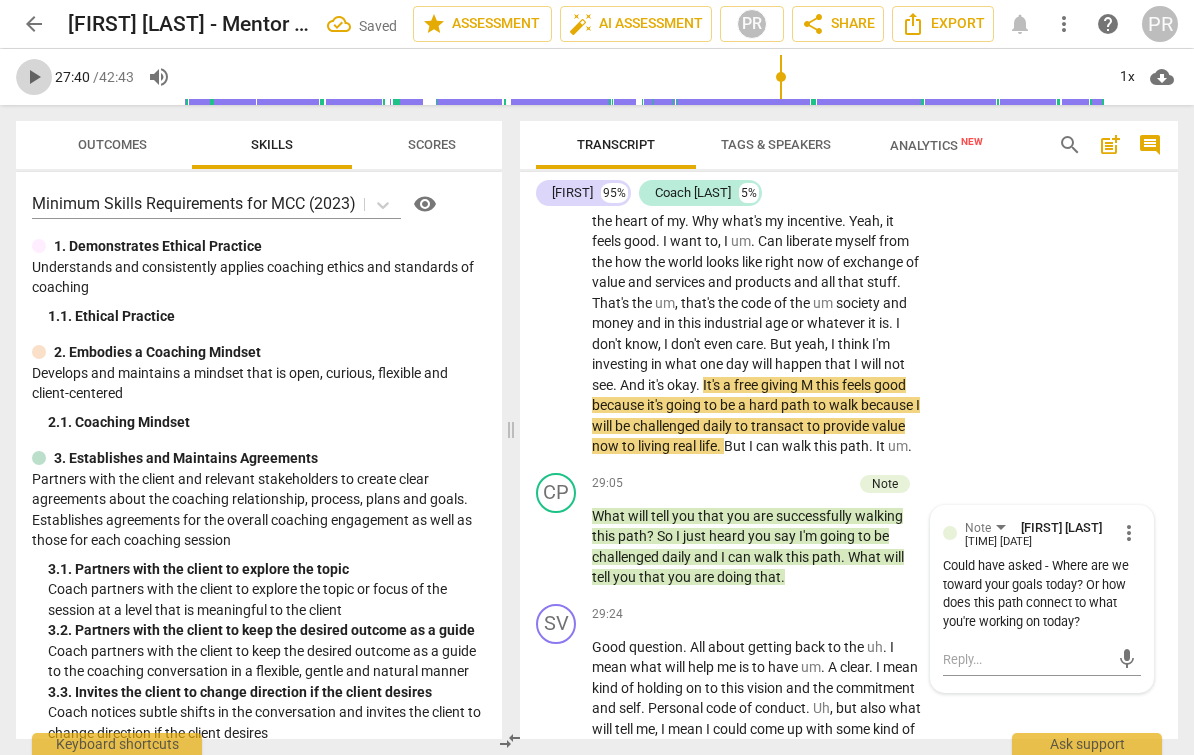 click on "play_arrow" at bounding box center [34, 77] 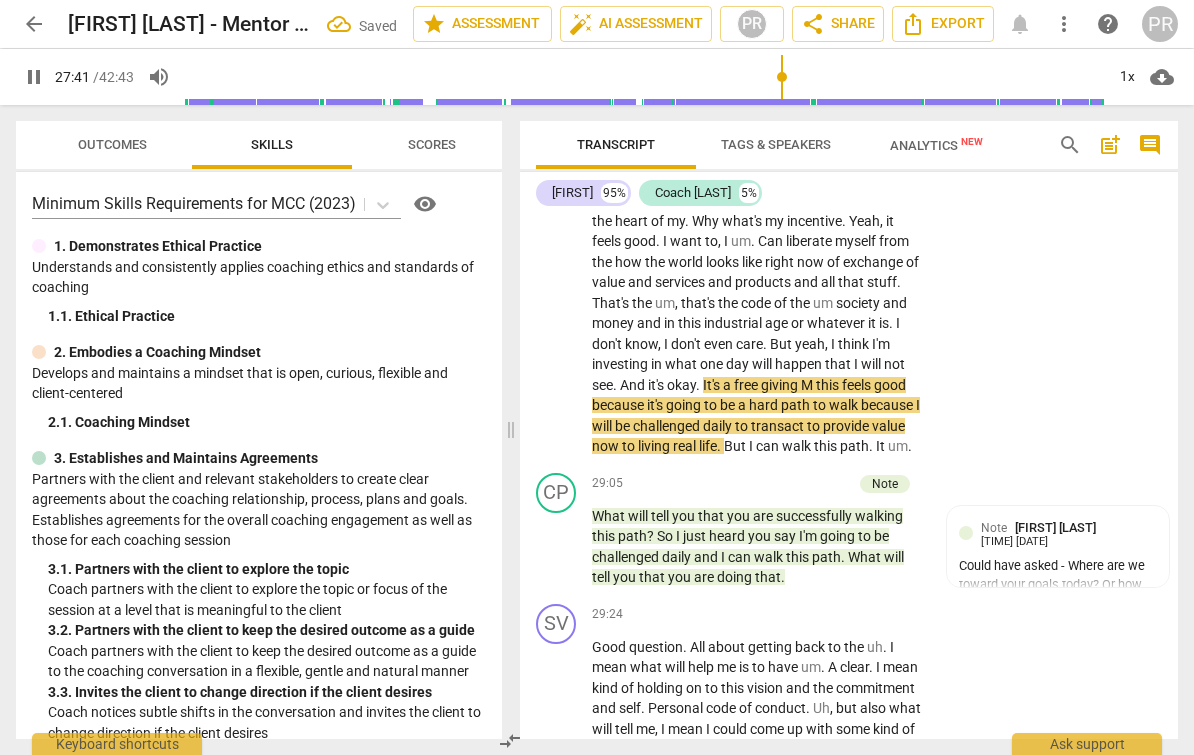 scroll, scrollTop: 0, scrollLeft: 0, axis: both 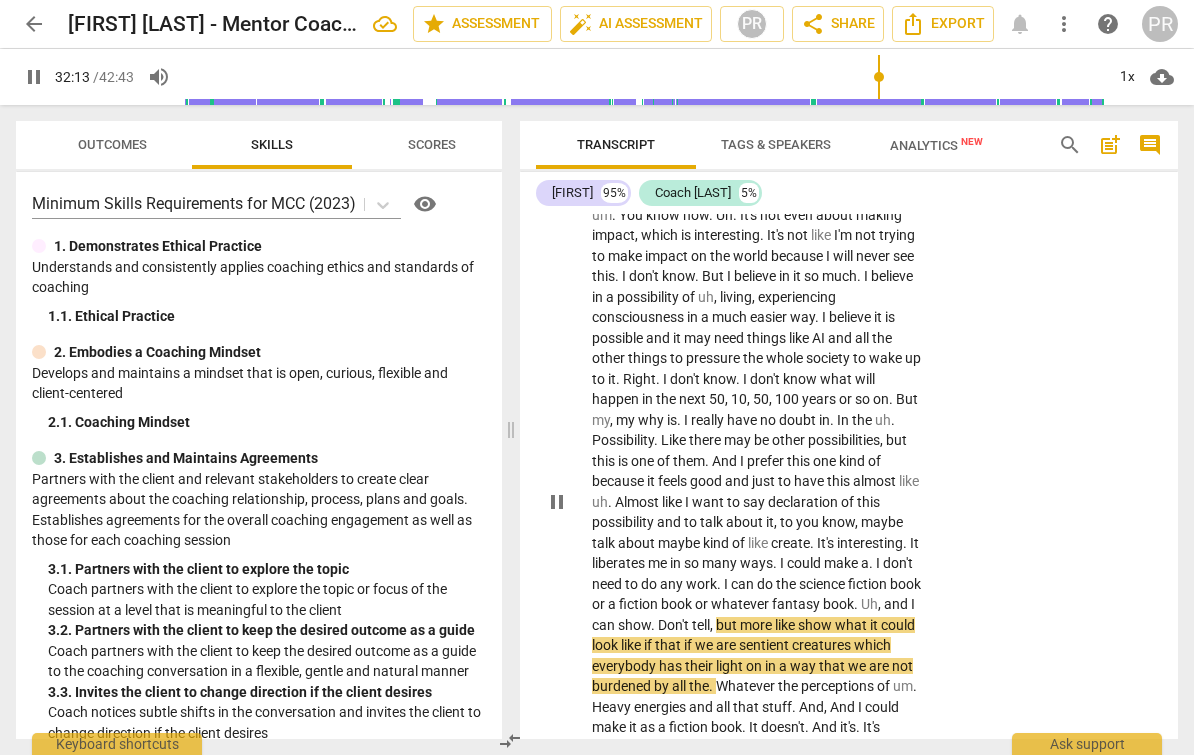 click on "show" at bounding box center [634, 625] 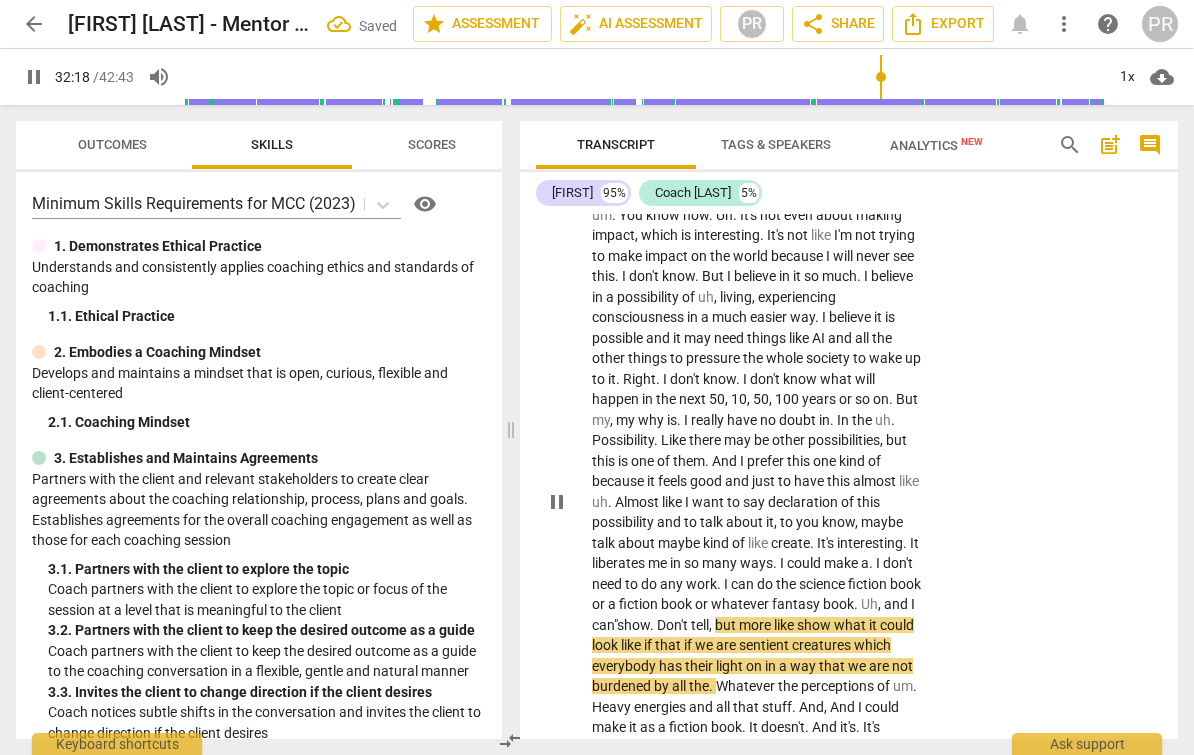 click on "Don't" at bounding box center [674, 625] 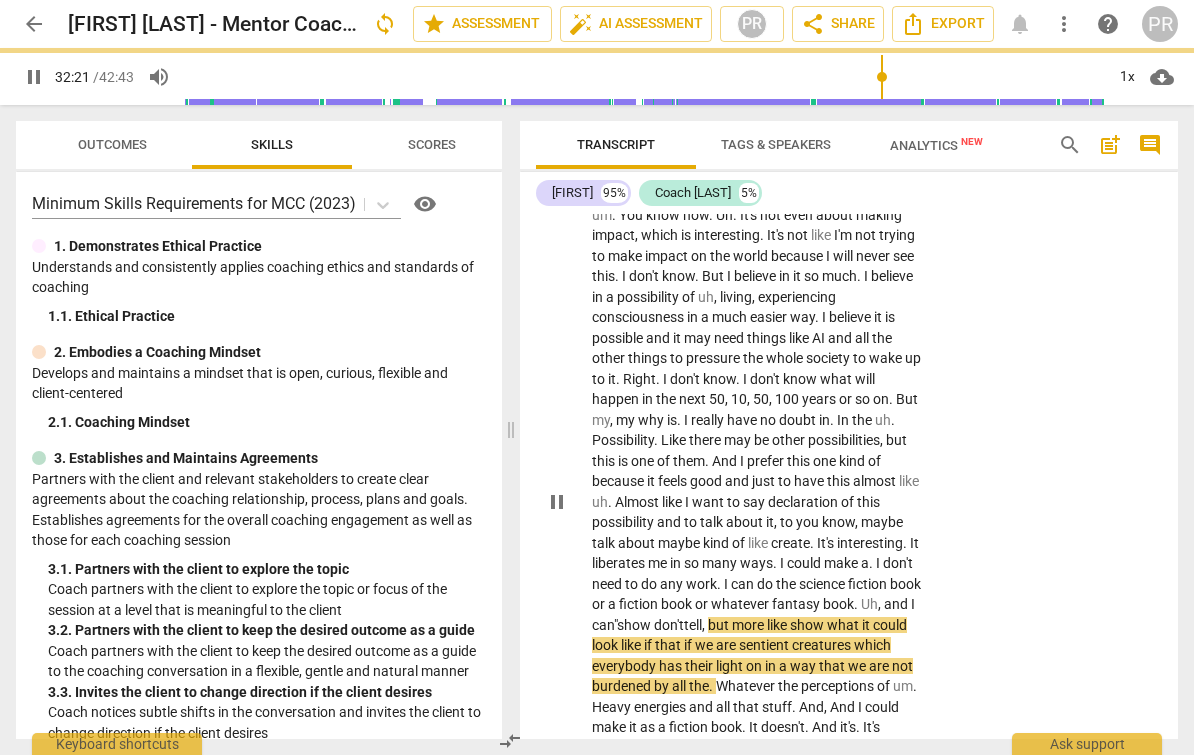 scroll, scrollTop: 0, scrollLeft: 1, axis: horizontal 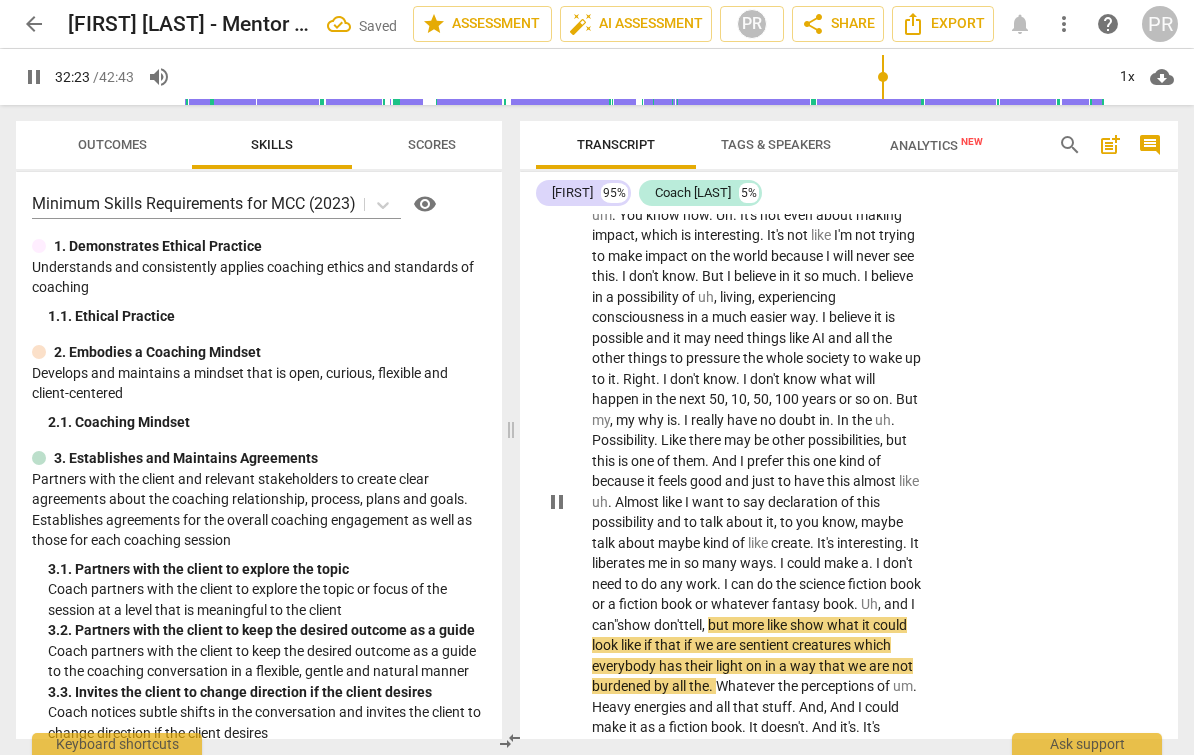 click on "," at bounding box center [705, 625] 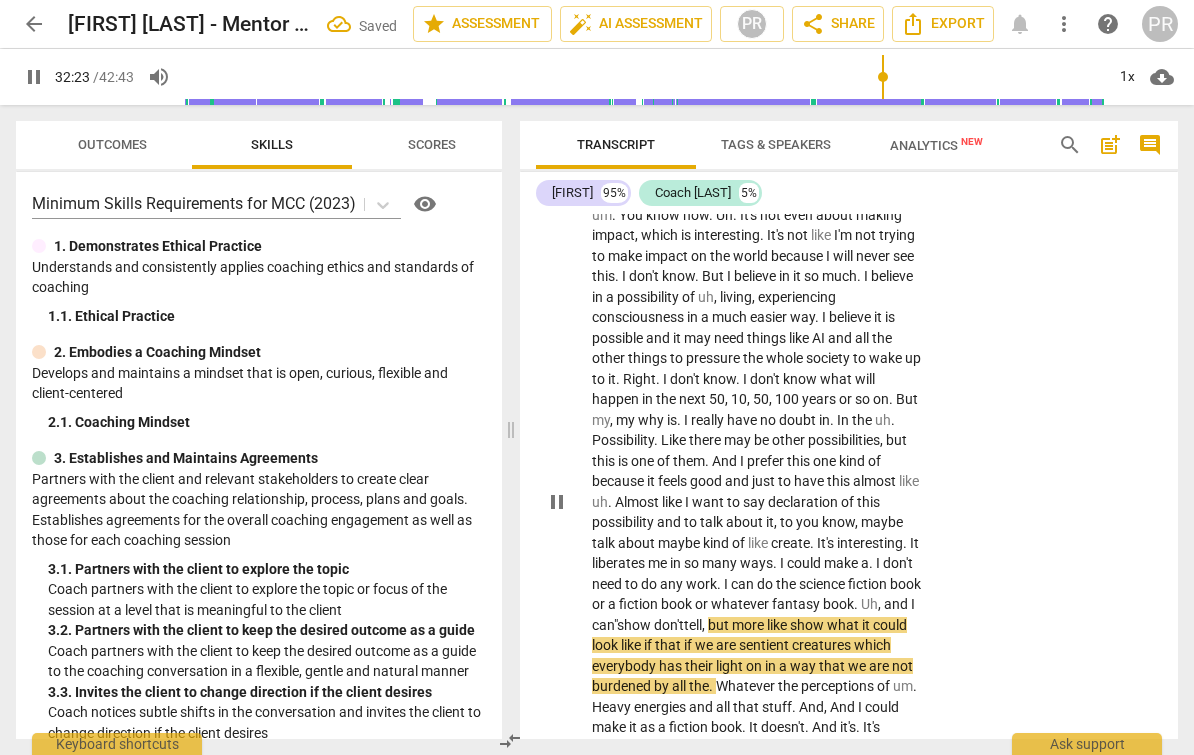scroll, scrollTop: 7069, scrollLeft: 0, axis: vertical 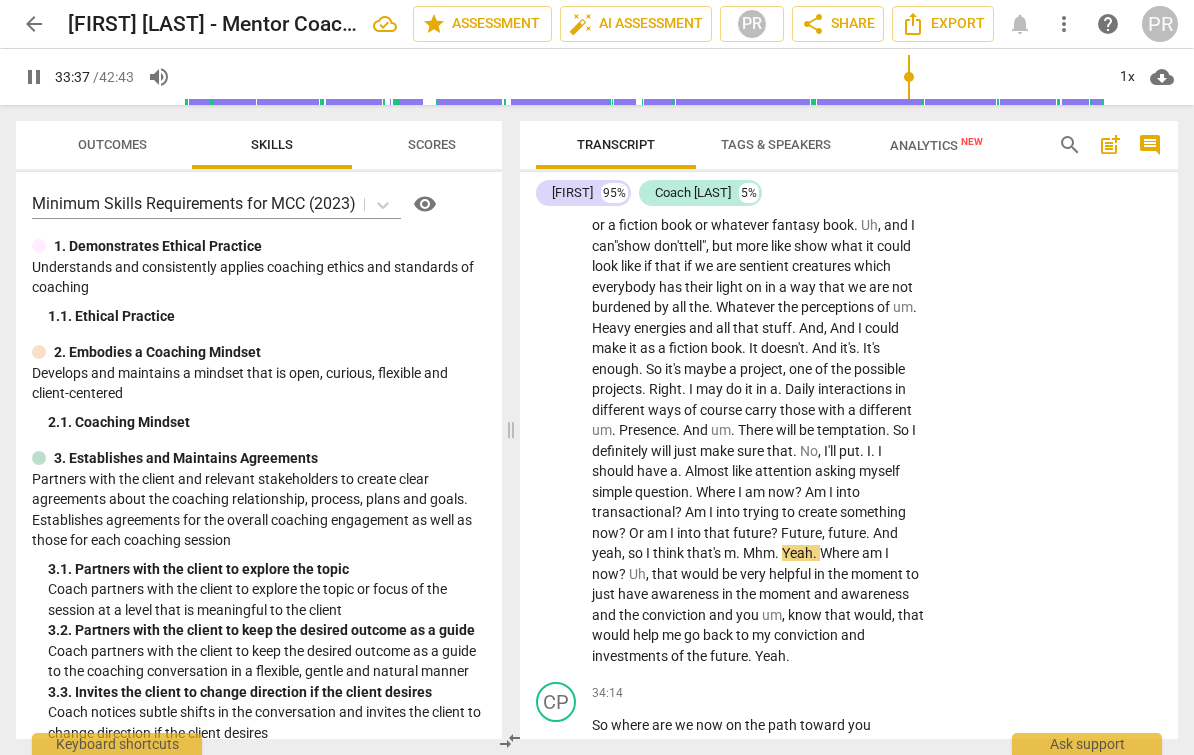 click on "Mhm" at bounding box center [759, 553] 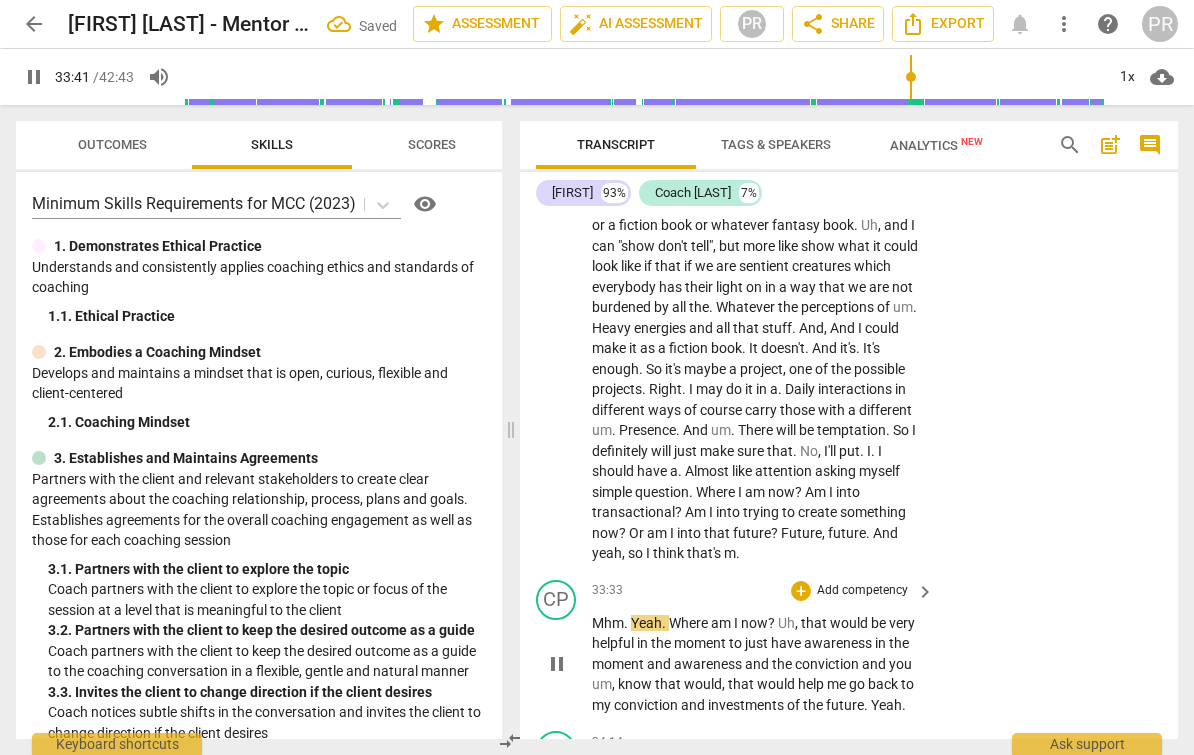 click on "." at bounding box center [627, 623] 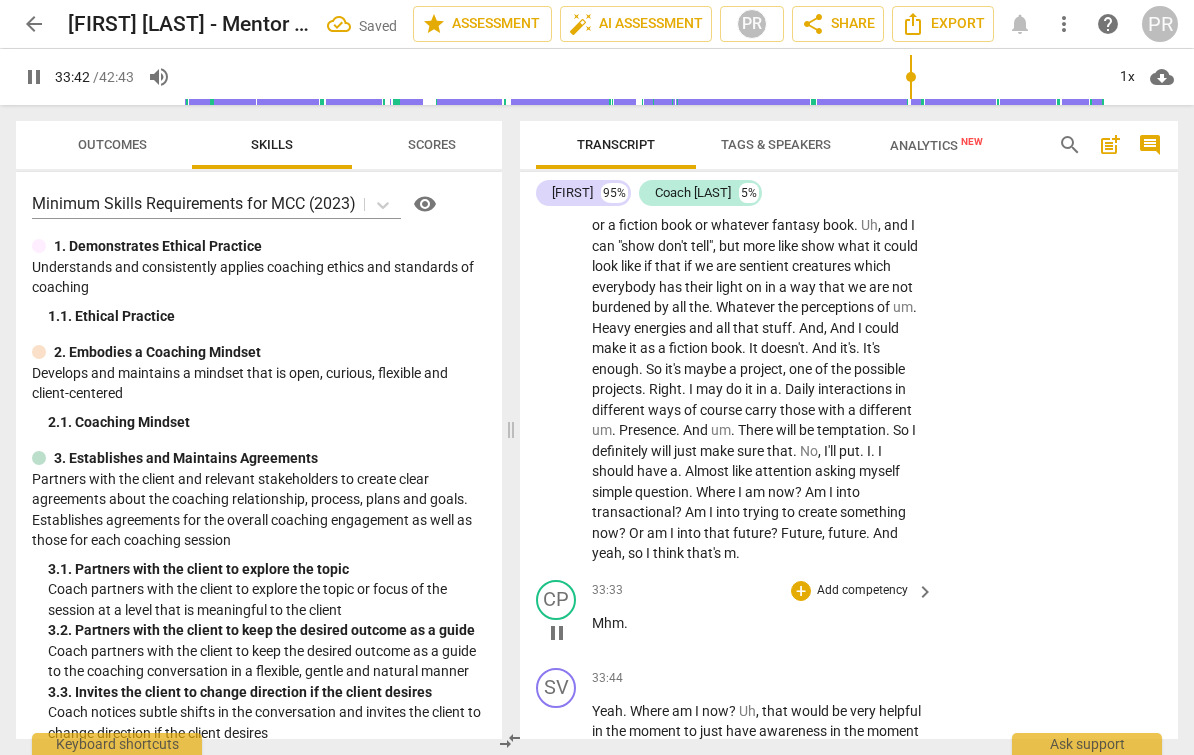 scroll, scrollTop: 0, scrollLeft: 0, axis: both 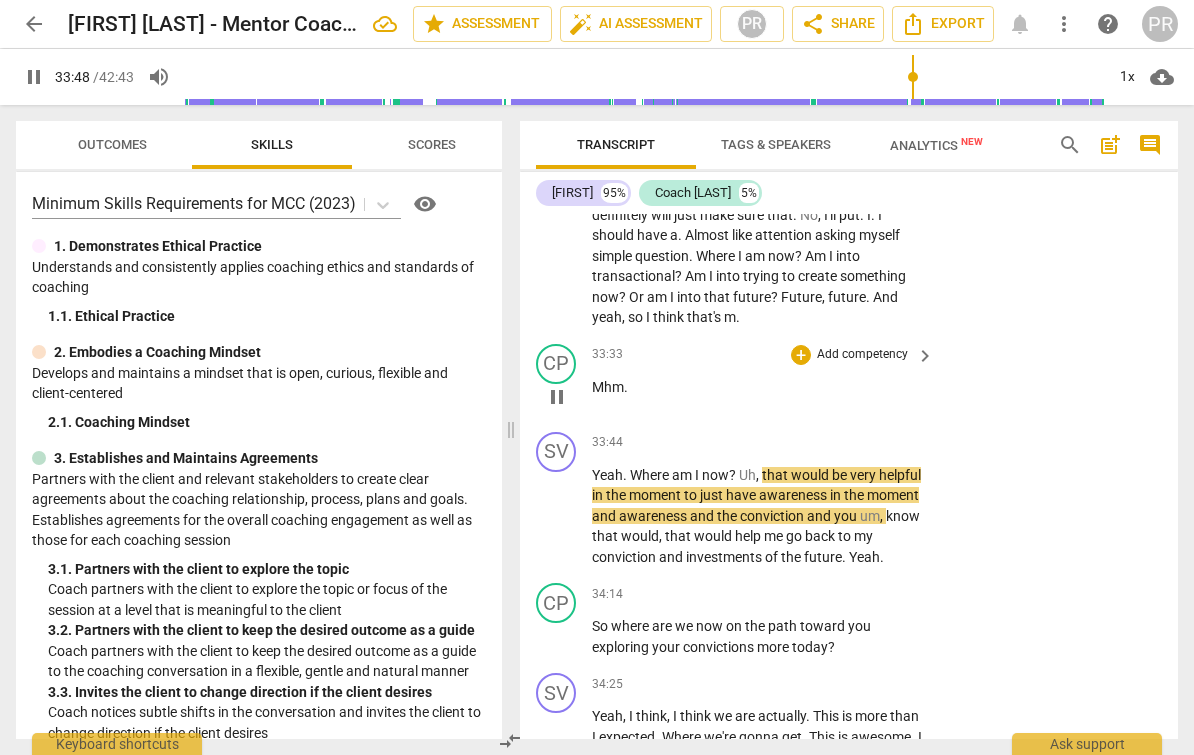 click on "Add competency" at bounding box center [862, 355] 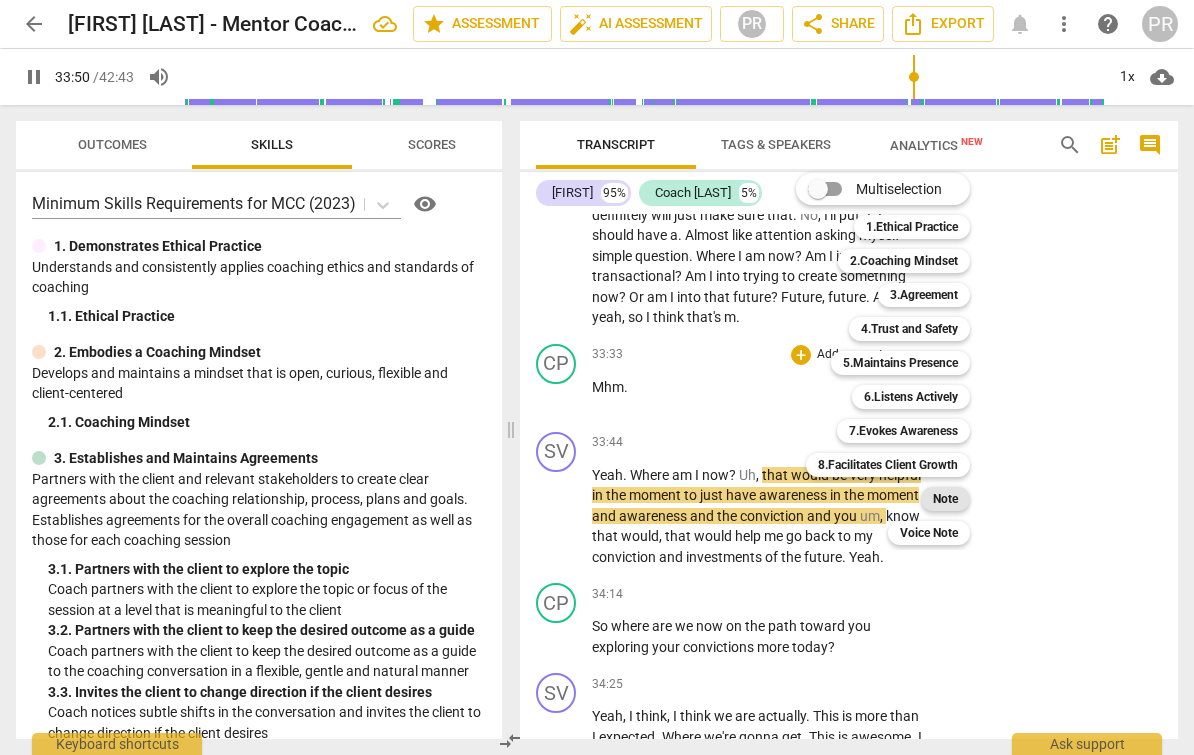 click on "Note" at bounding box center (945, 499) 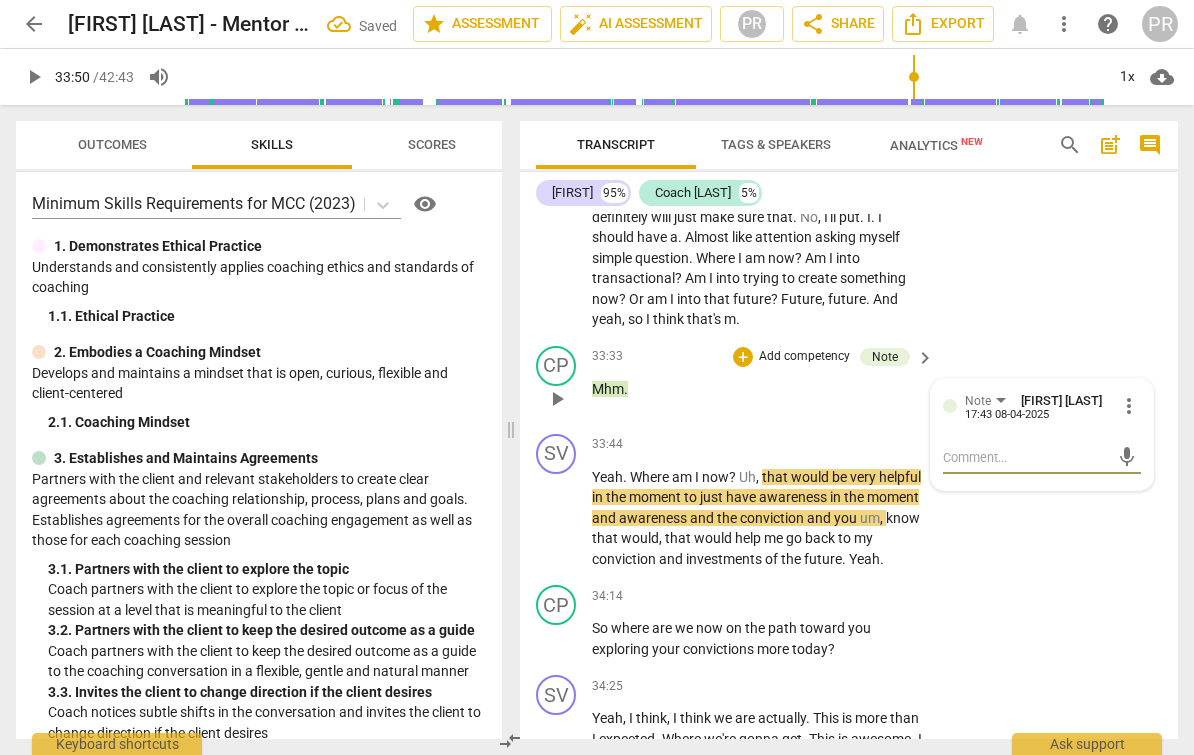 scroll, scrollTop: 7676, scrollLeft: 0, axis: vertical 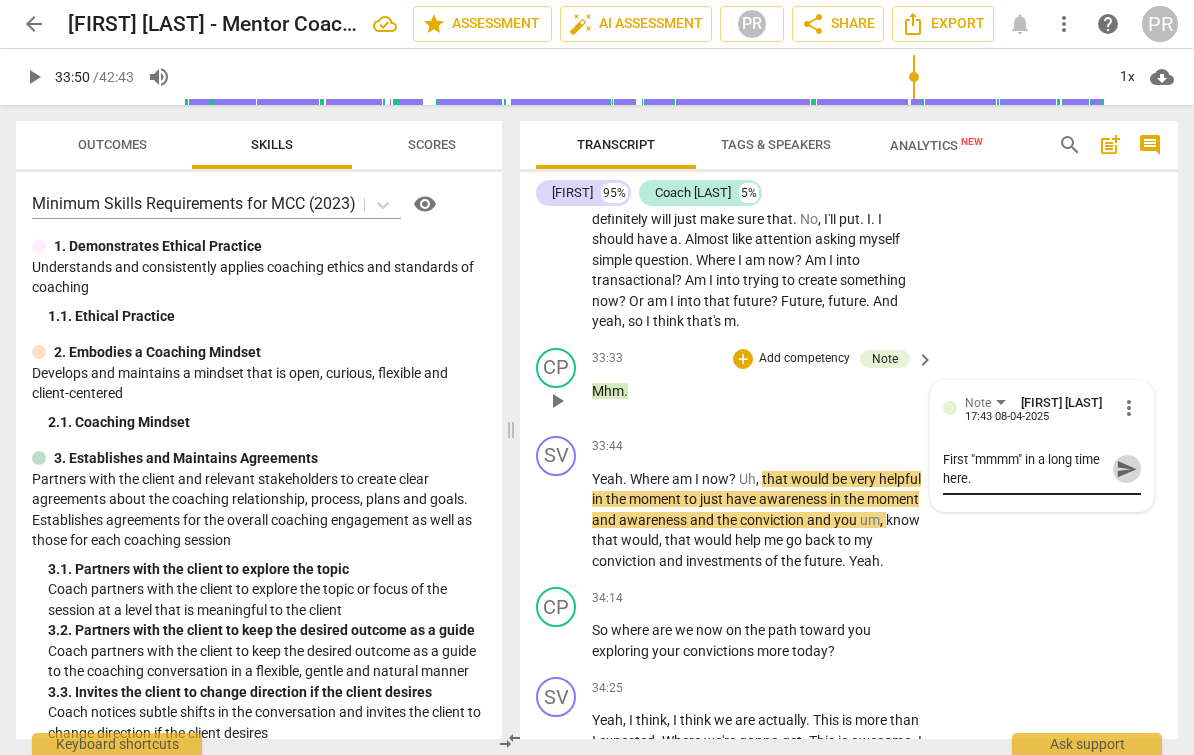 click on "send" at bounding box center [1127, 469] 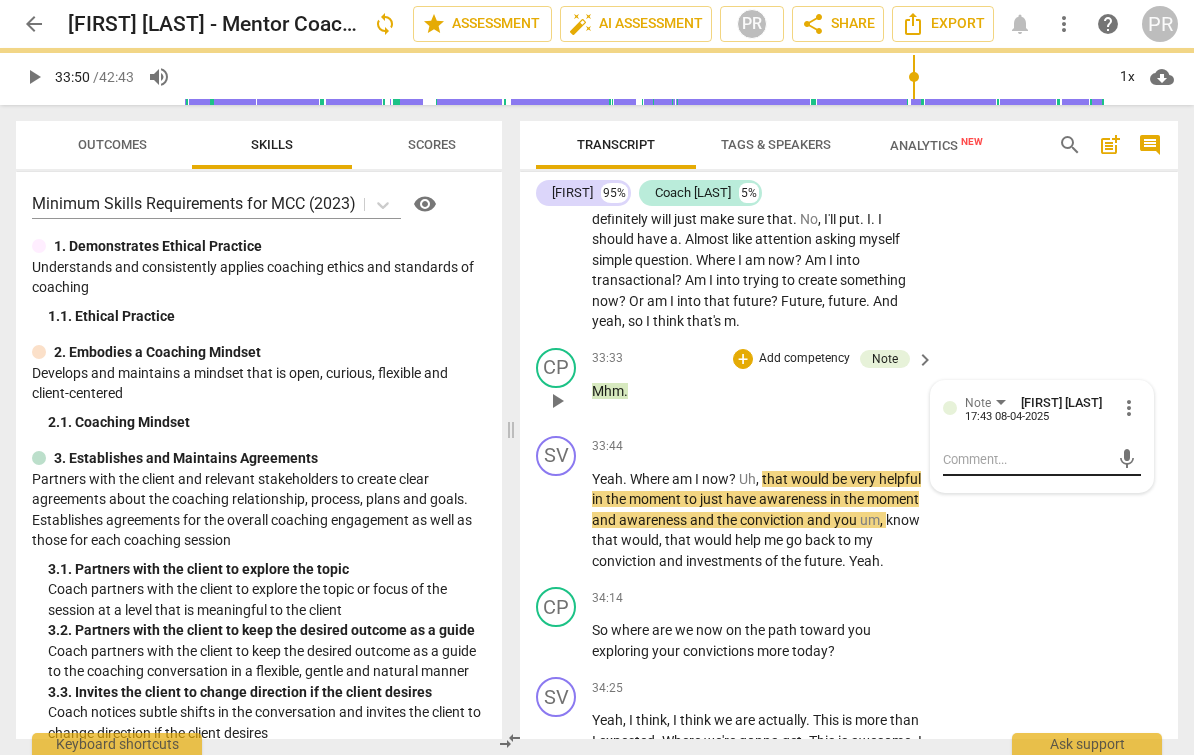 scroll, scrollTop: 0, scrollLeft: 0, axis: both 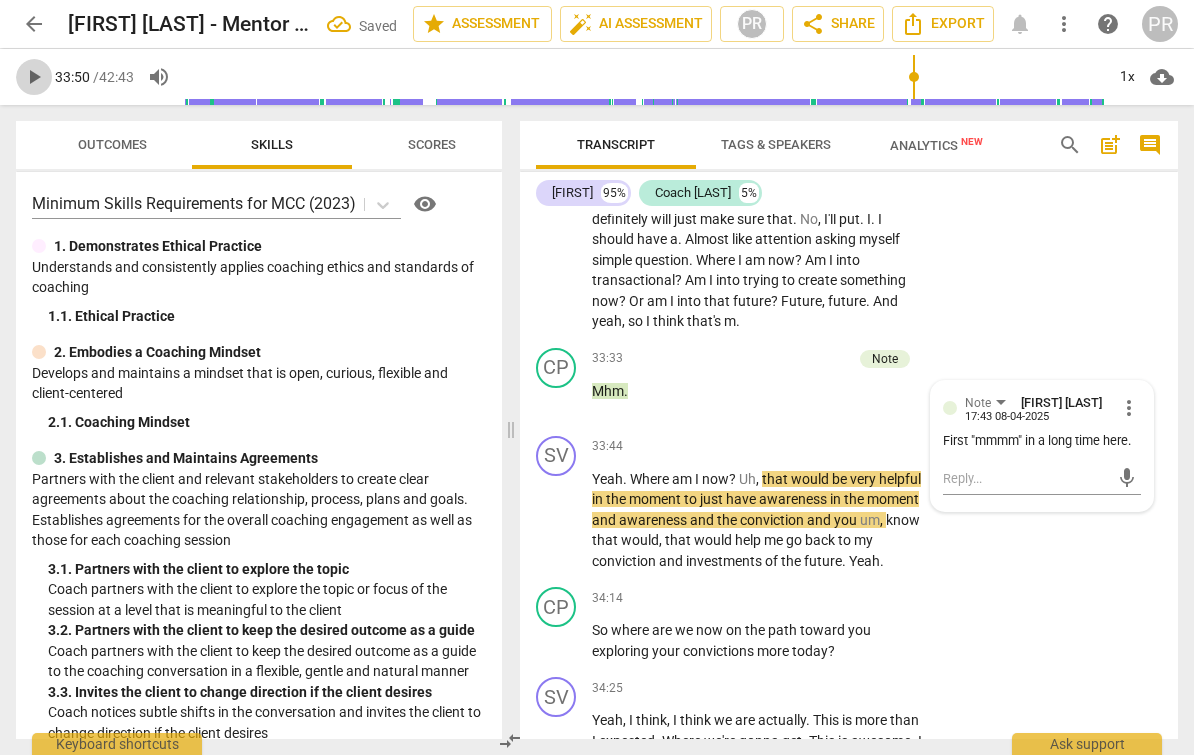 click on "play_arrow" at bounding box center [34, 77] 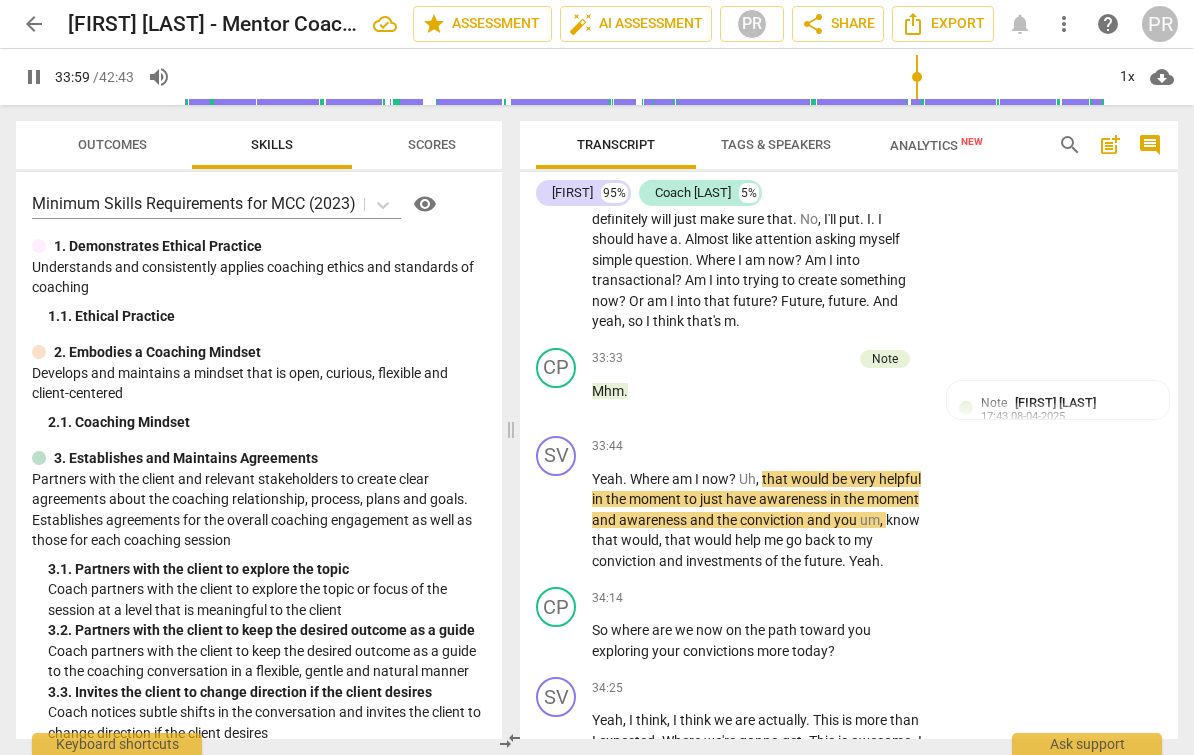 click on "pause" at bounding box center [34, 77] 